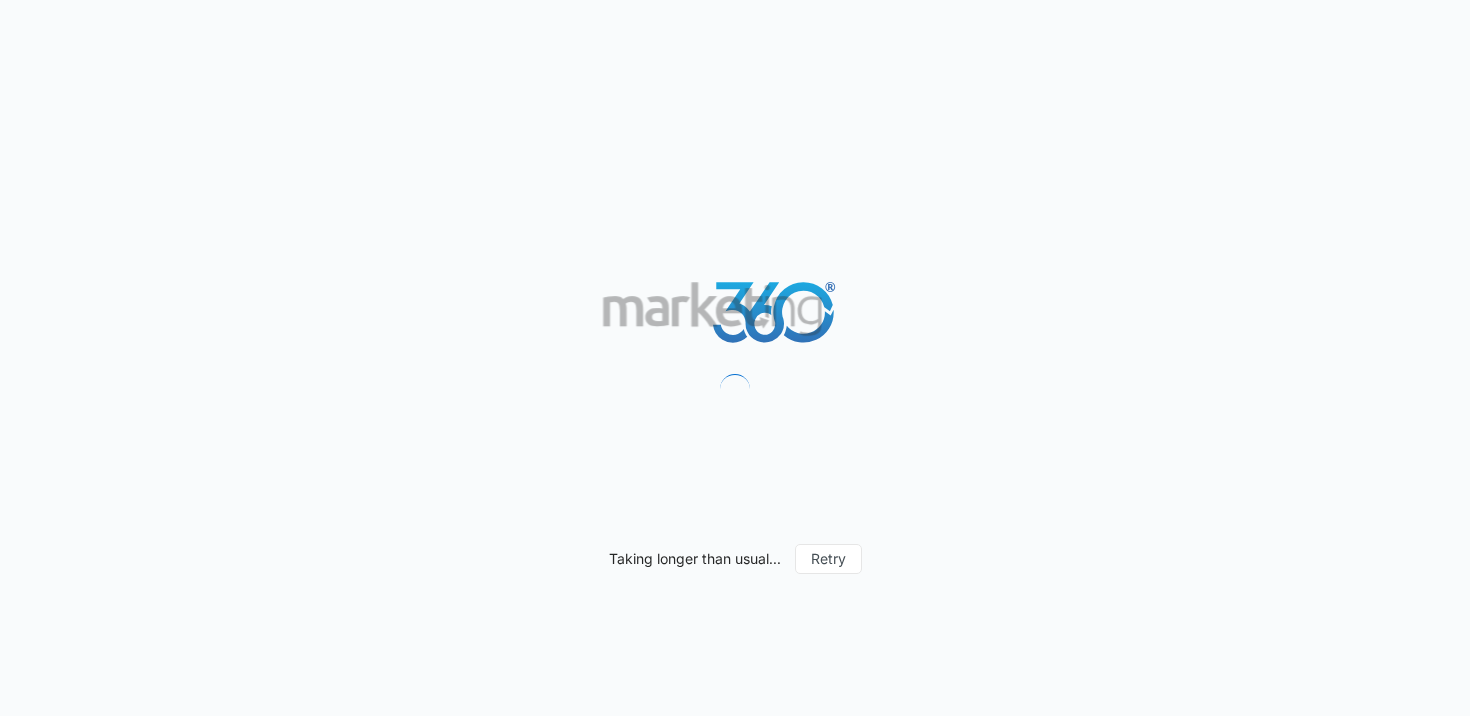 scroll, scrollTop: 0, scrollLeft: 0, axis: both 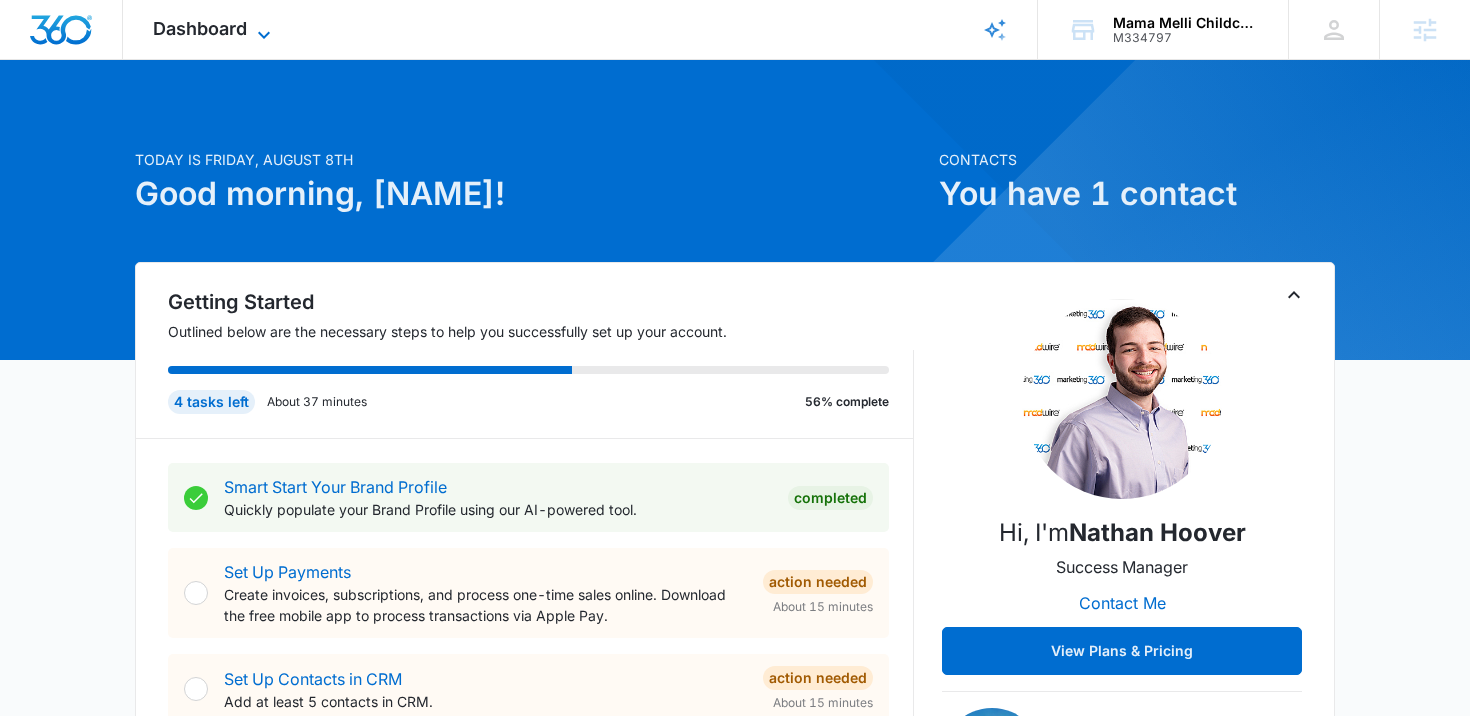 click on "Dashboard" at bounding box center (200, 28) 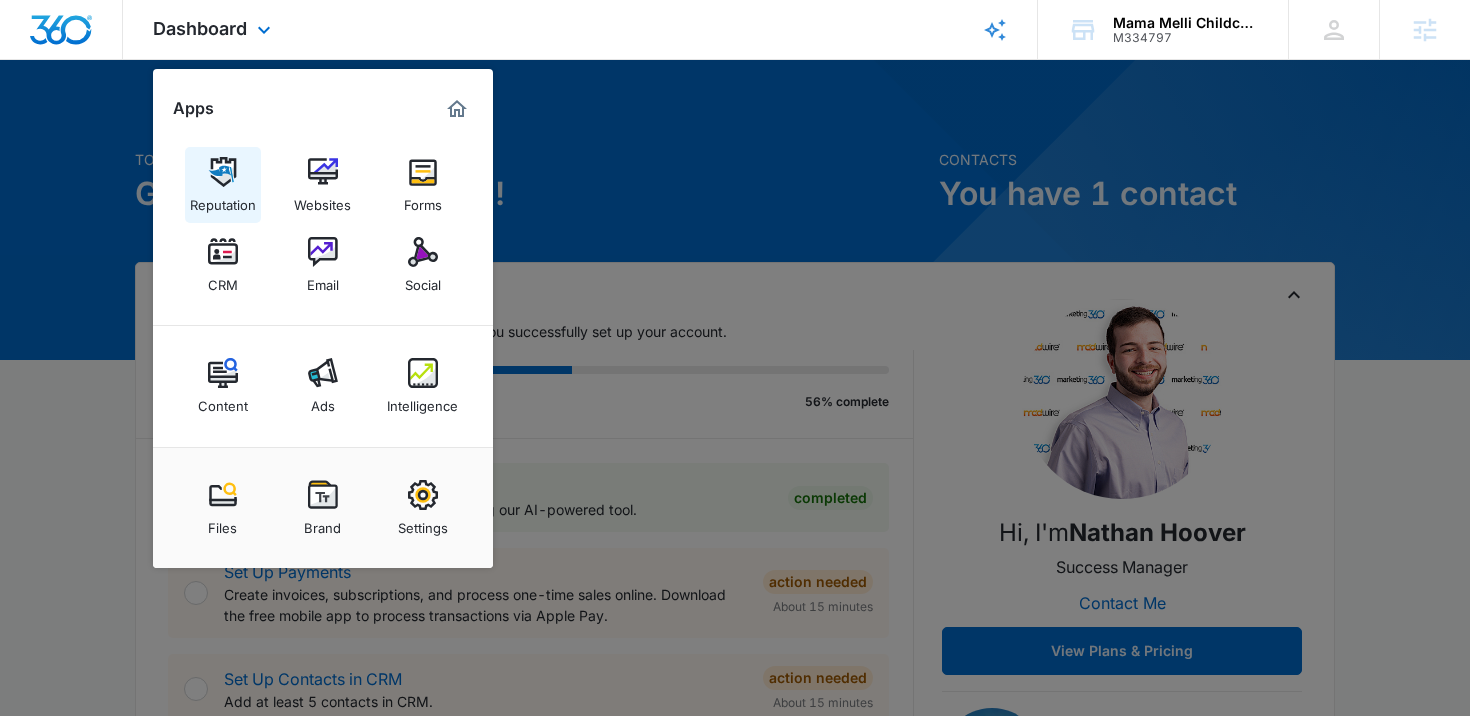 click at bounding box center (223, 172) 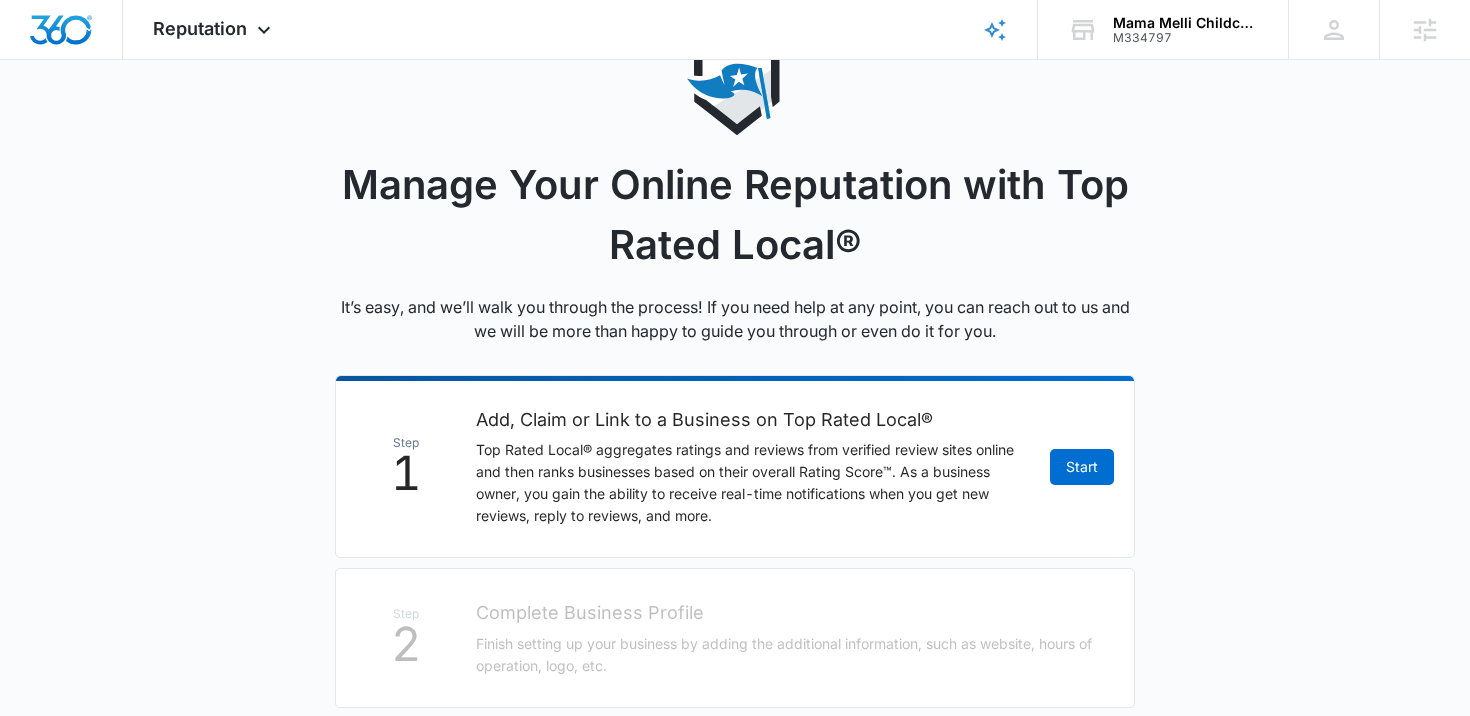 scroll, scrollTop: 0, scrollLeft: 0, axis: both 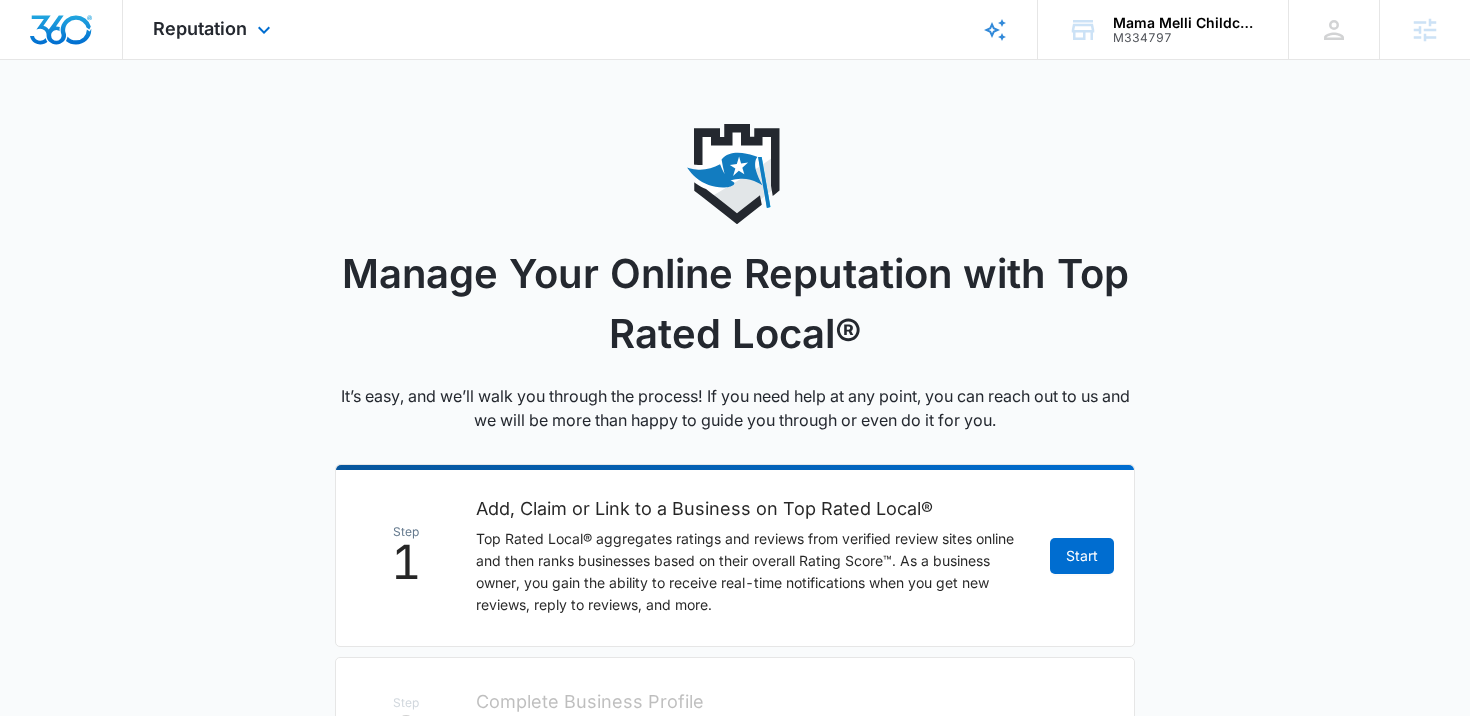click on "Reputation Apps Reputation Websites Forms CRM Email Social Content Ads Intelligence Files Brand Settings" at bounding box center [214, 29] 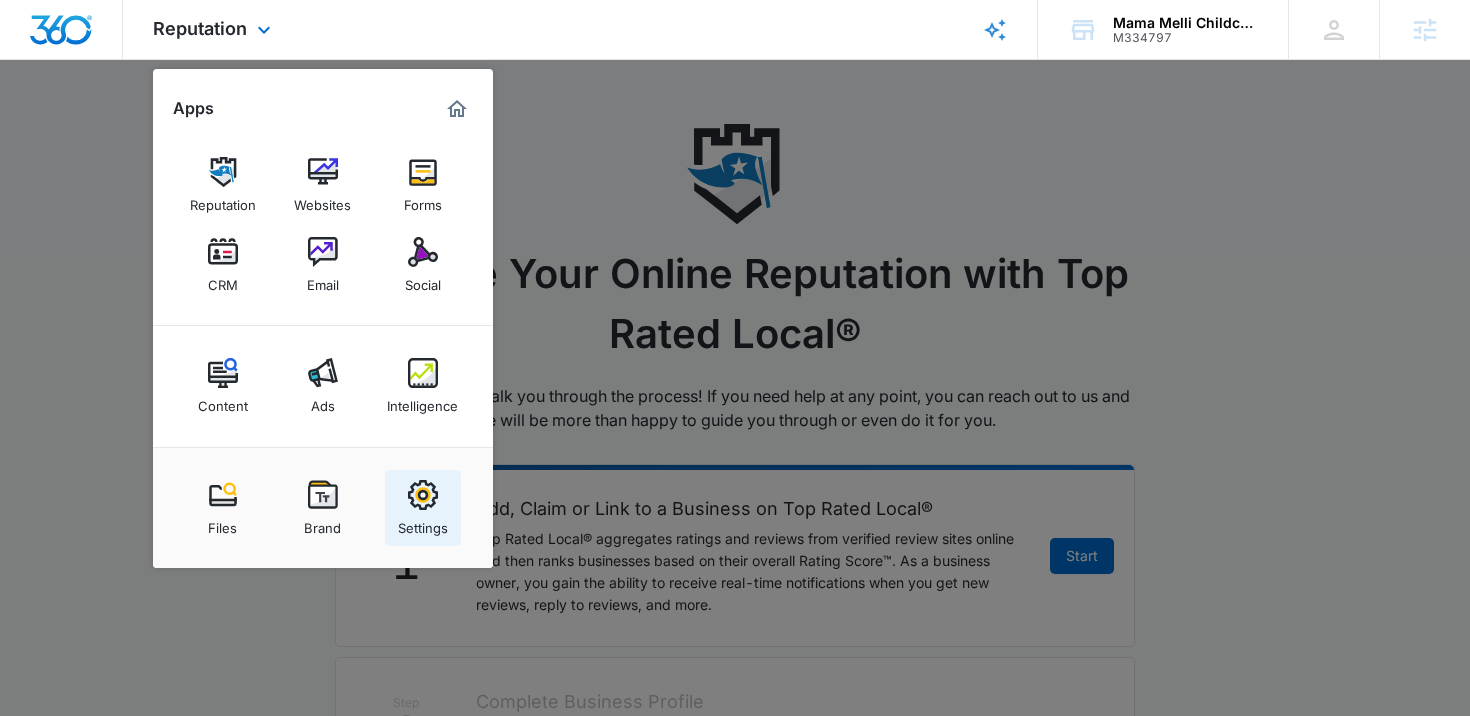 click on "Settings" at bounding box center (423, 508) 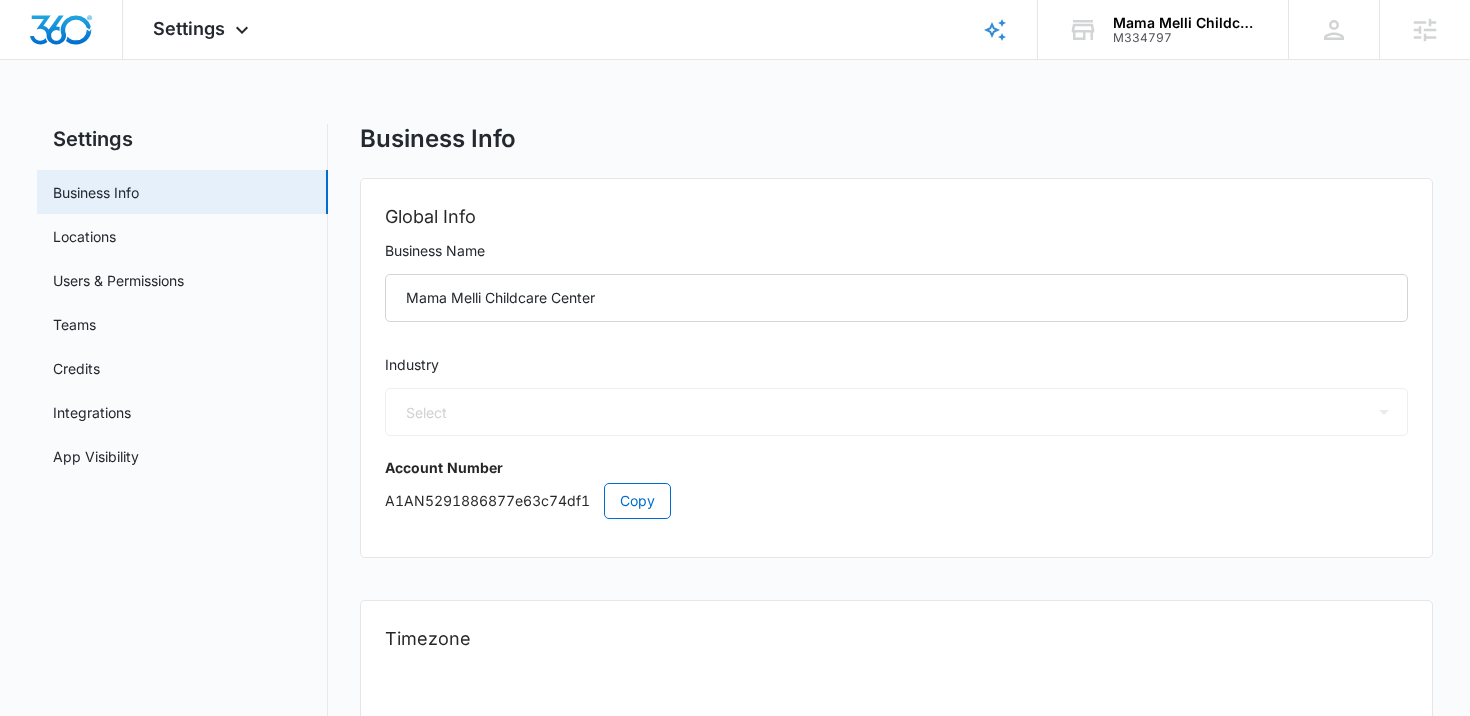select on "27" 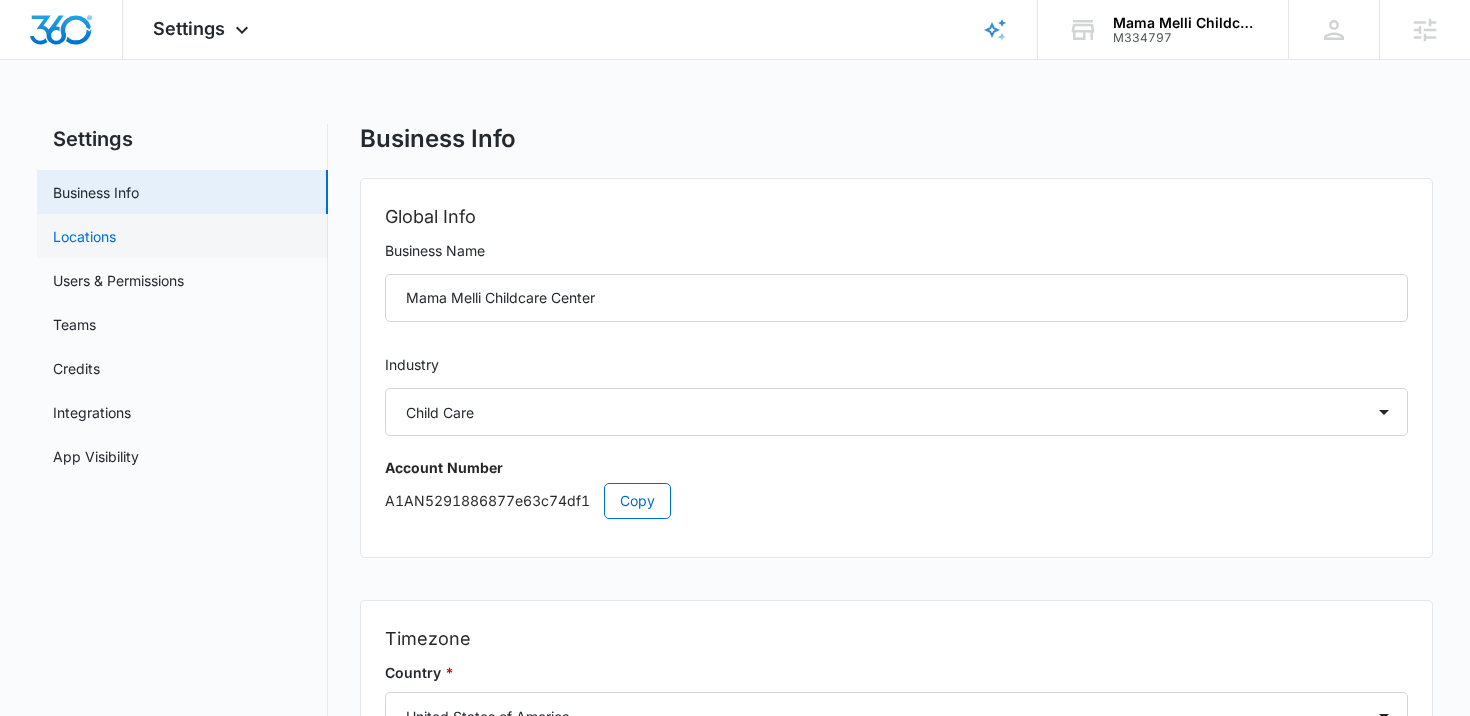 click on "Locations" at bounding box center [84, 236] 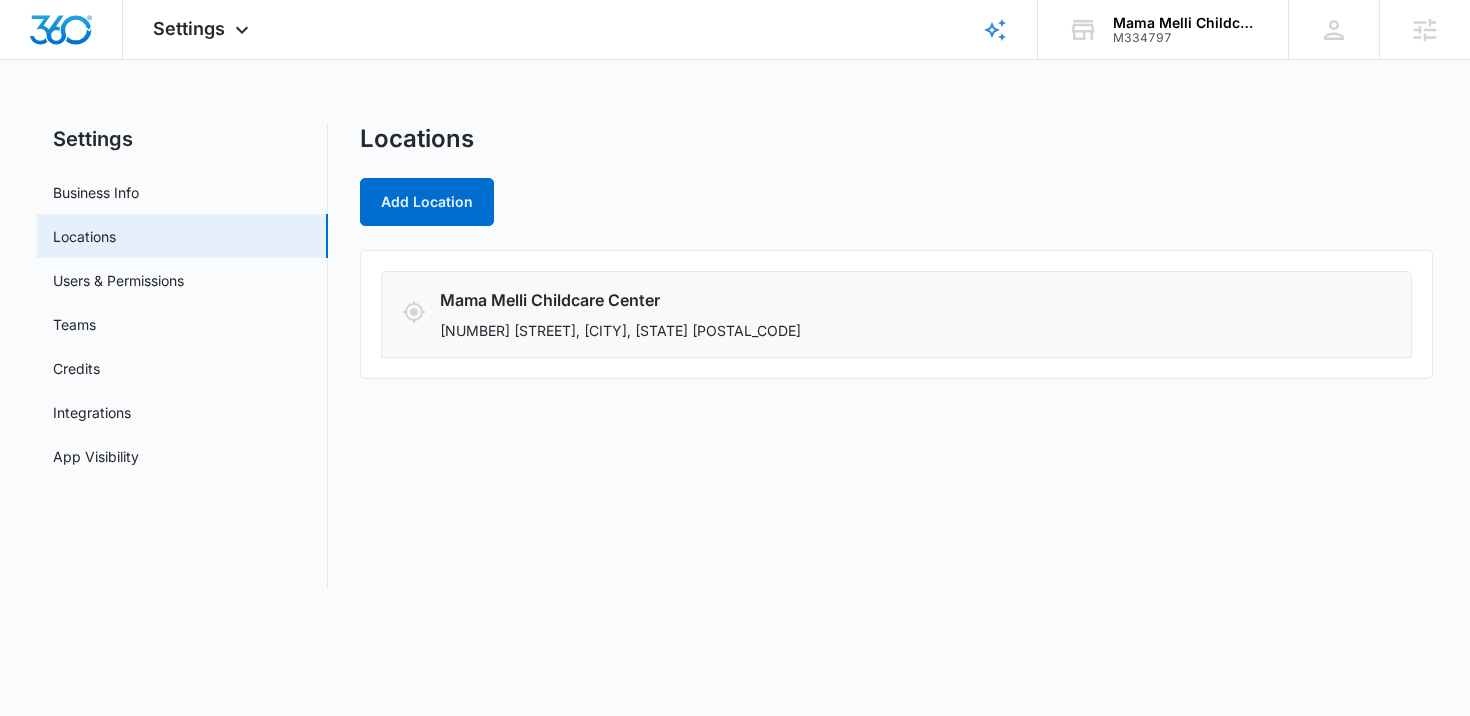 click on "Mama Melli Childcare Center [NUMBER] [STREET], [CITY], [STATE] [POSTAL_CODE]" at bounding box center [803, 314] 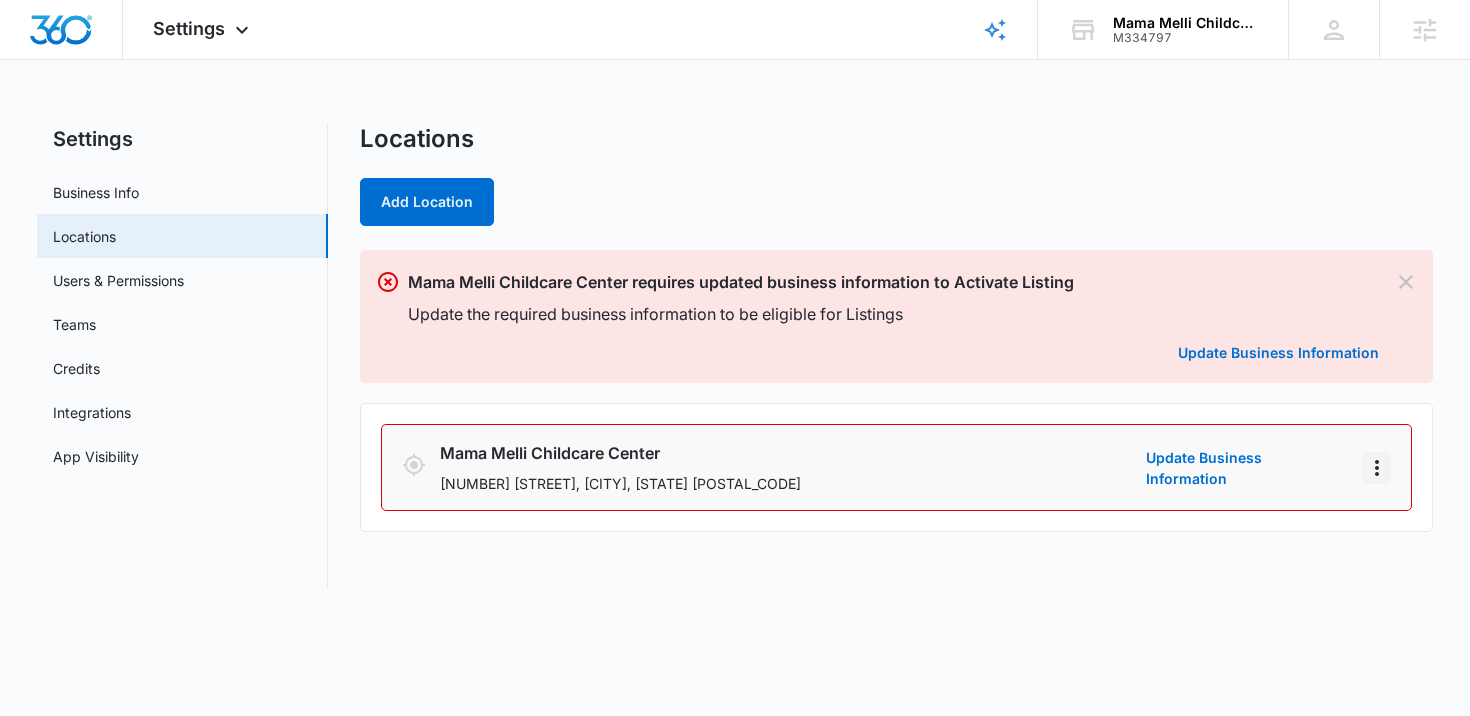 click 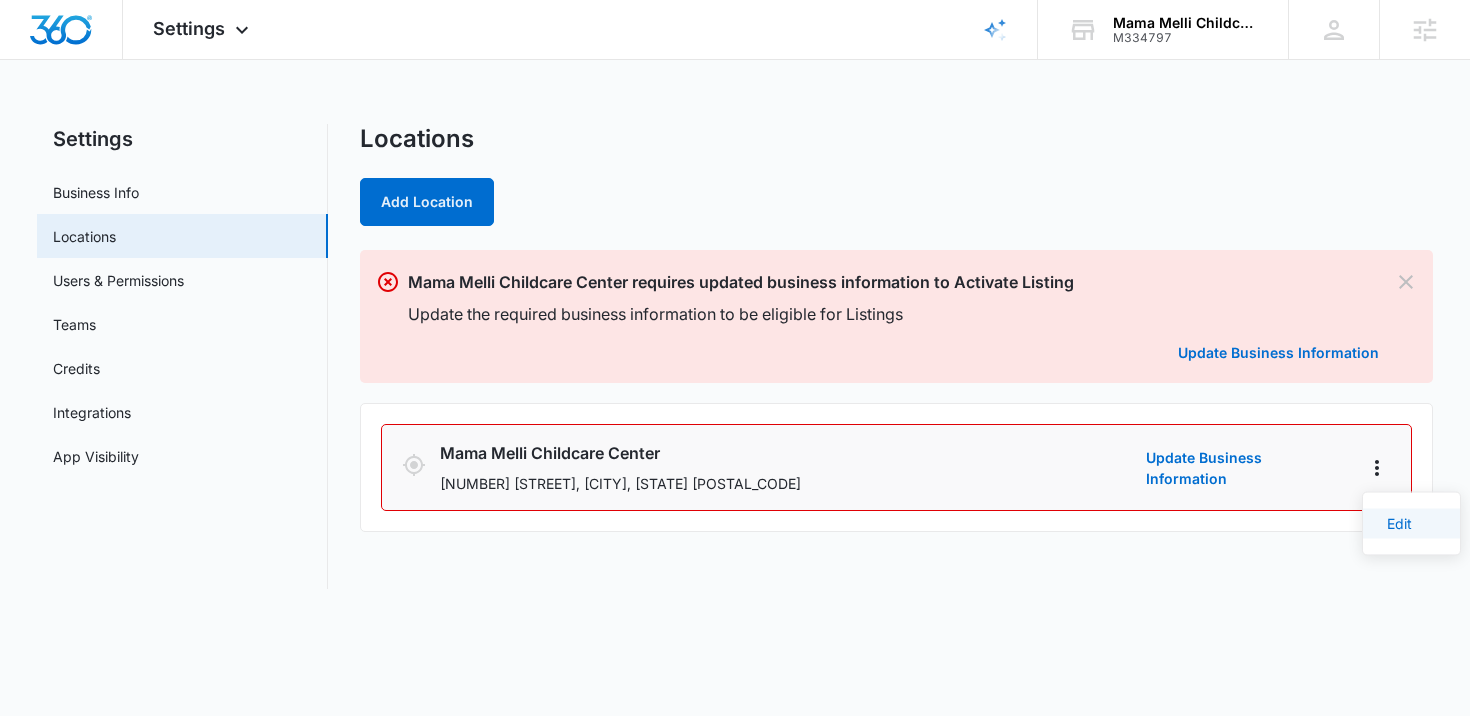 click on "Edit" at bounding box center (1399, 523) 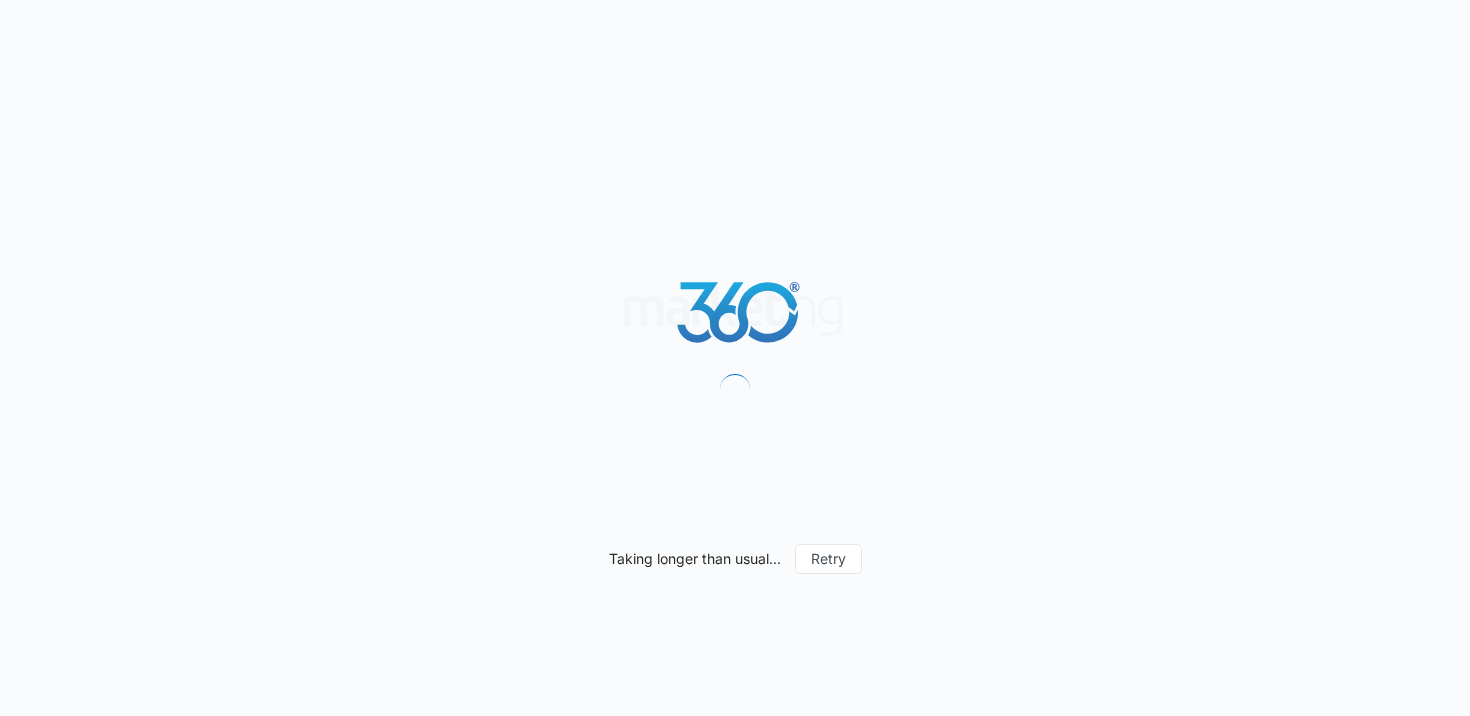 scroll, scrollTop: 0, scrollLeft: 0, axis: both 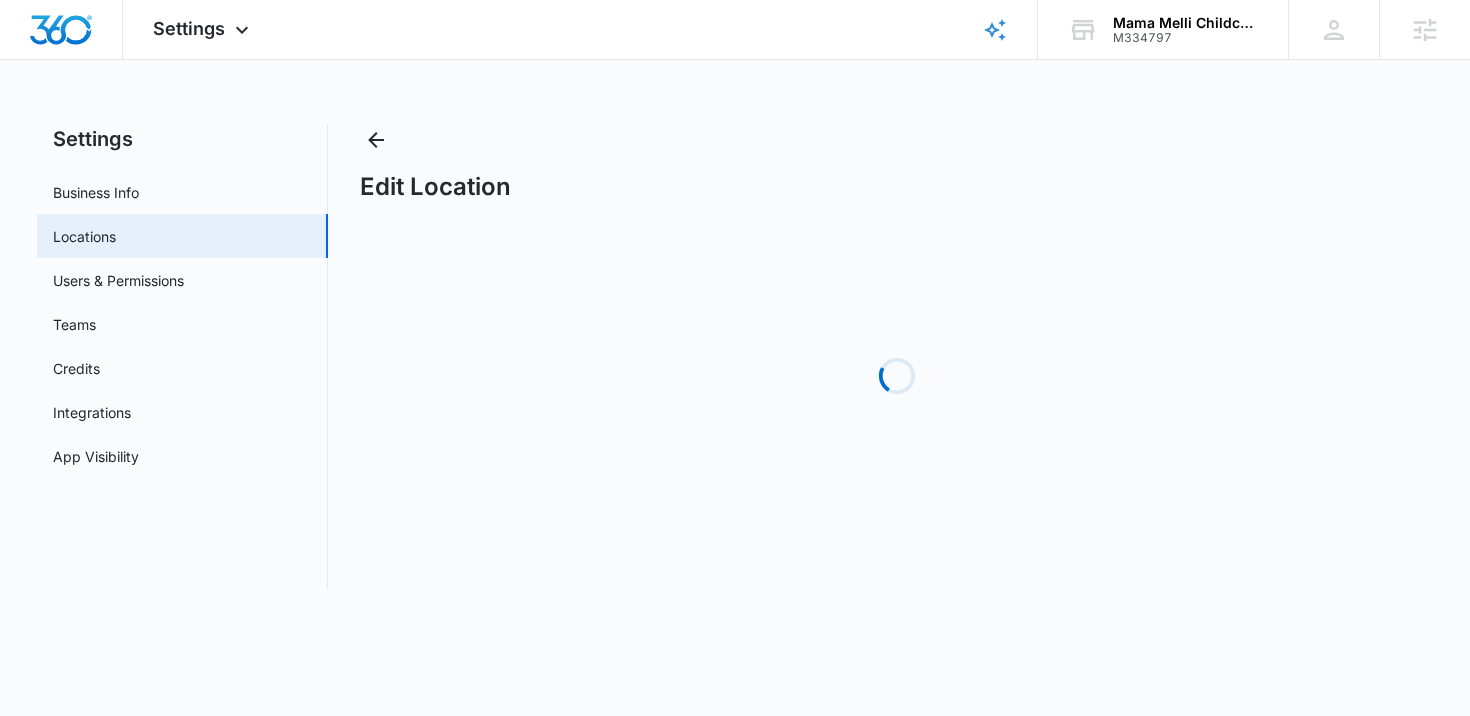 select on "Texas" 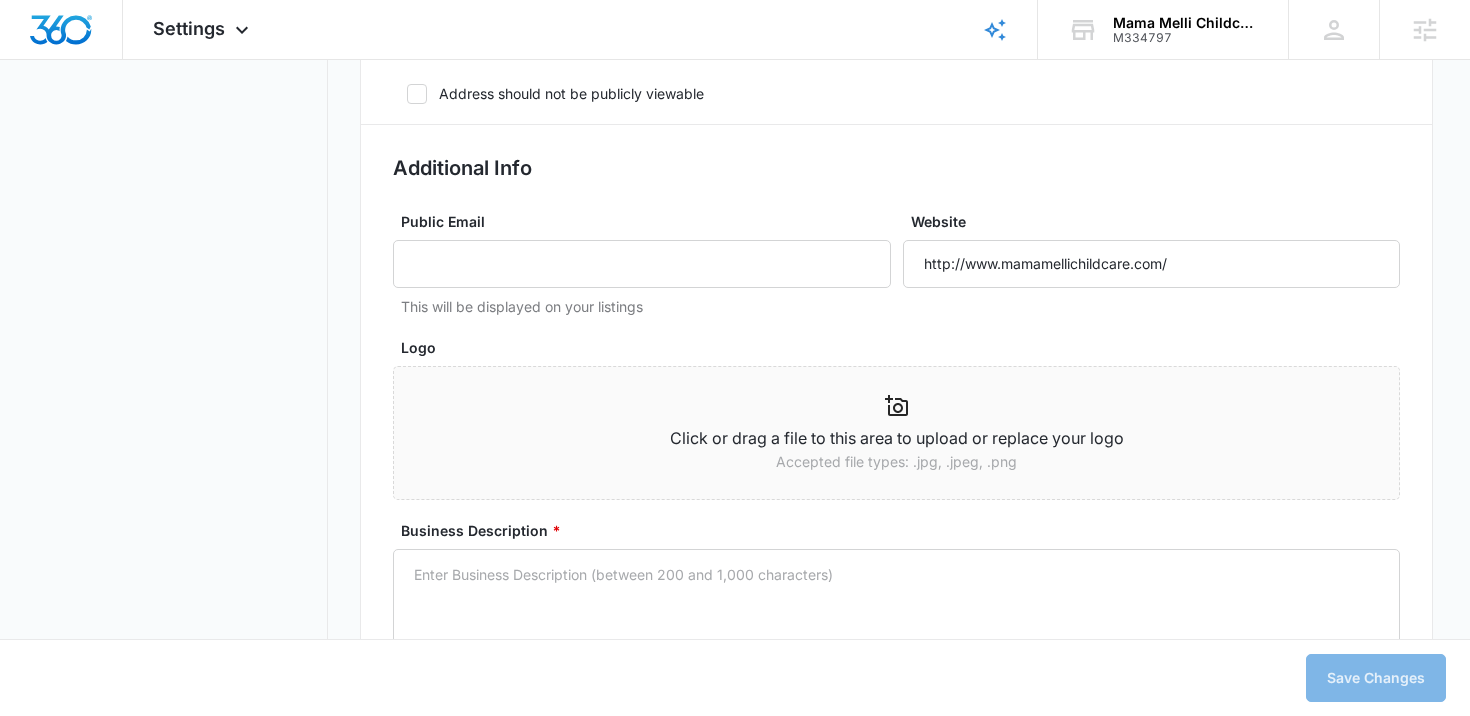 scroll, scrollTop: 1081, scrollLeft: 0, axis: vertical 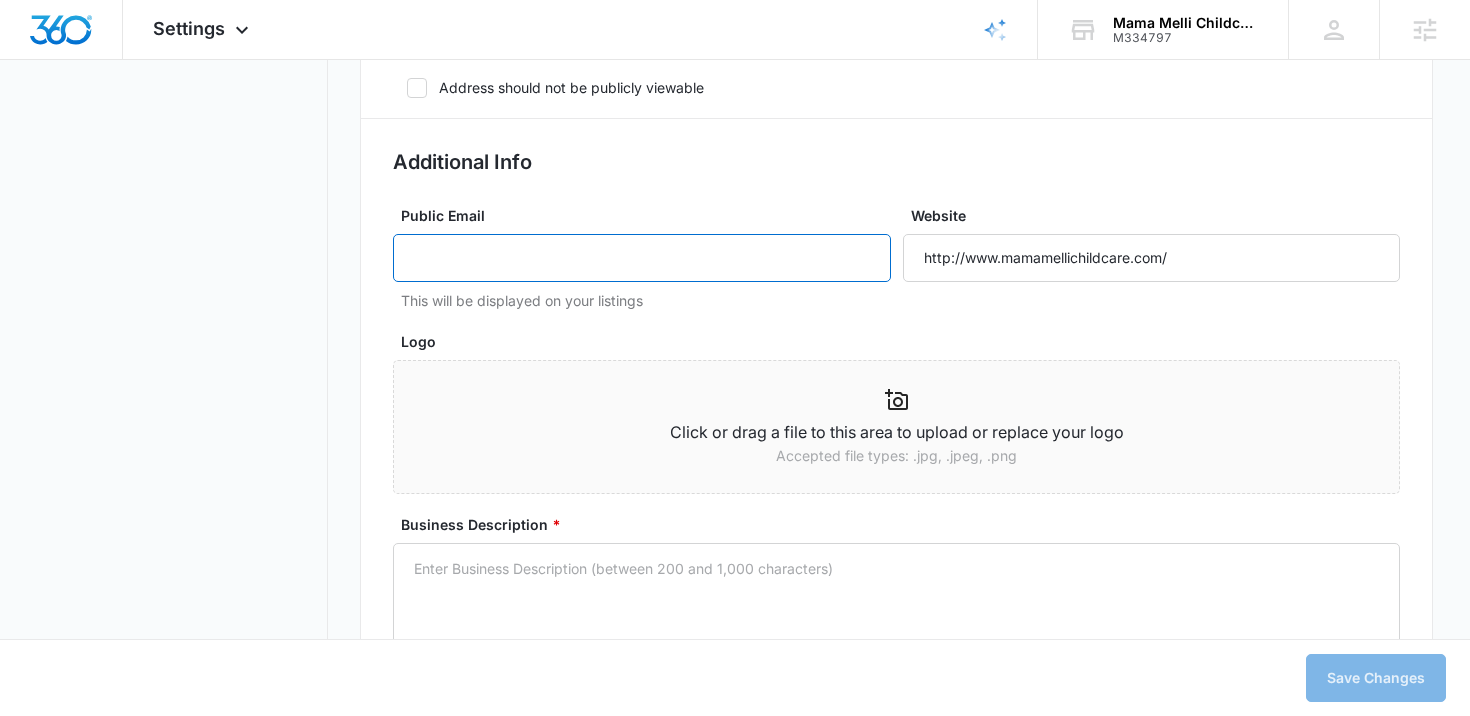click on "Public Email" at bounding box center [642, 258] 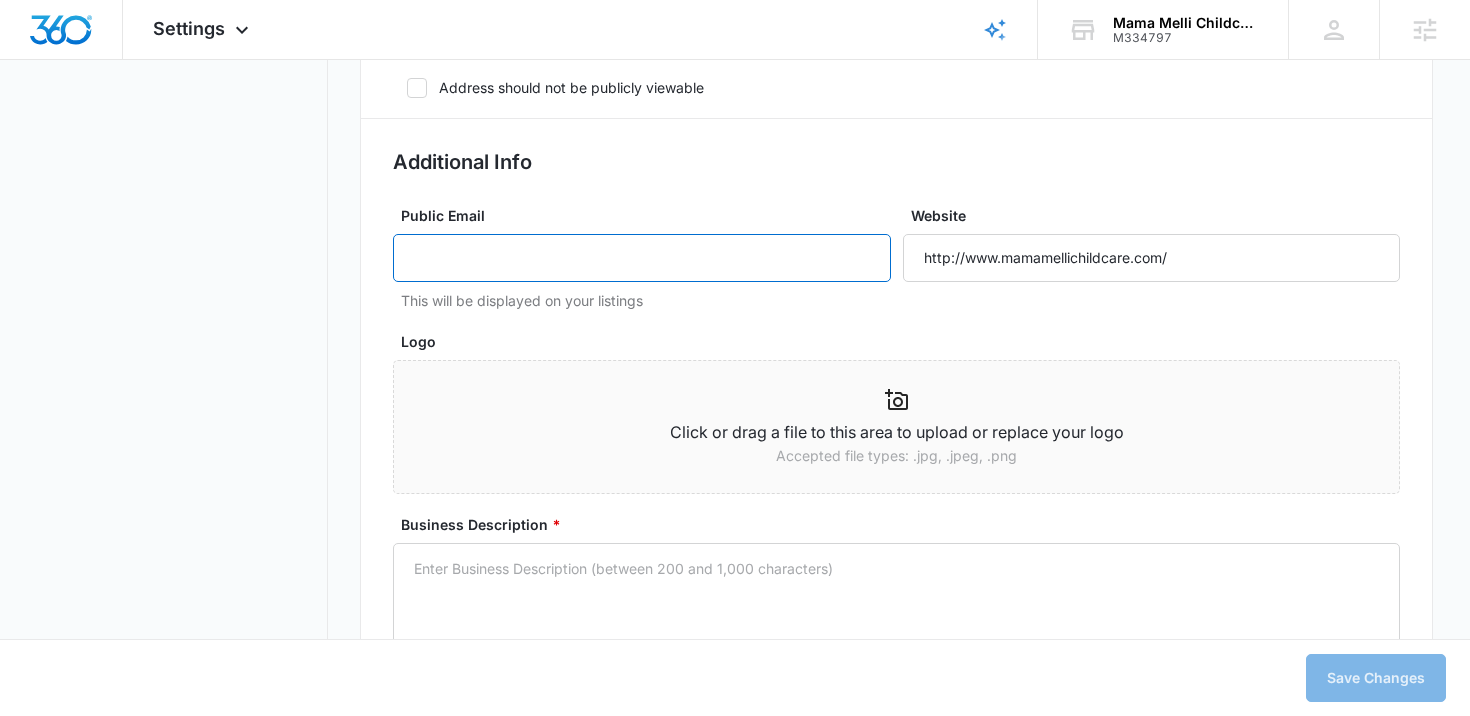 click on "Public Email" at bounding box center [642, 258] 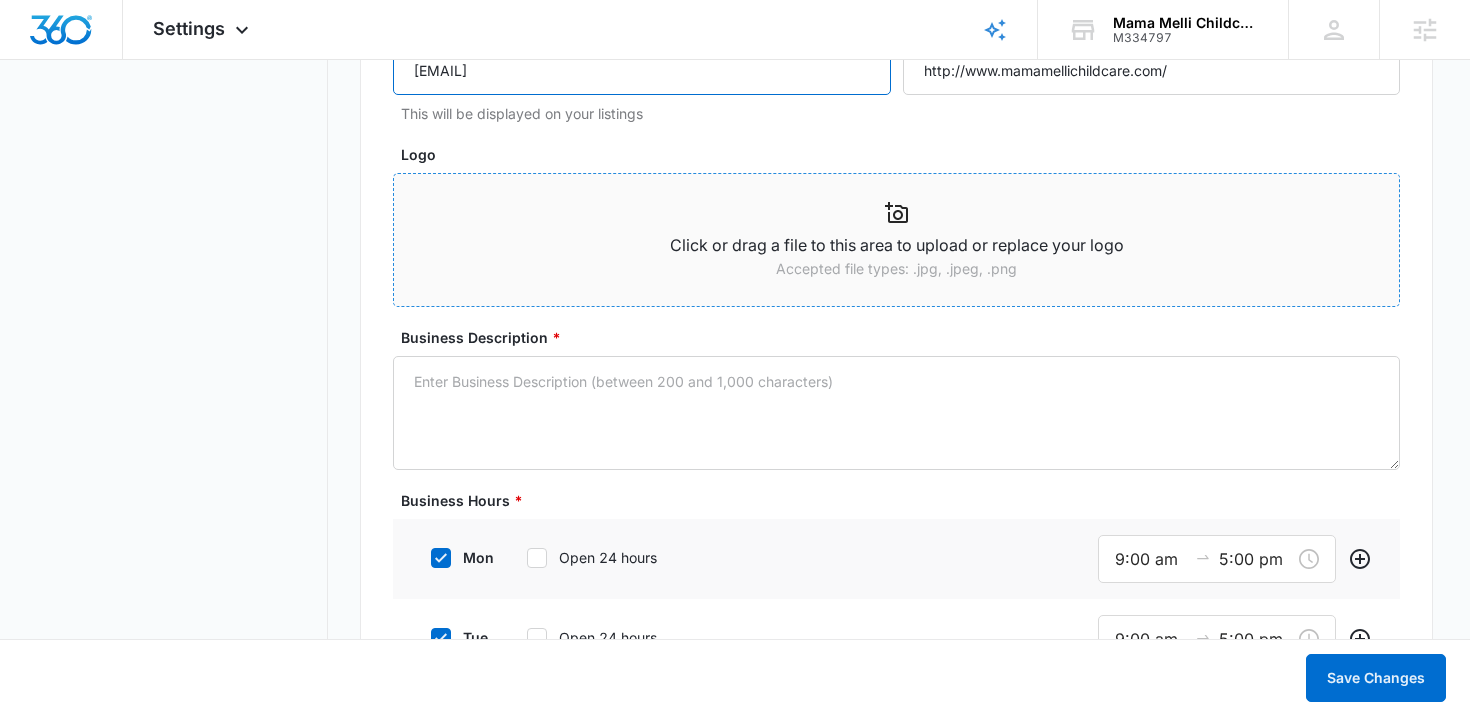 scroll, scrollTop: 1291, scrollLeft: 0, axis: vertical 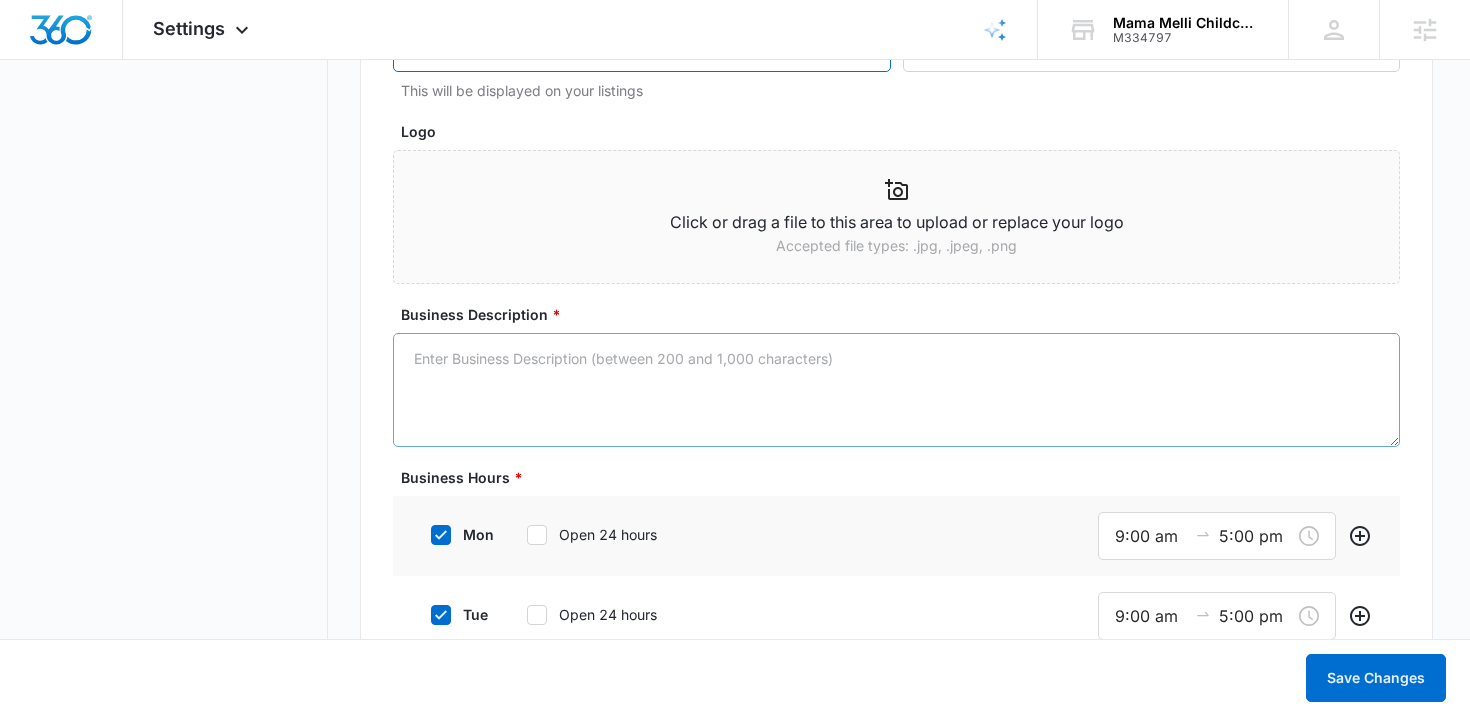 type on "info@mamamellichildcare.com" 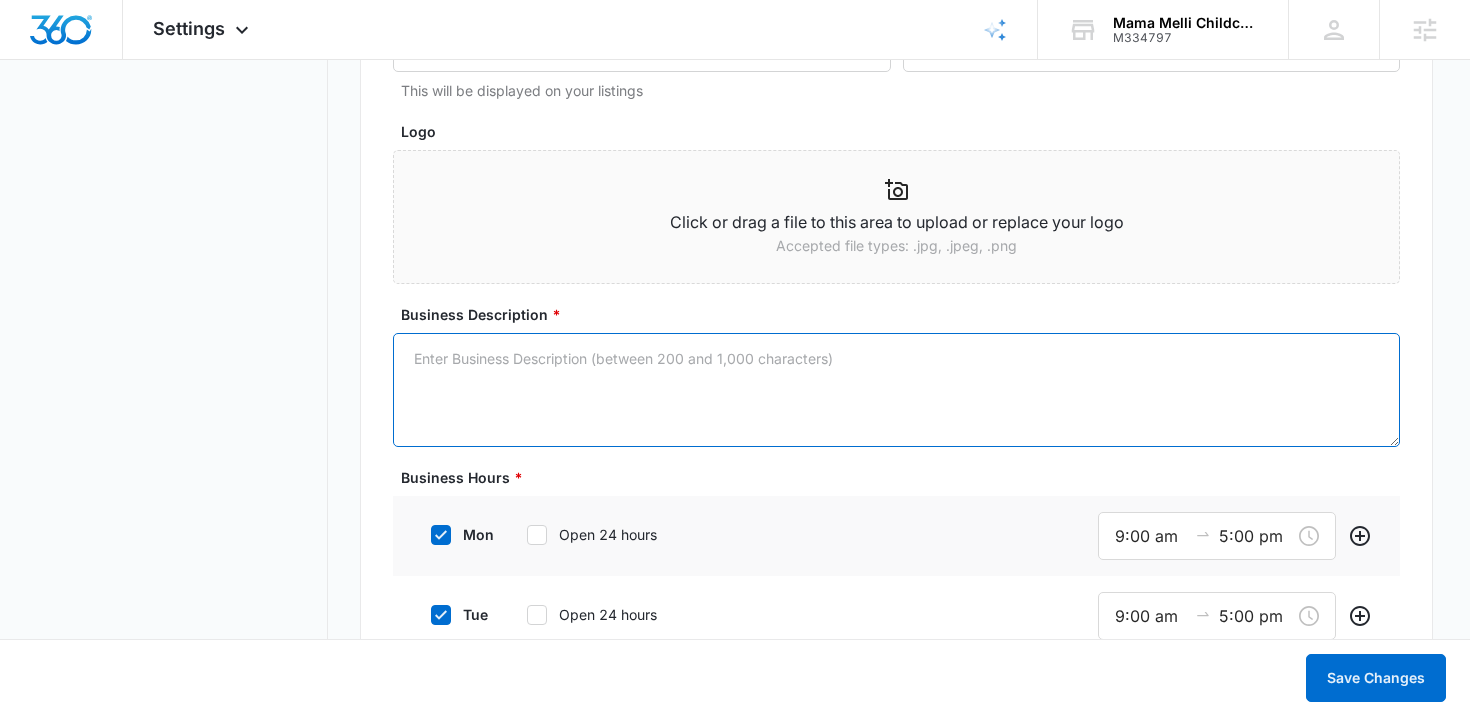 click on "Business Description *" at bounding box center (897, 390) 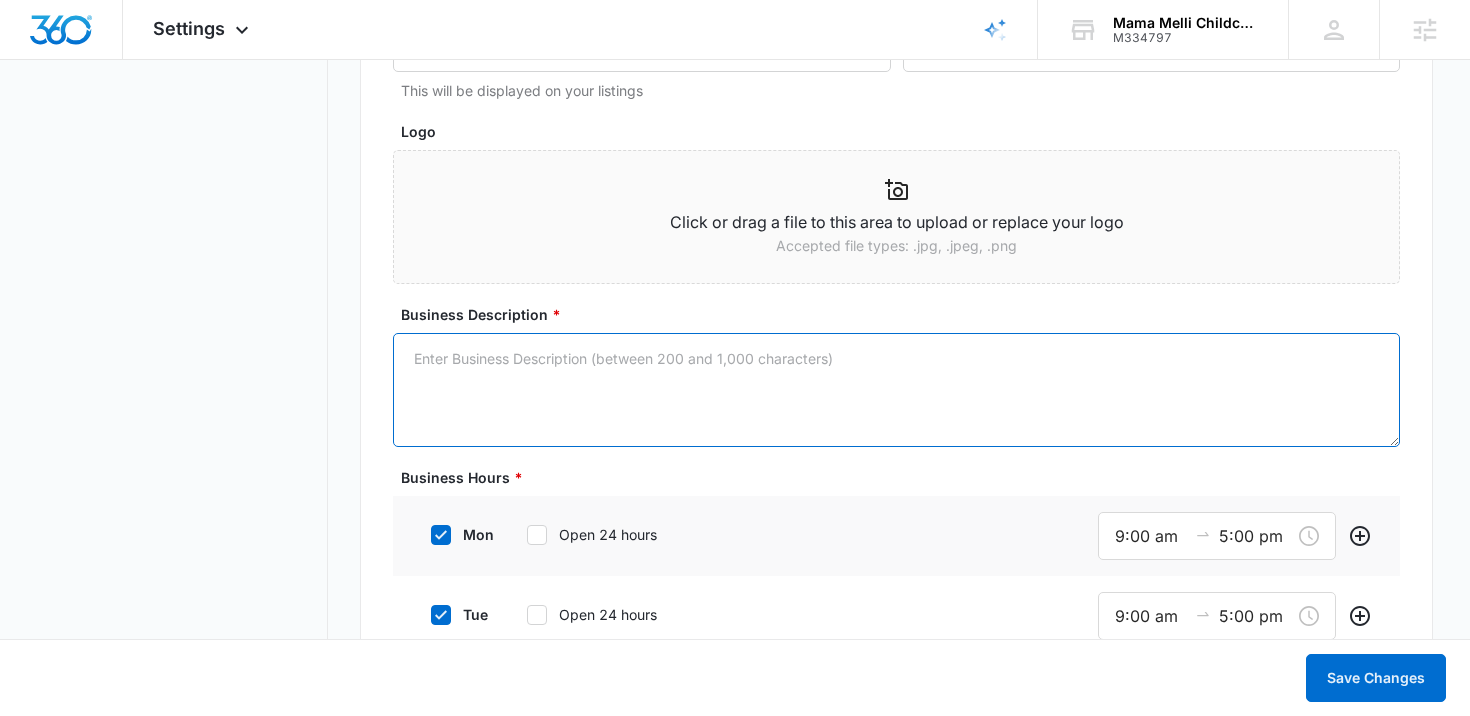 paste on "At Mama Melli Childcare Center, we believe in a holistic approach to early childhood education right here in Austin, Texas. Our mission is to provide a nurturing and enriching environment where your child can thrive, learn, and connect with the natural world. We're dedicated to fostering curious minds and healthy bodies through a unique, outdoor-focused program." 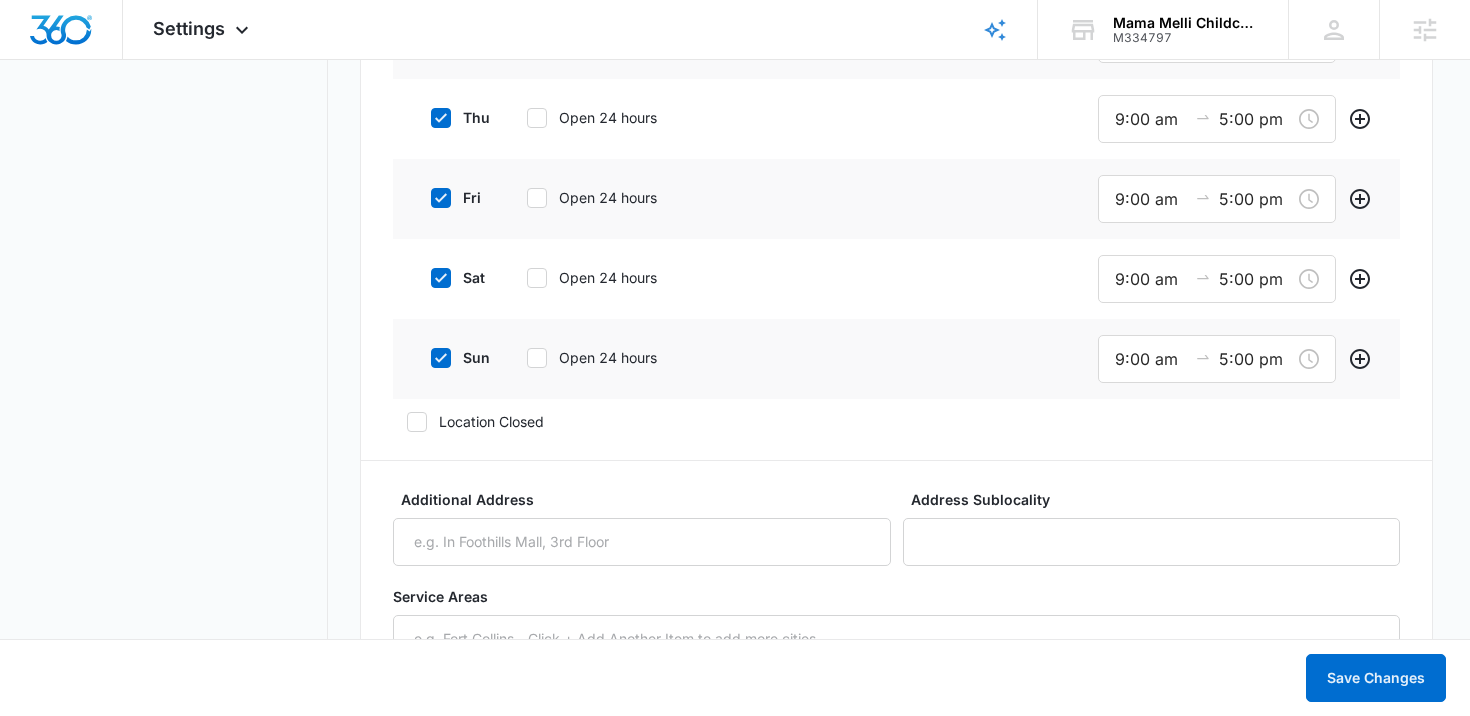scroll, scrollTop: 1946, scrollLeft: 0, axis: vertical 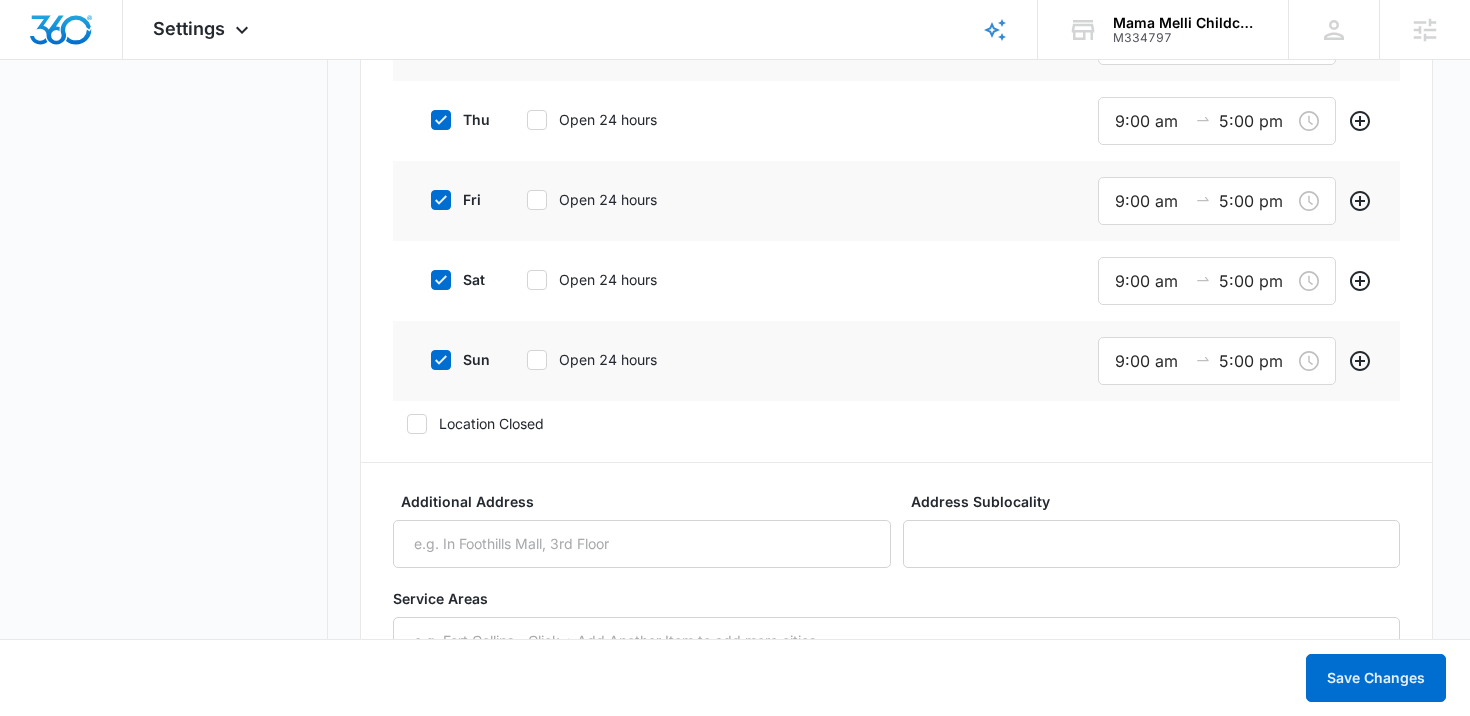 type on "At Mama Melli Childcare Center, we believe in a holistic approach to early childhood education right here in Austin, Texas. Our mission is to provide a nurturing and enriching environment where your child can thrive, learn, and connect with the natural world. We're dedicated to fostering curious minds and healthy bodies through a unique, outdoor-focused program." 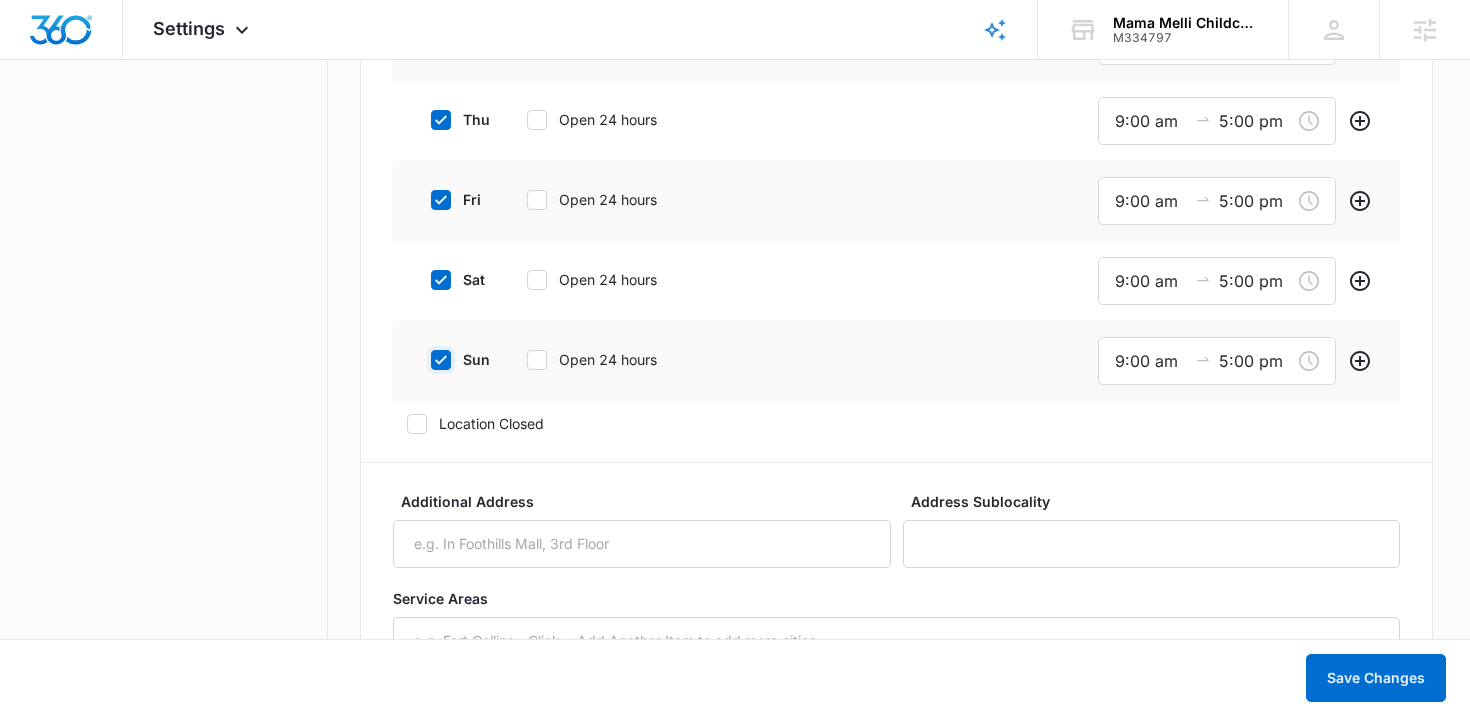 click on "sun" at bounding box center (424, 360) 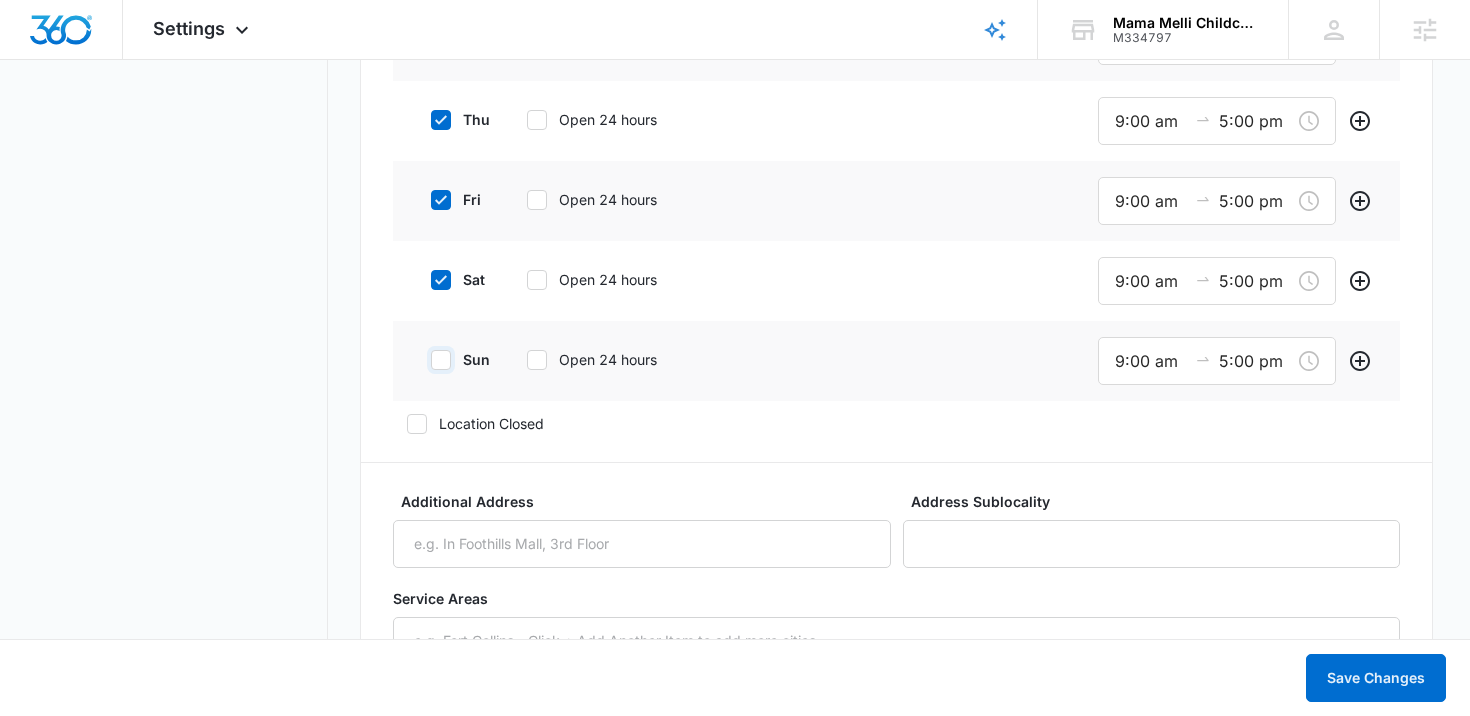 checkbox on "false" 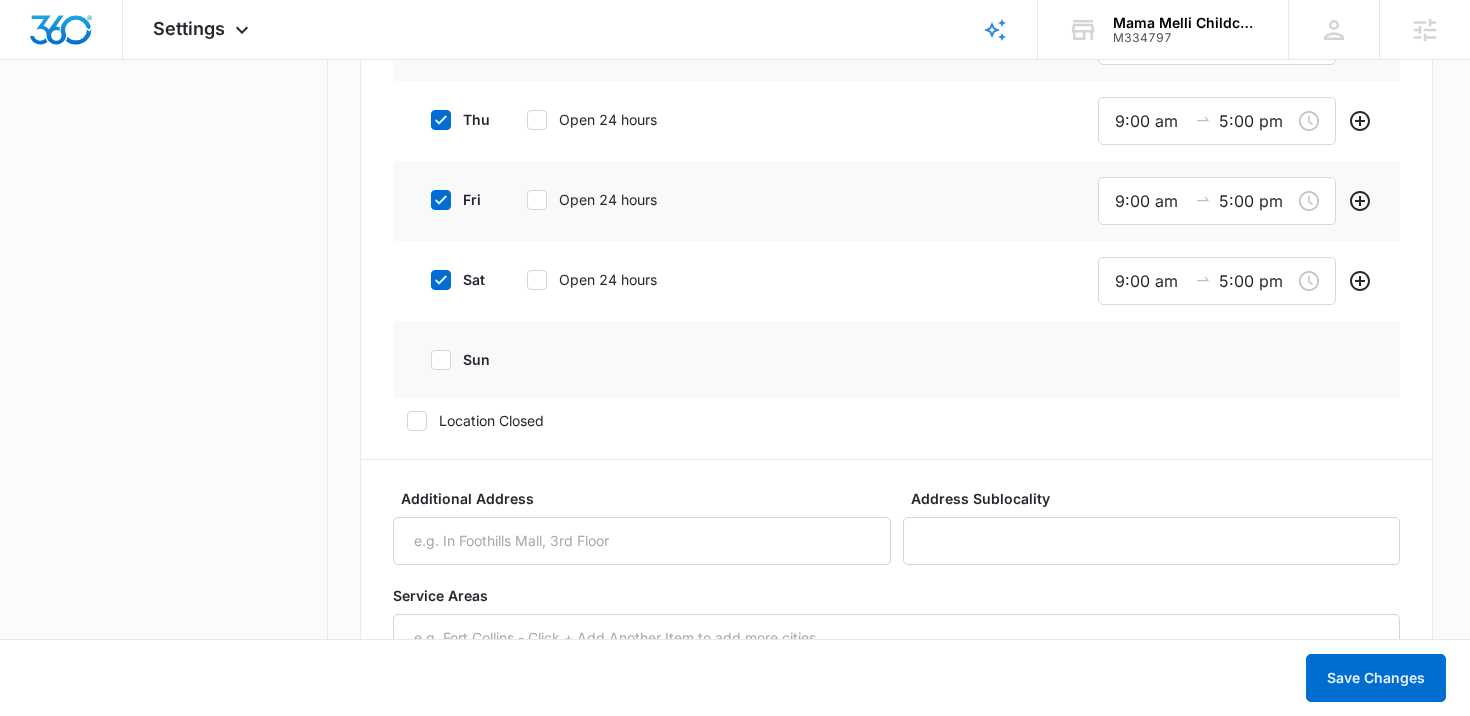 click 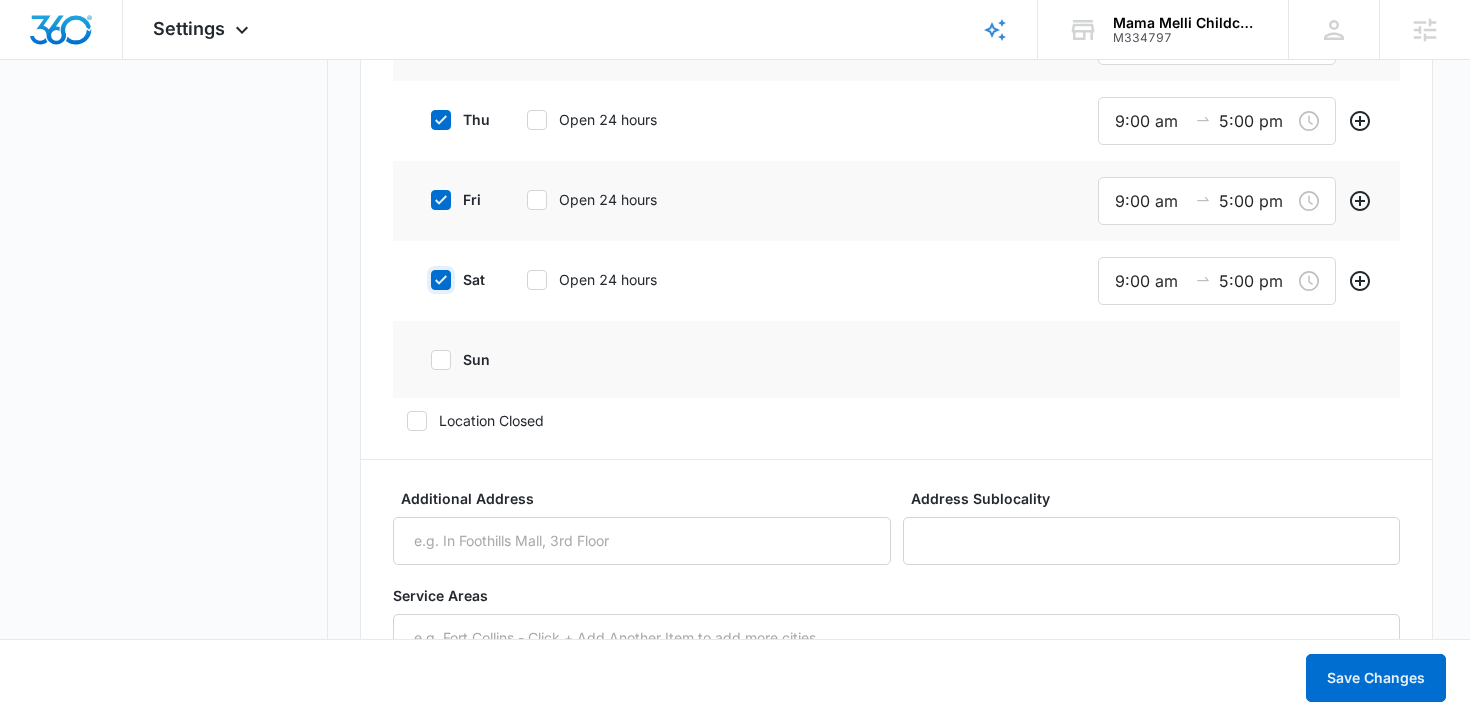 click on "sat" at bounding box center [424, 280] 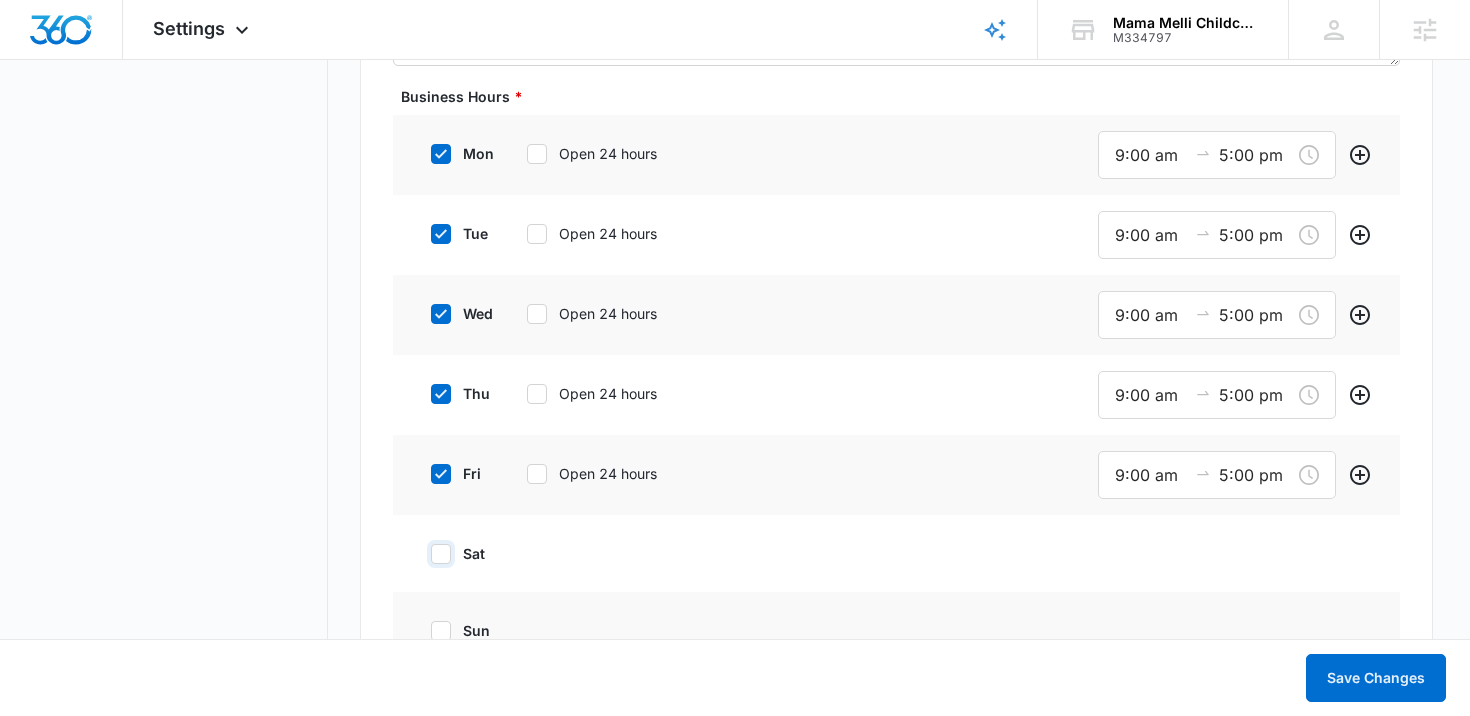 scroll, scrollTop: 1648, scrollLeft: 0, axis: vertical 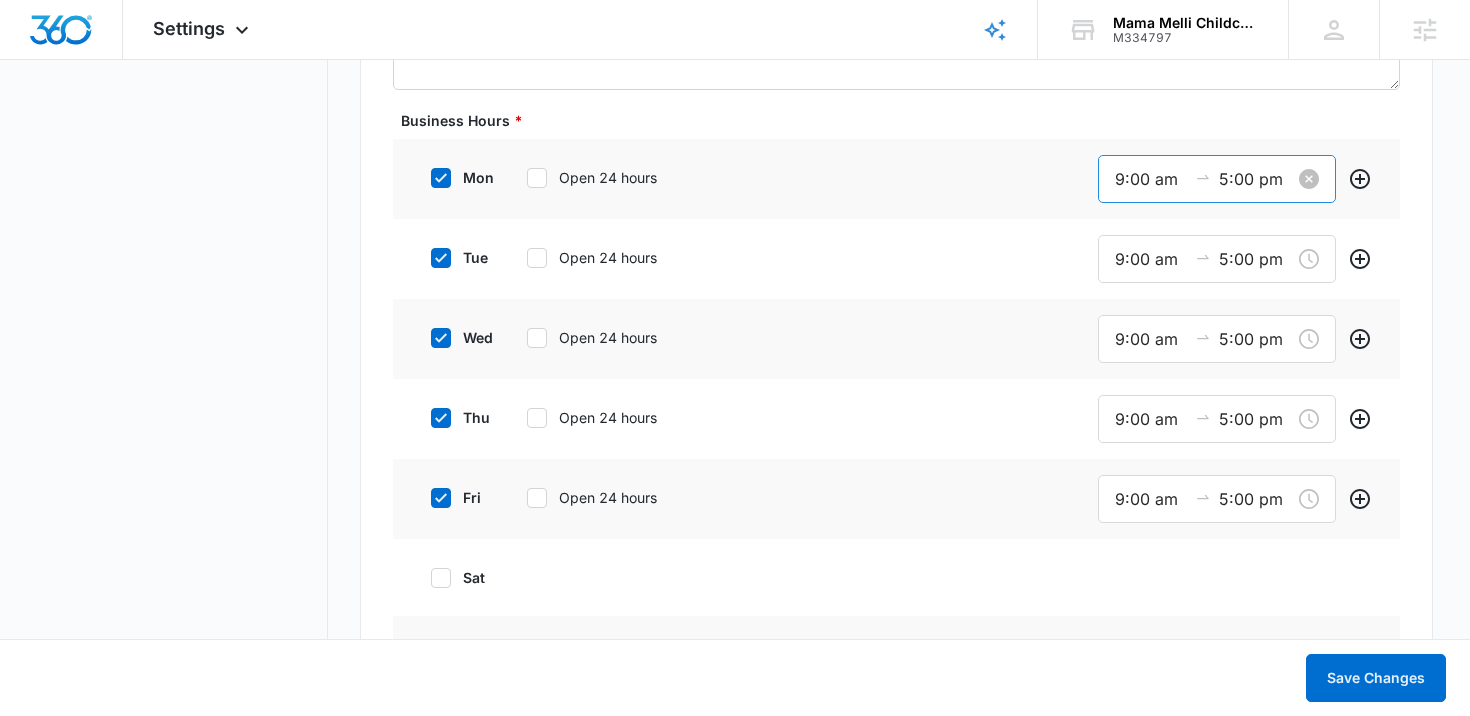 click on "9:00 am" at bounding box center (1151, 179) 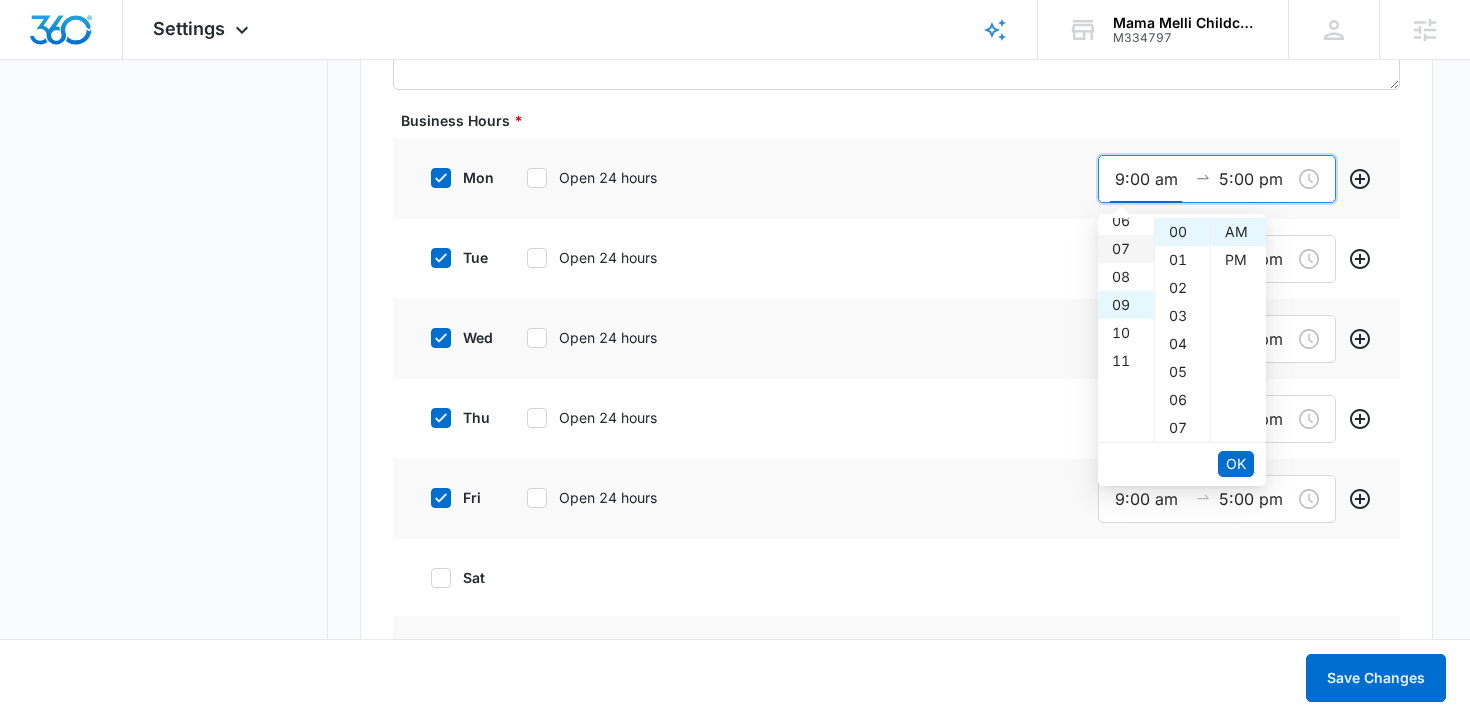 click on "07" at bounding box center (1126, 249) 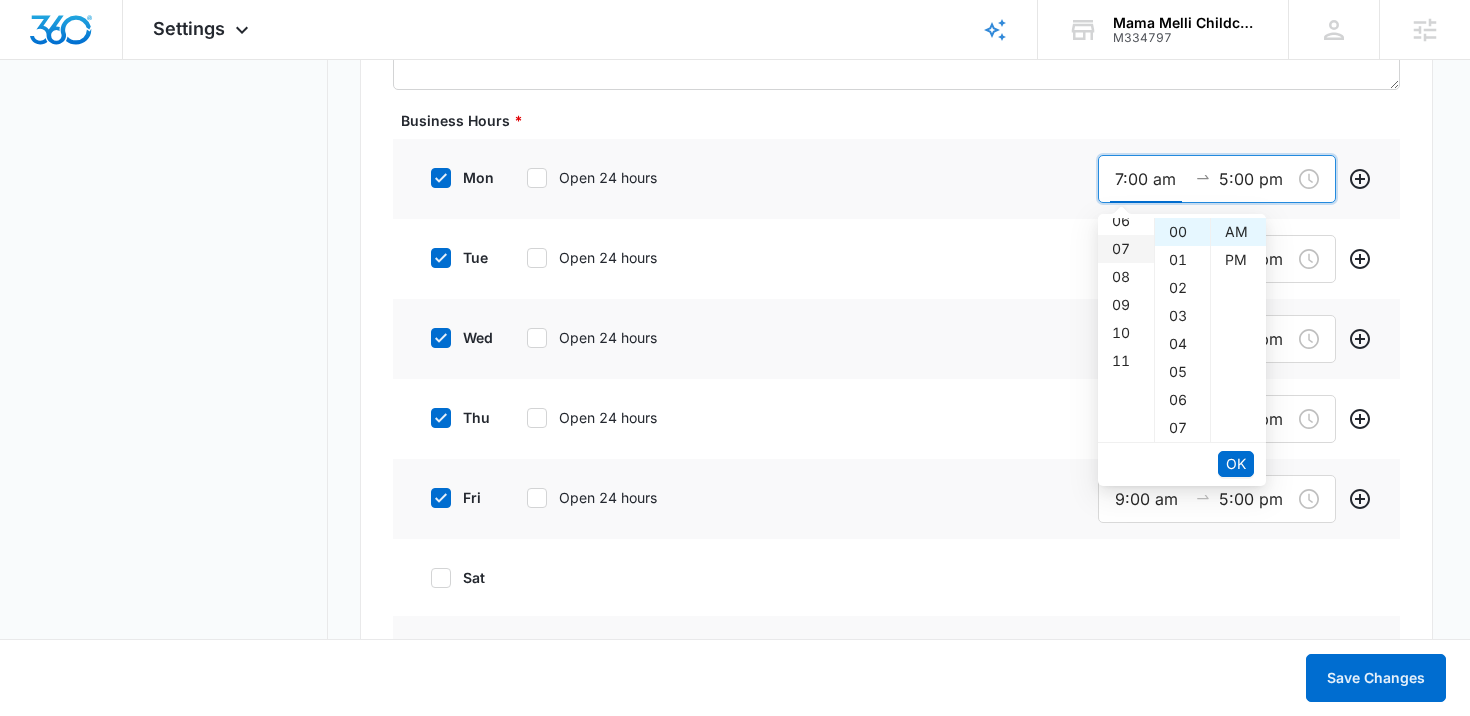scroll, scrollTop: 196, scrollLeft: 0, axis: vertical 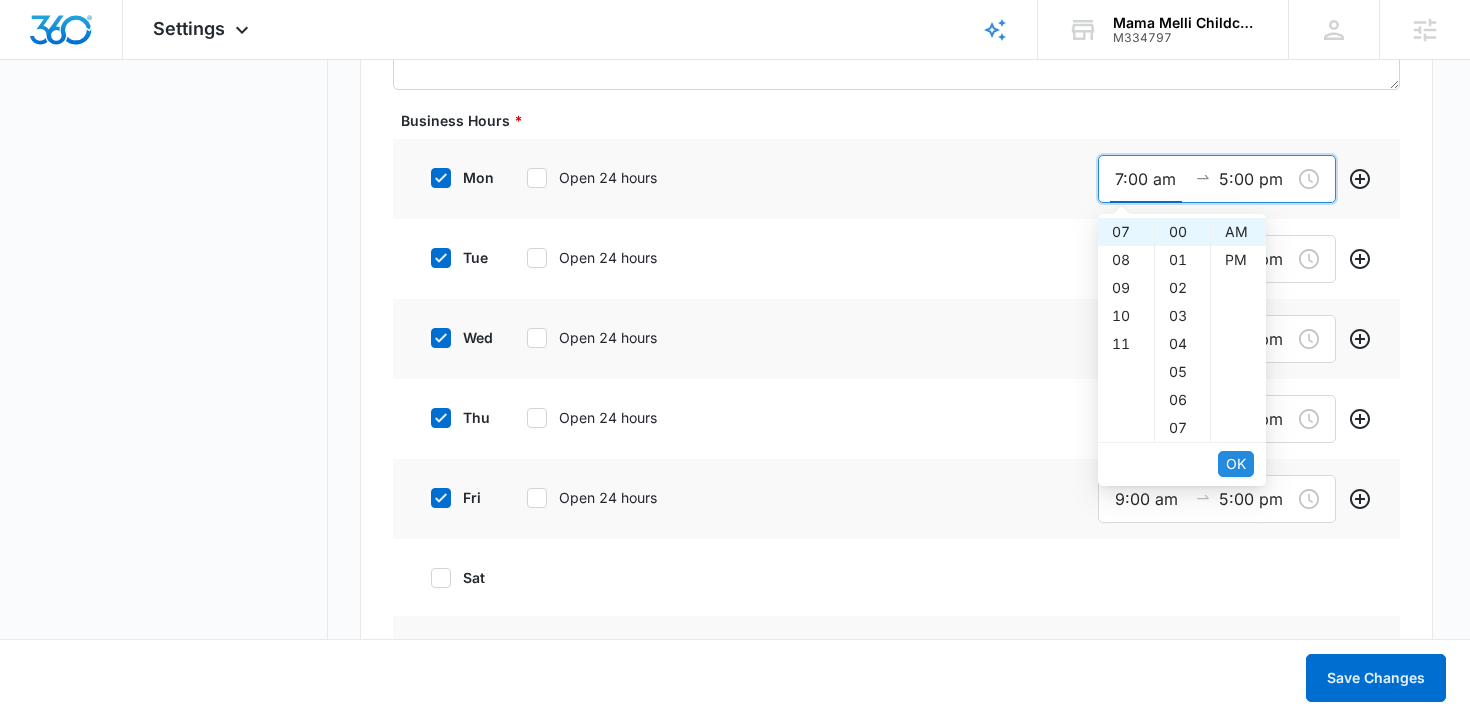 click on "OK" at bounding box center [1236, 464] 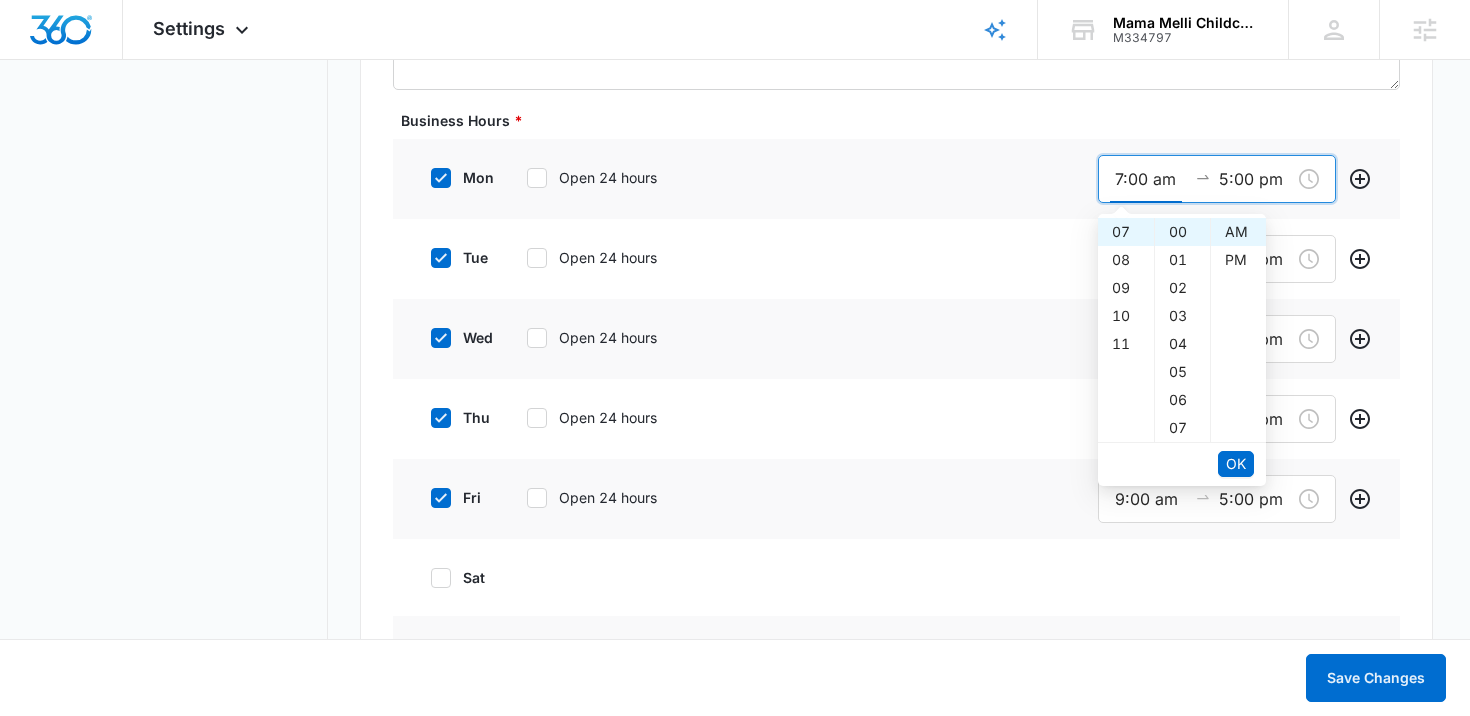 scroll, scrollTop: 159, scrollLeft: 0, axis: vertical 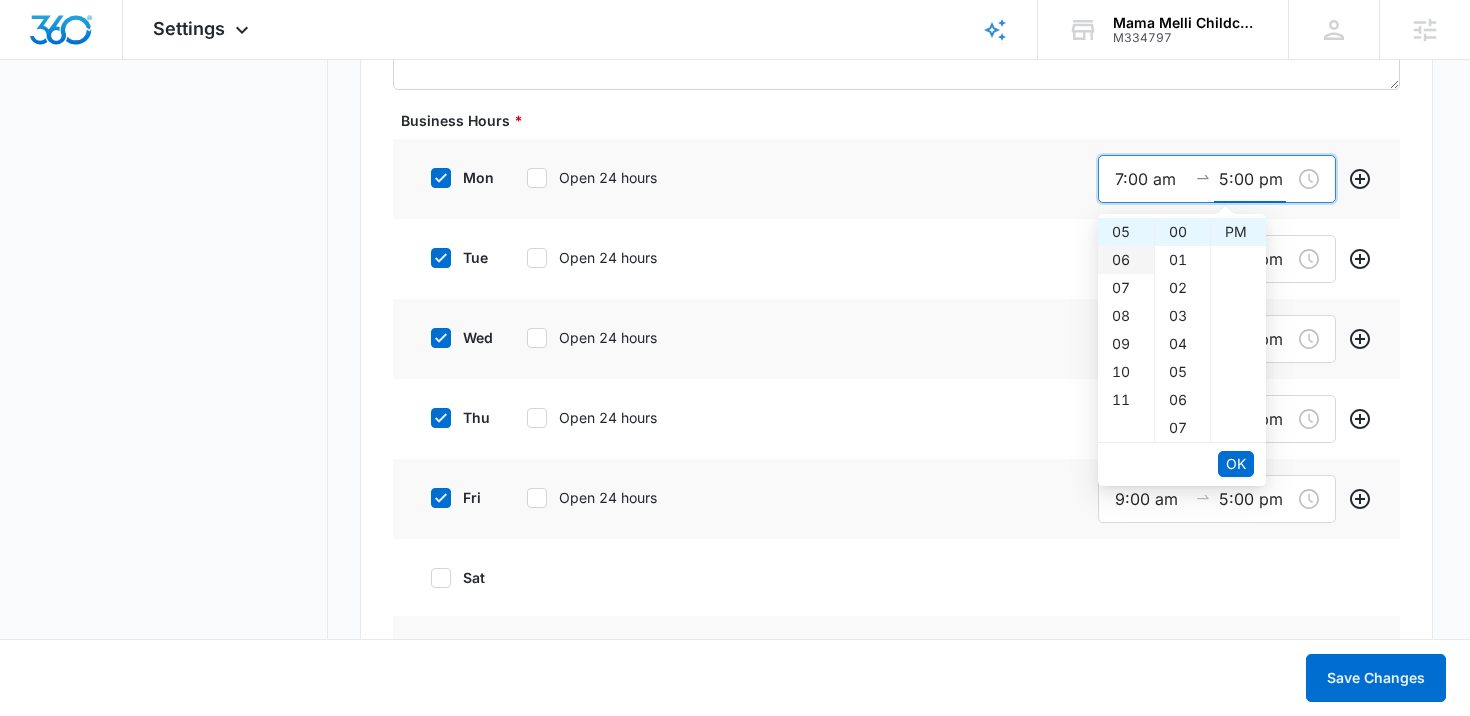 click on "06" at bounding box center [1126, 260] 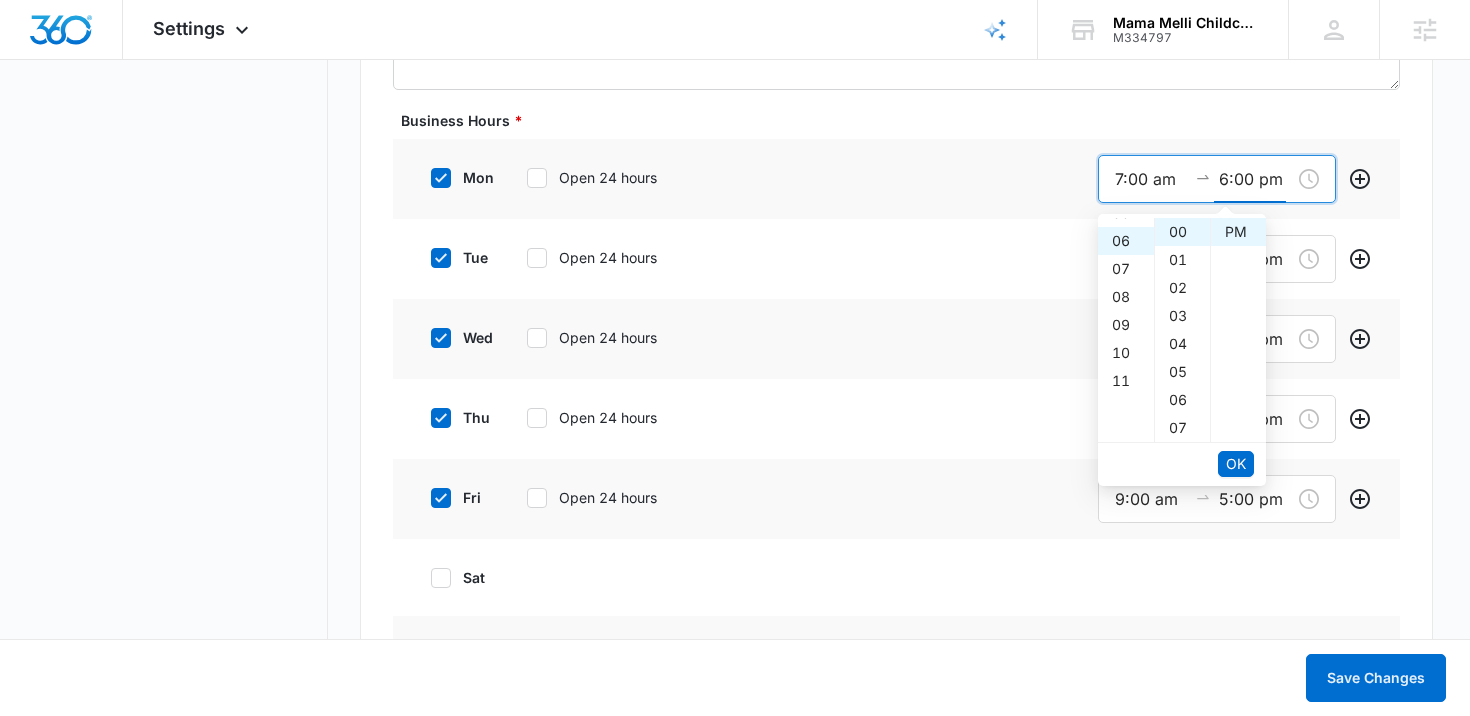 scroll, scrollTop: 168, scrollLeft: 0, axis: vertical 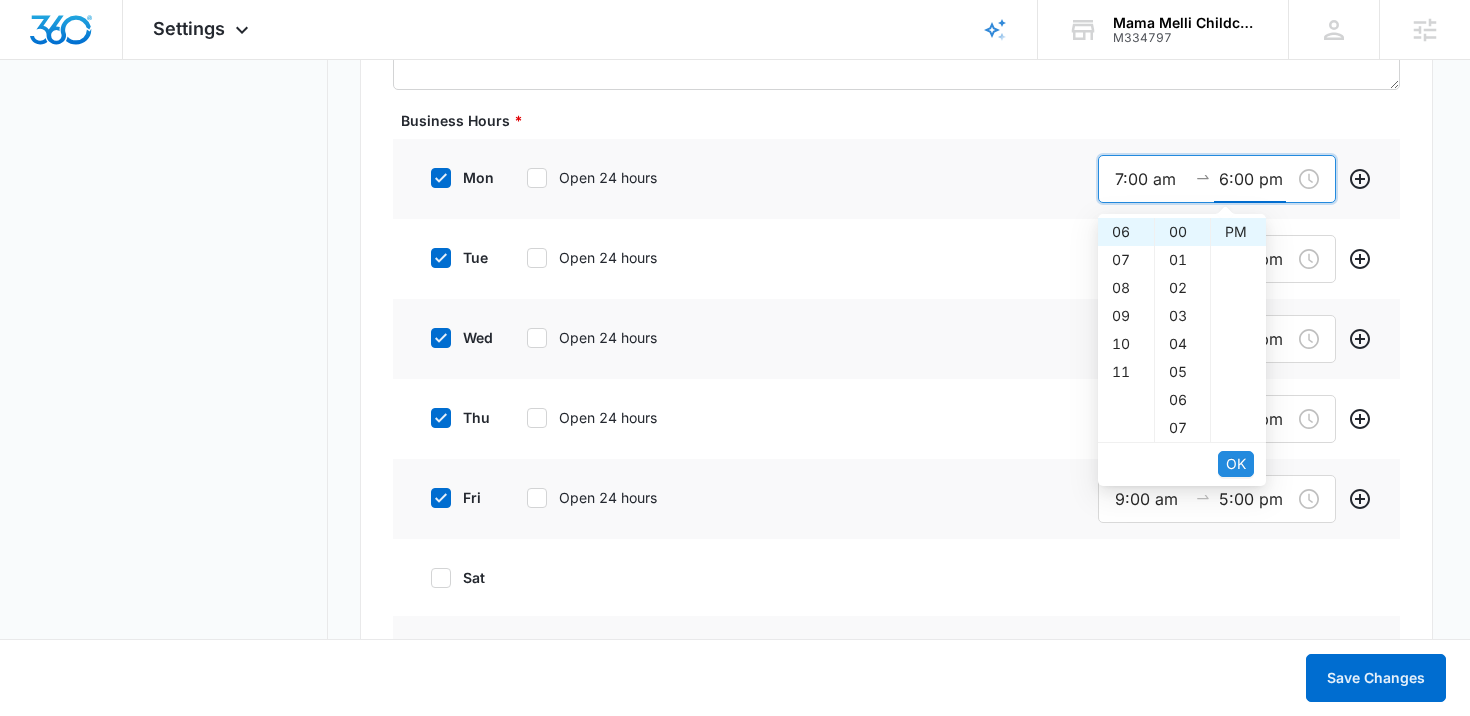 click on "OK" at bounding box center (1236, 464) 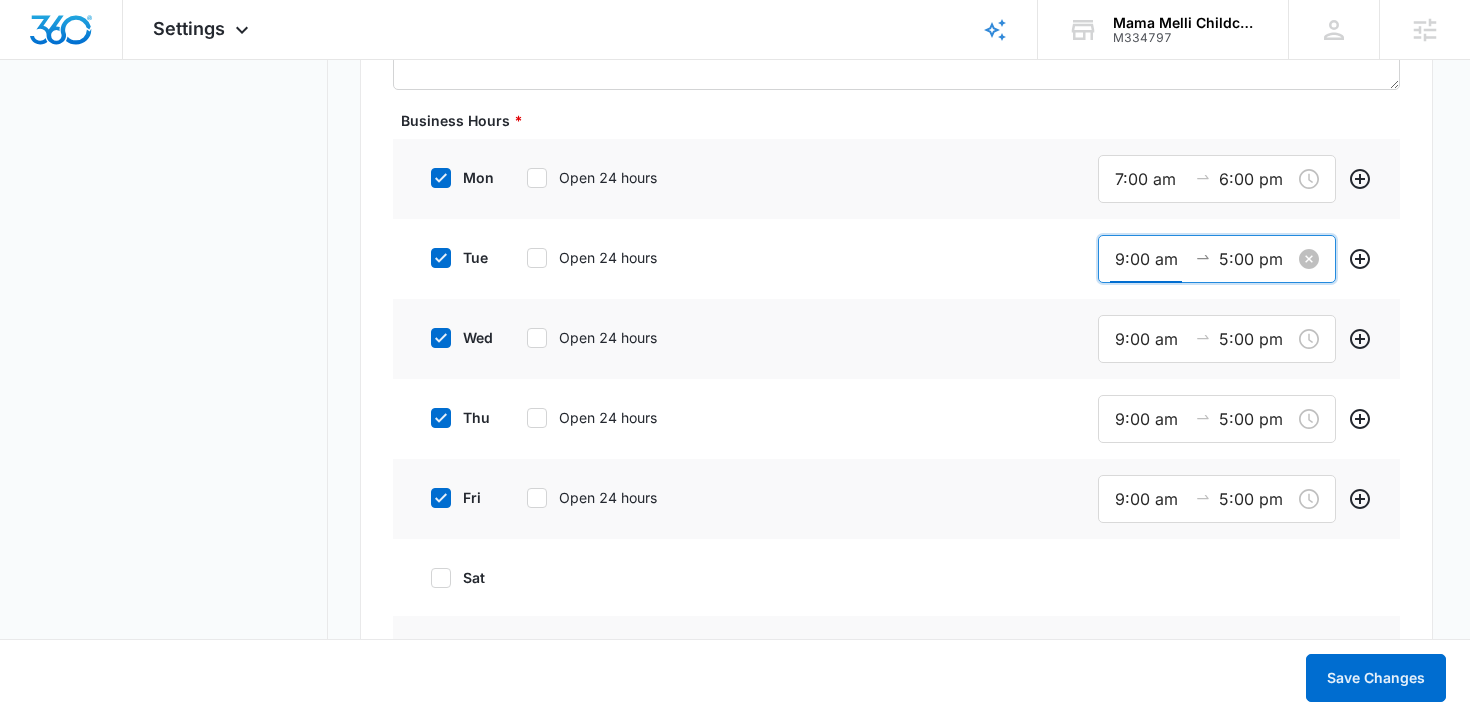 click on "9:00 am" at bounding box center [1151, 259] 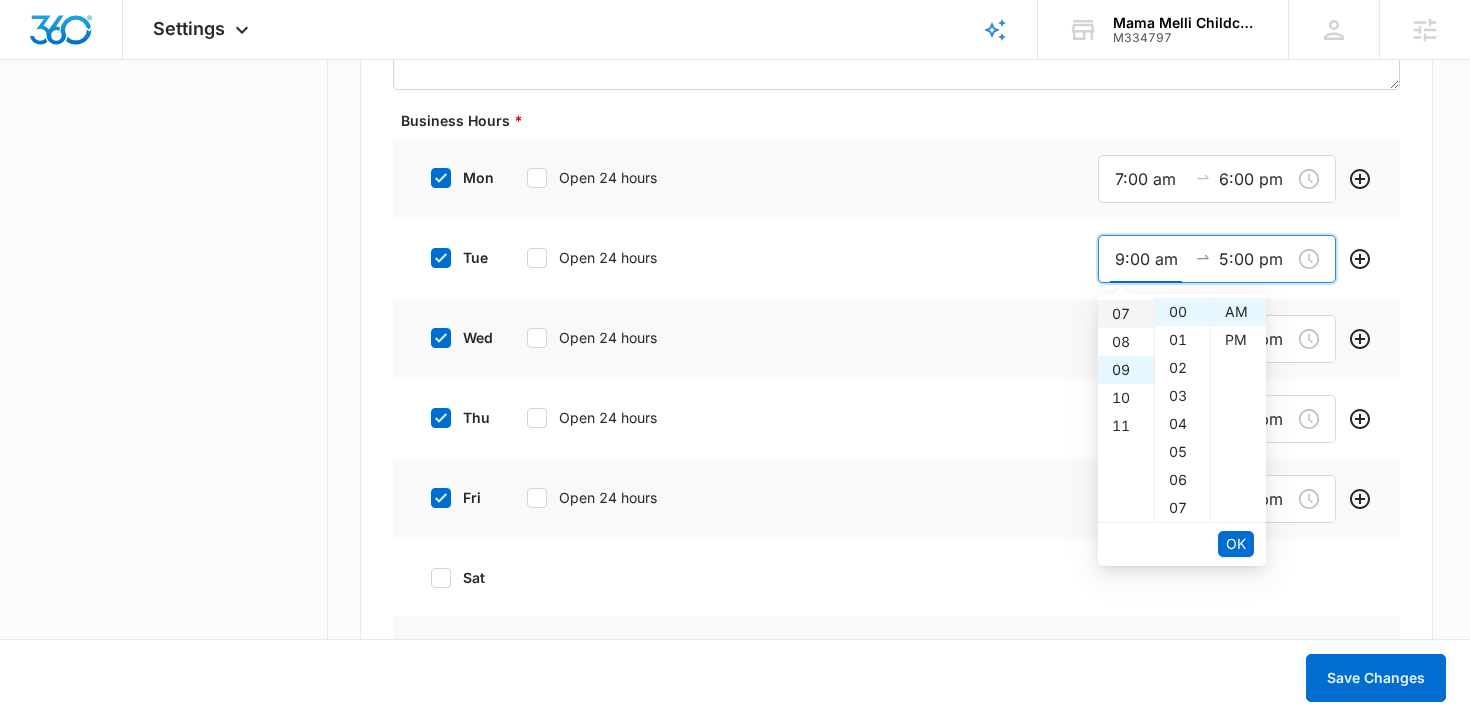 click on "07" at bounding box center [1126, 314] 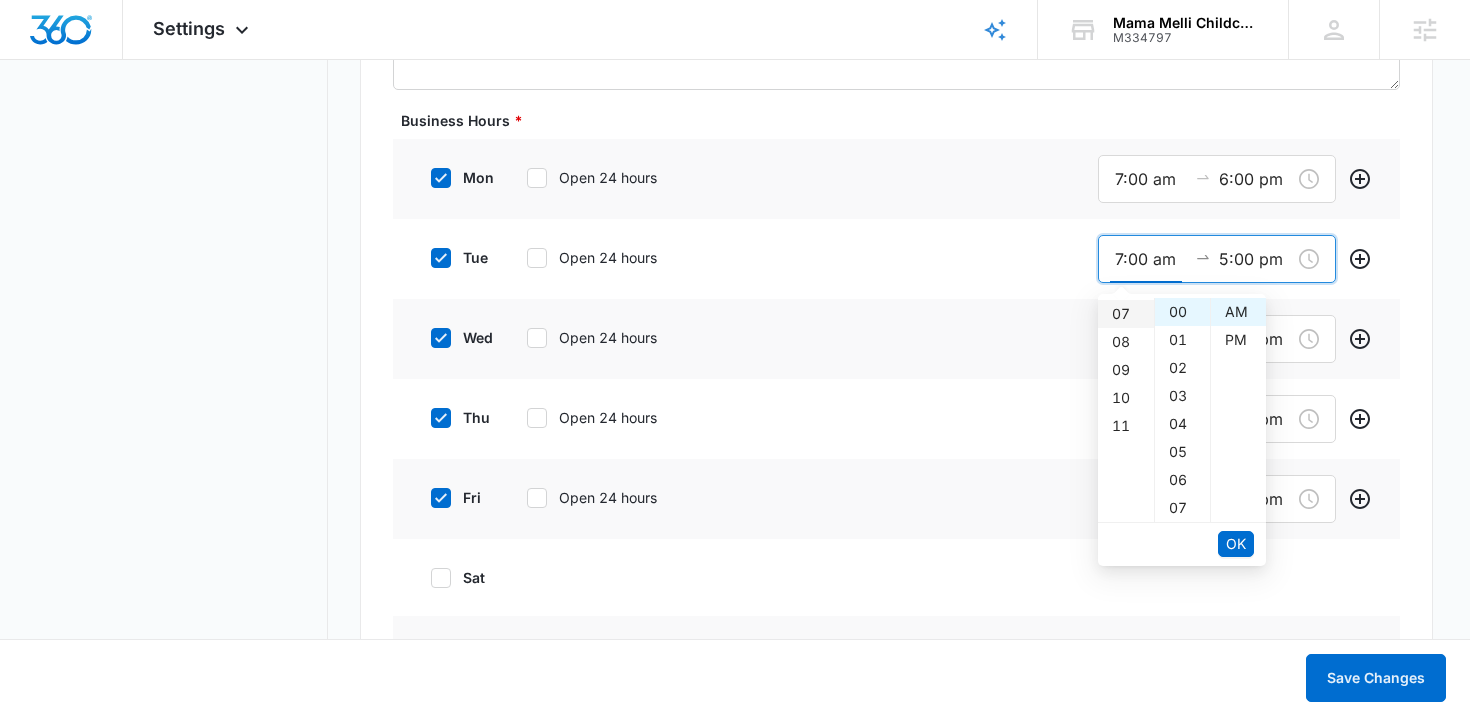 scroll, scrollTop: 196, scrollLeft: 0, axis: vertical 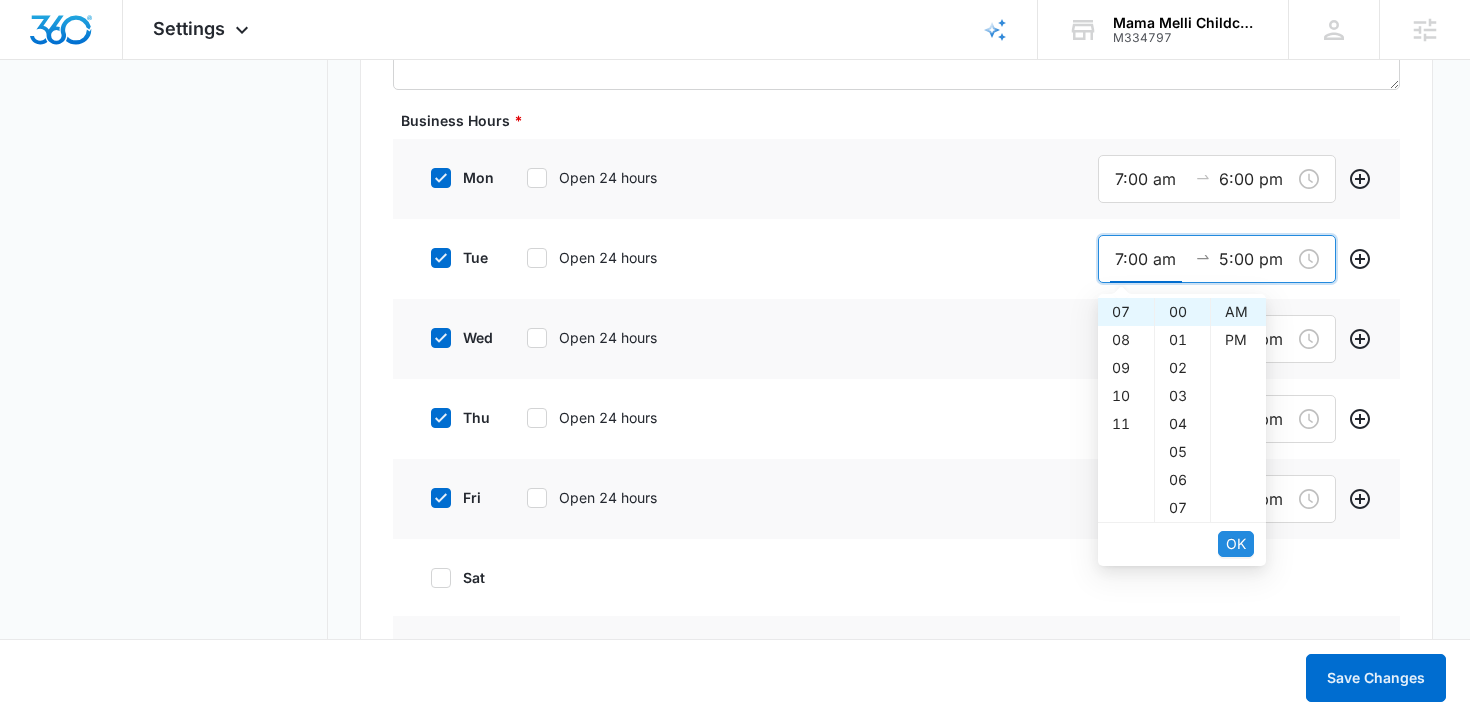 click on "OK" at bounding box center [1236, 544] 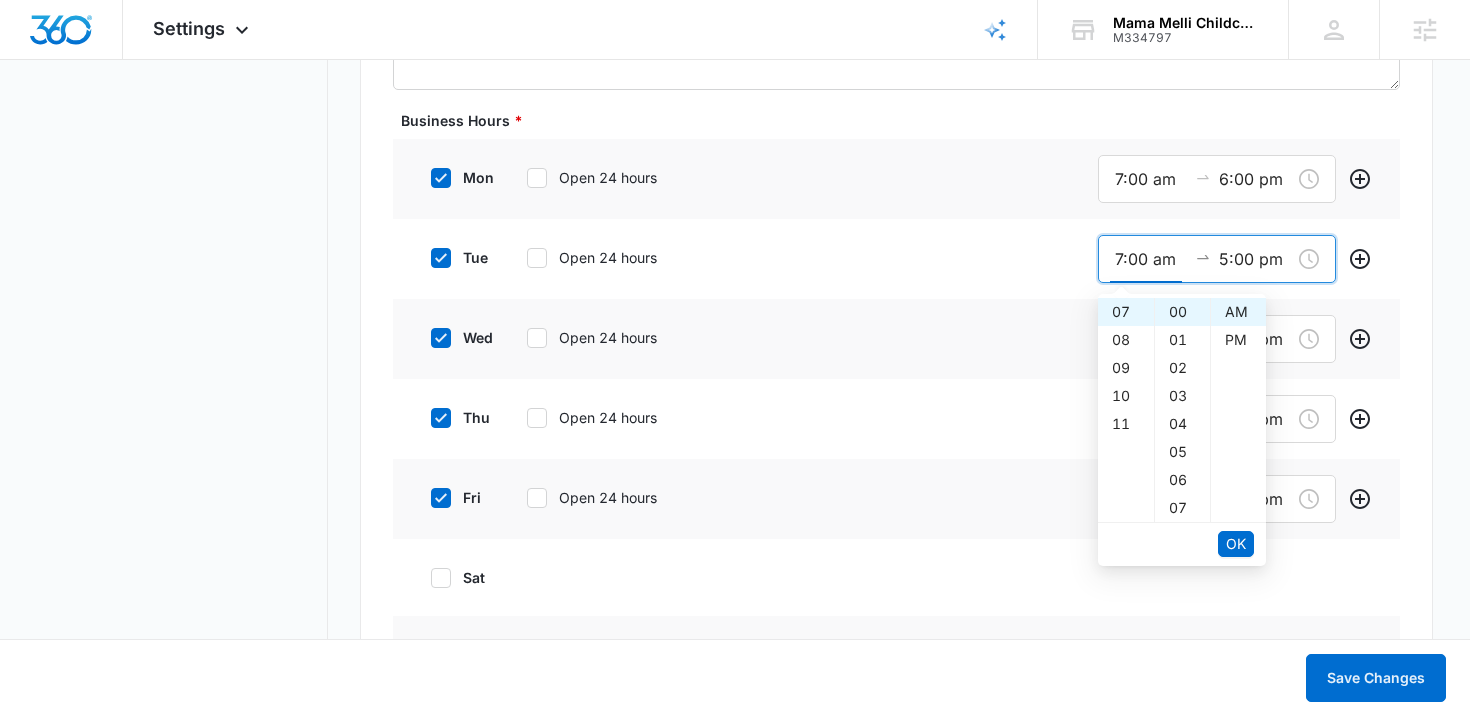 scroll, scrollTop: 154, scrollLeft: 0, axis: vertical 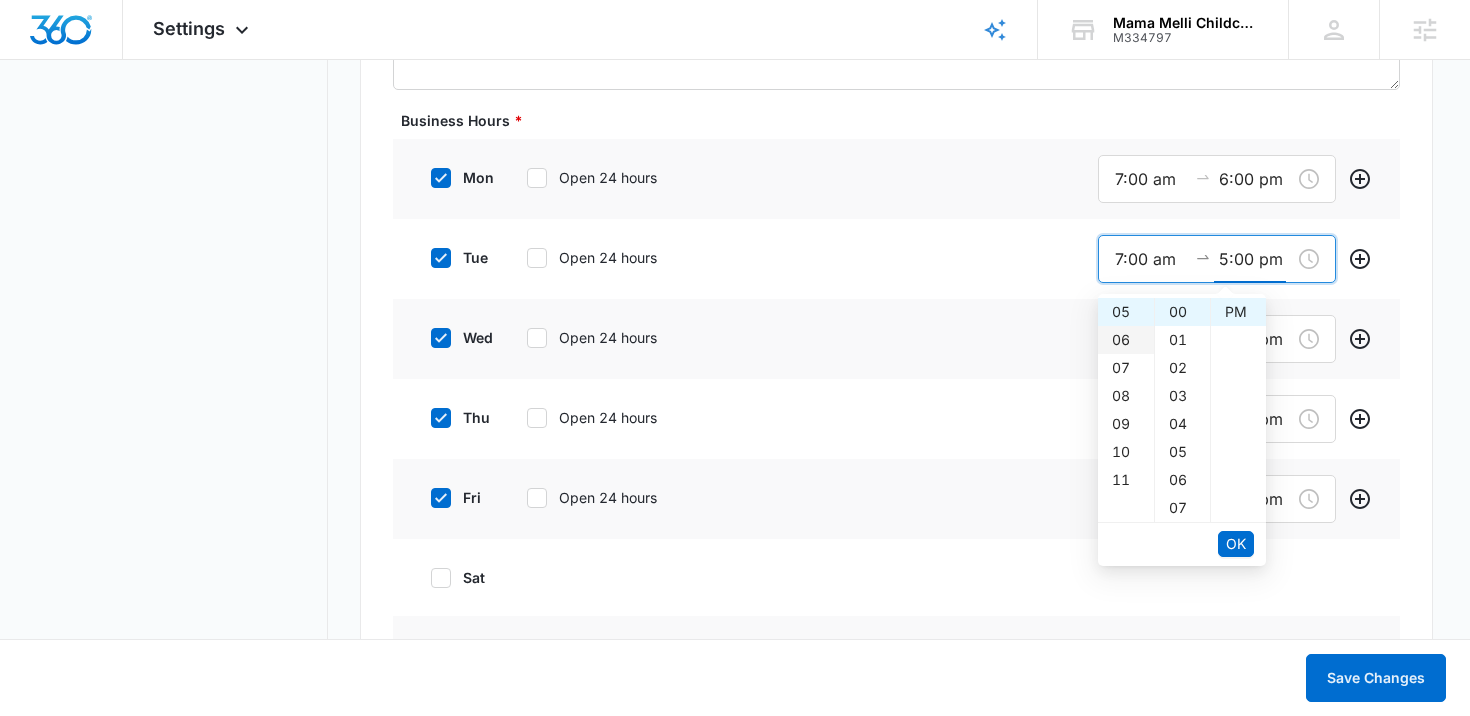 click on "06" at bounding box center [1126, 340] 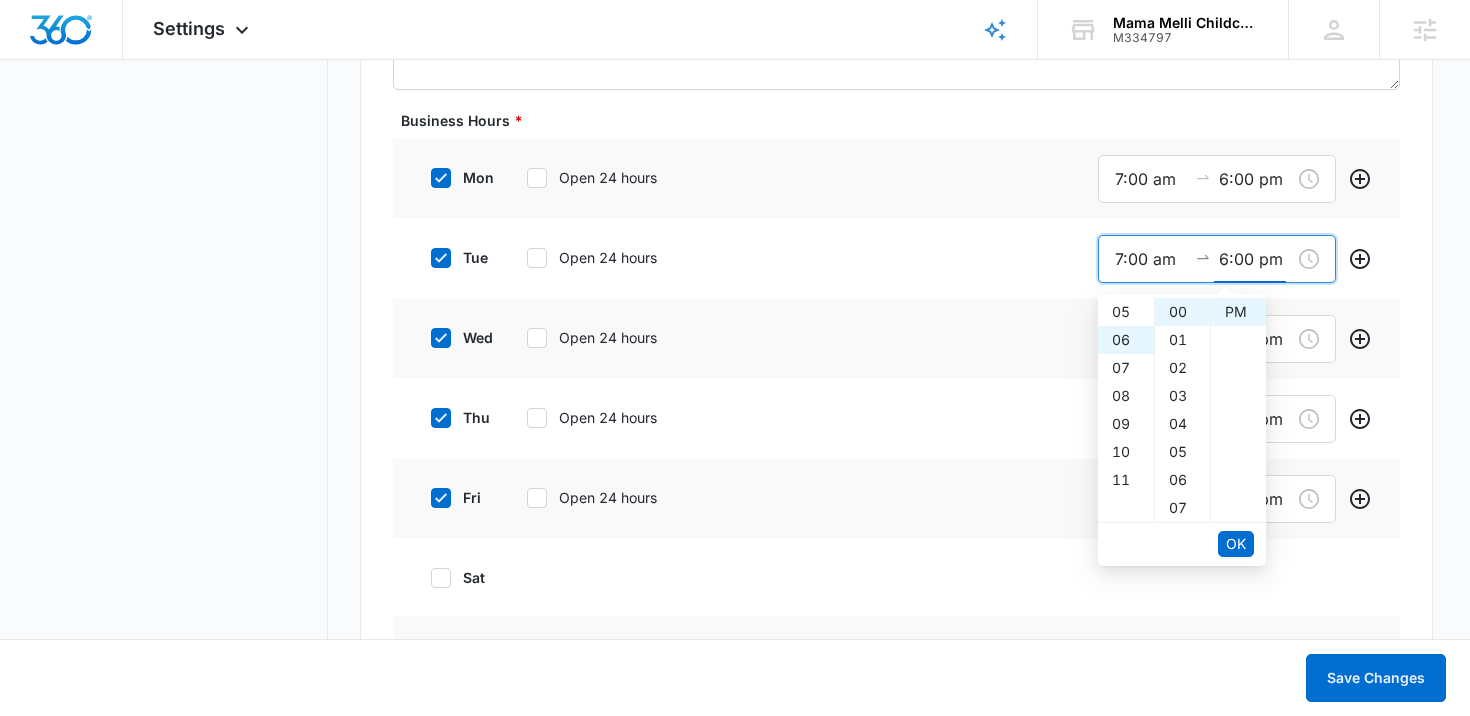 scroll, scrollTop: 168, scrollLeft: 0, axis: vertical 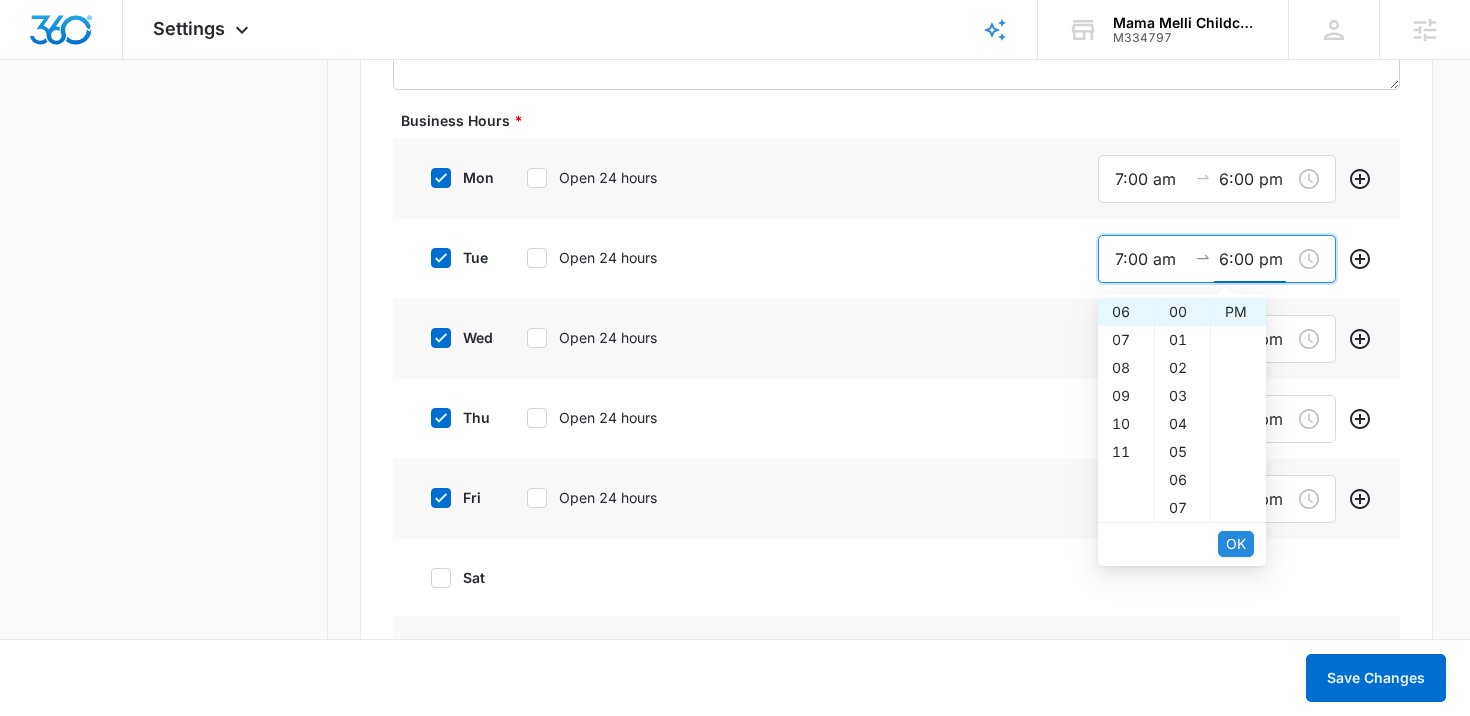 click on "OK" at bounding box center (1236, 544) 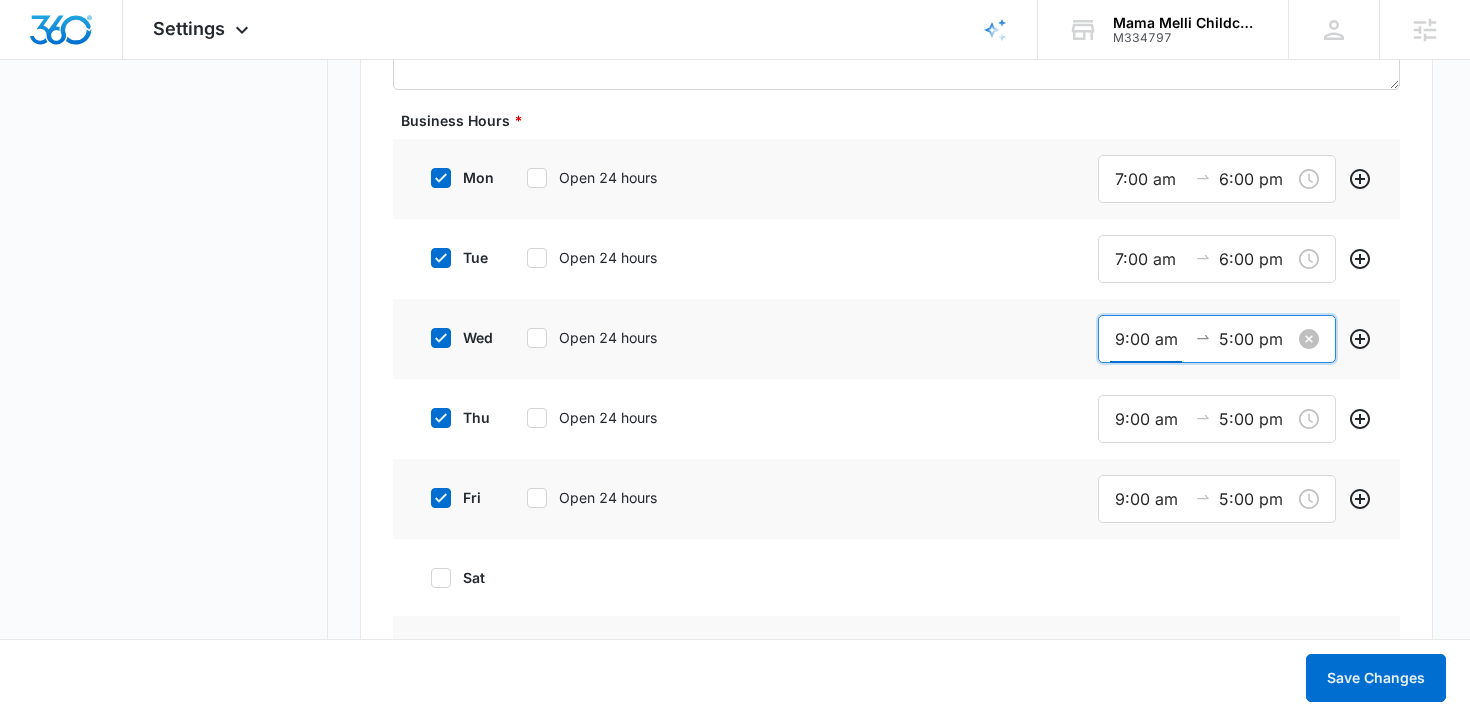 click on "9:00 am" at bounding box center (1151, 339) 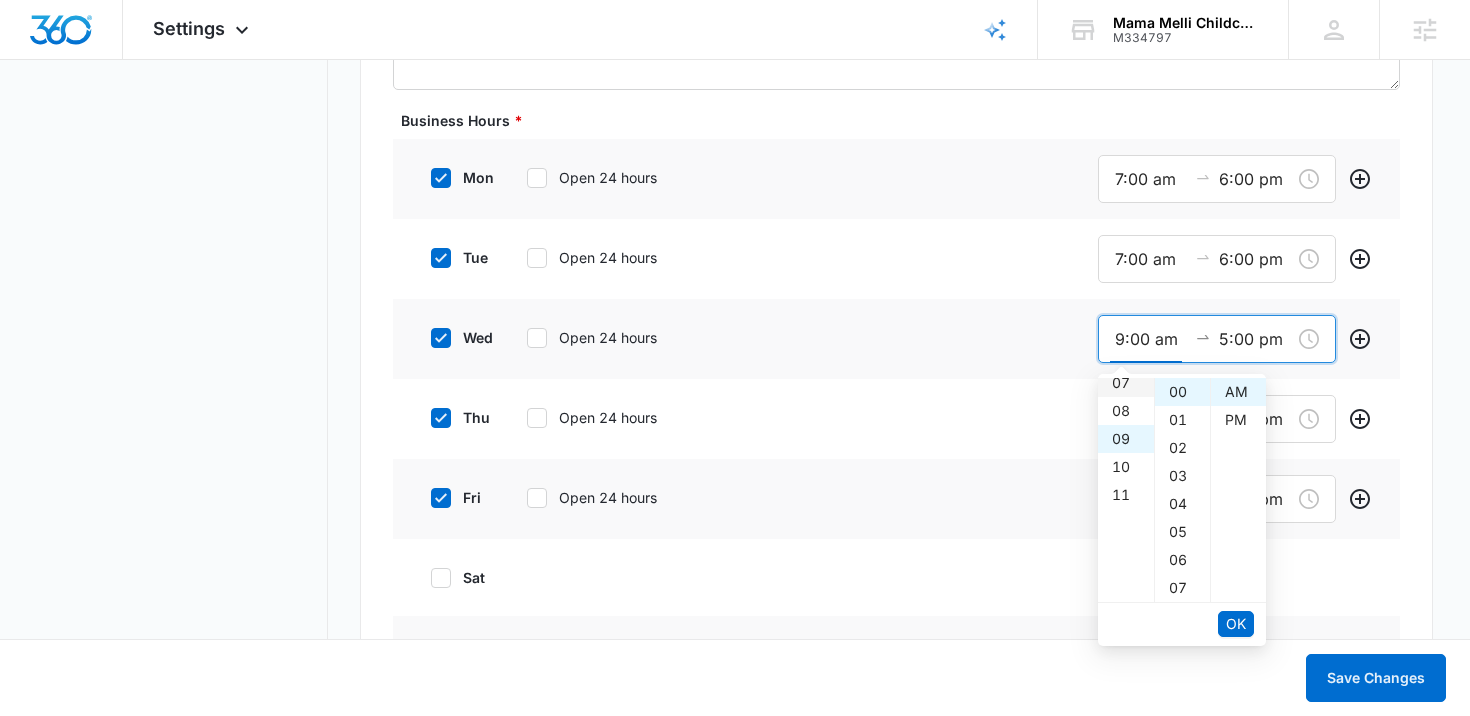 click on "07" at bounding box center (1126, 383) 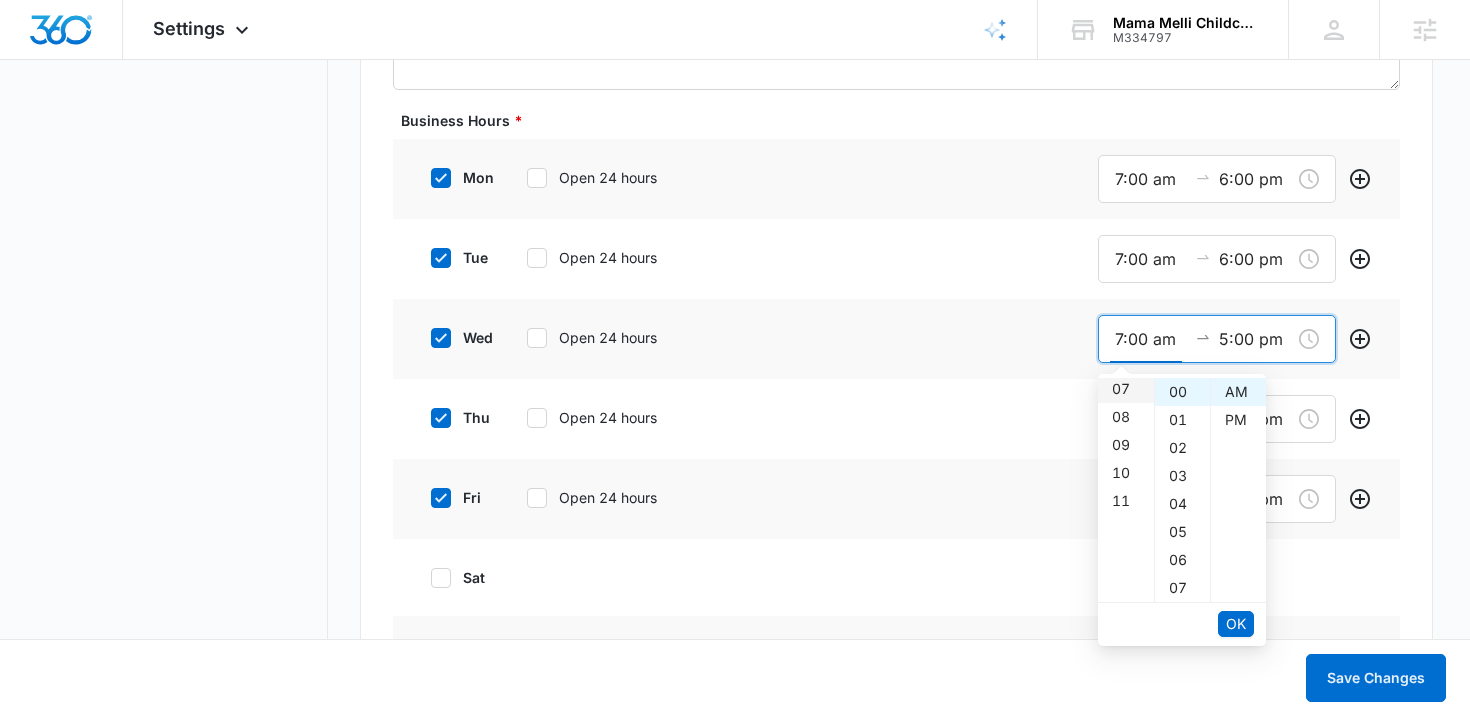 scroll, scrollTop: 196, scrollLeft: 0, axis: vertical 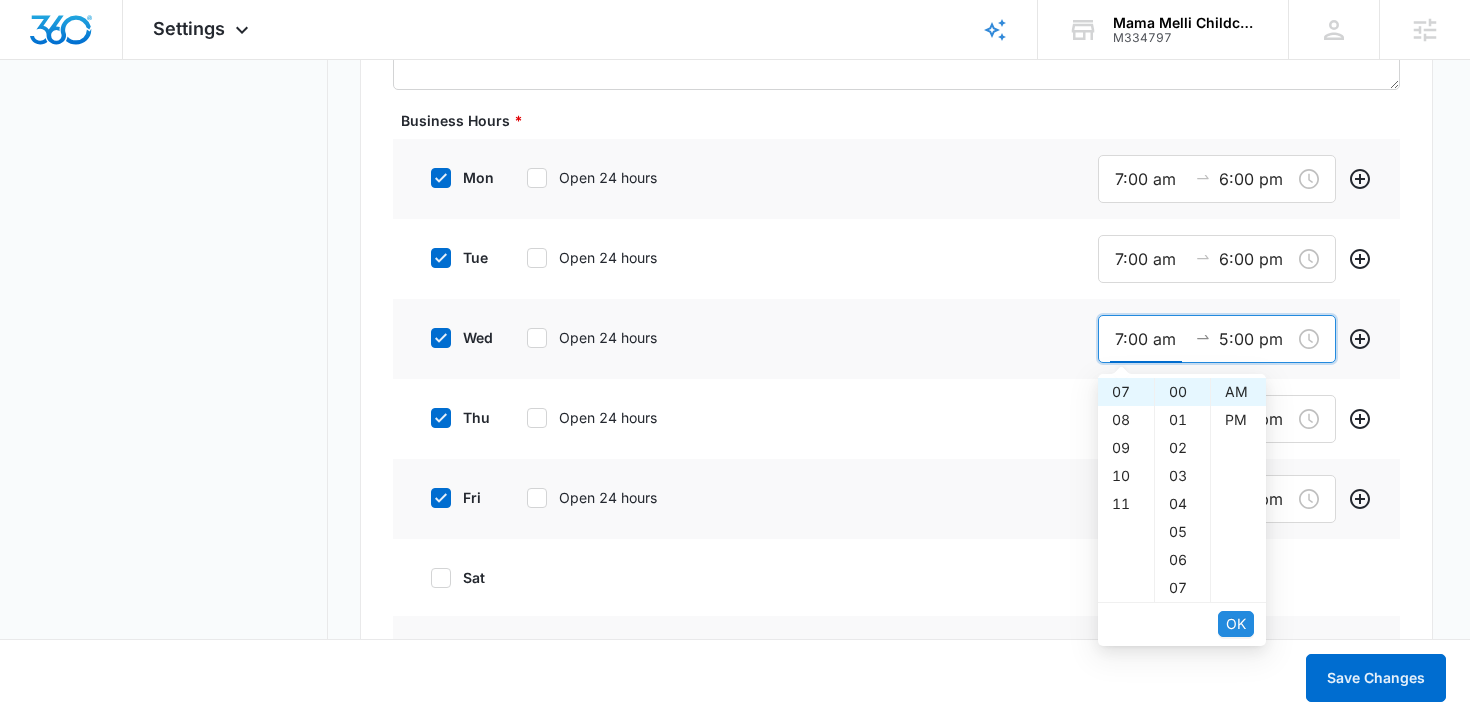 click on "OK" at bounding box center (1236, 624) 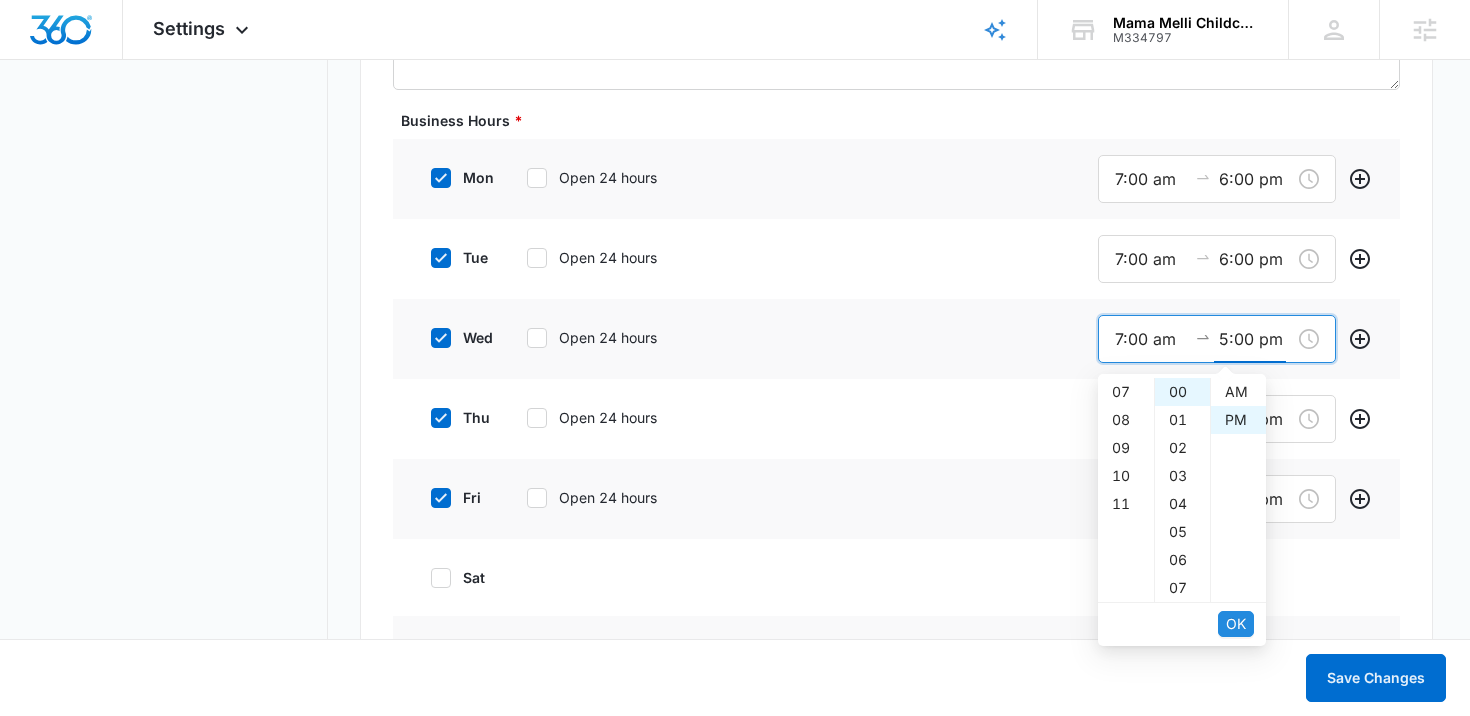 scroll, scrollTop: 140, scrollLeft: 0, axis: vertical 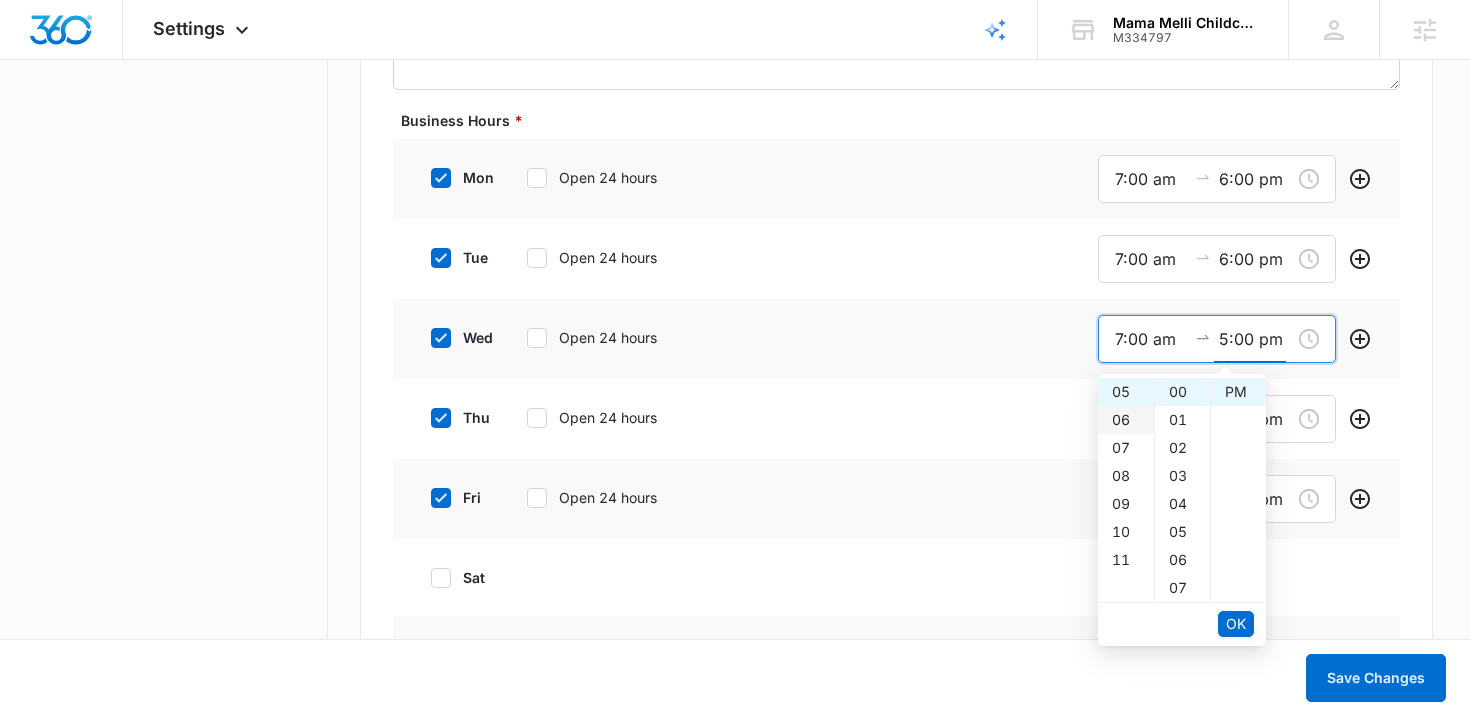 click on "06" at bounding box center (1126, 420) 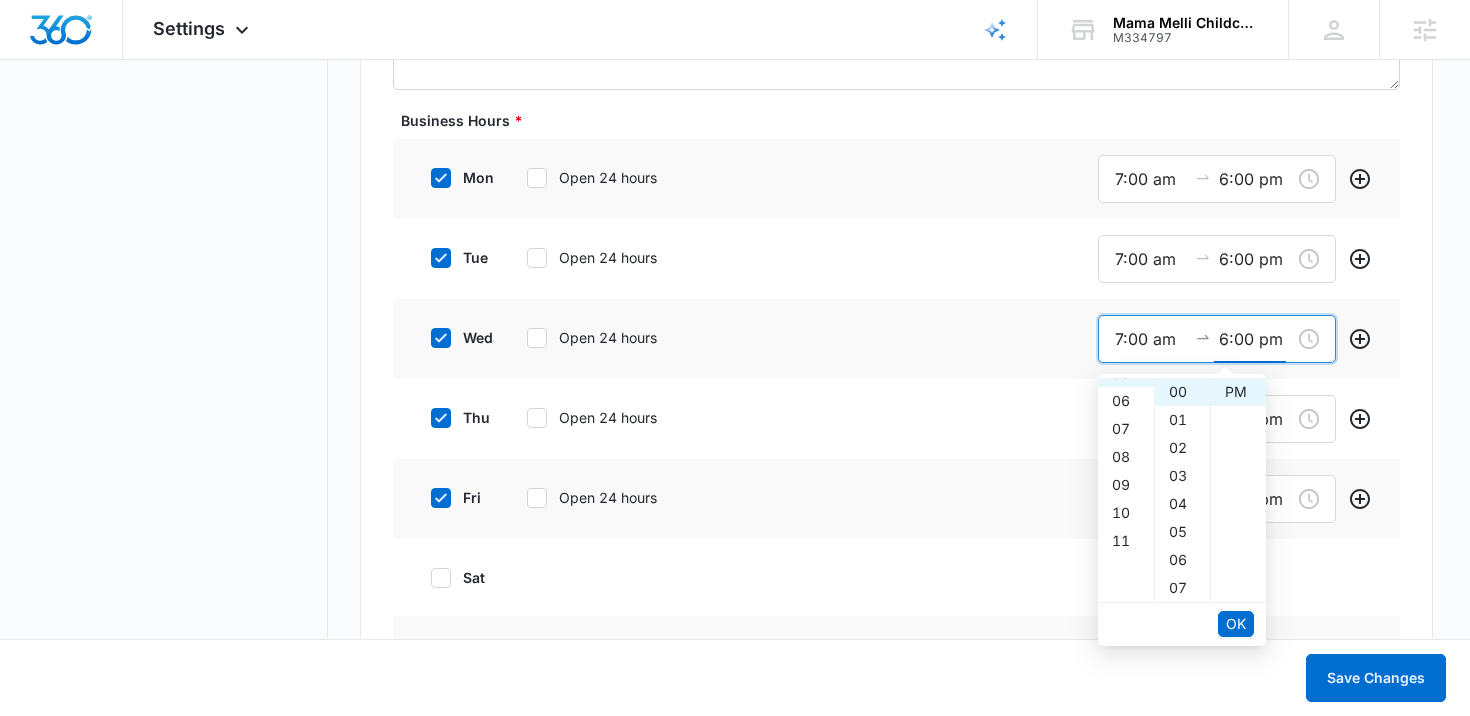 scroll, scrollTop: 168, scrollLeft: 0, axis: vertical 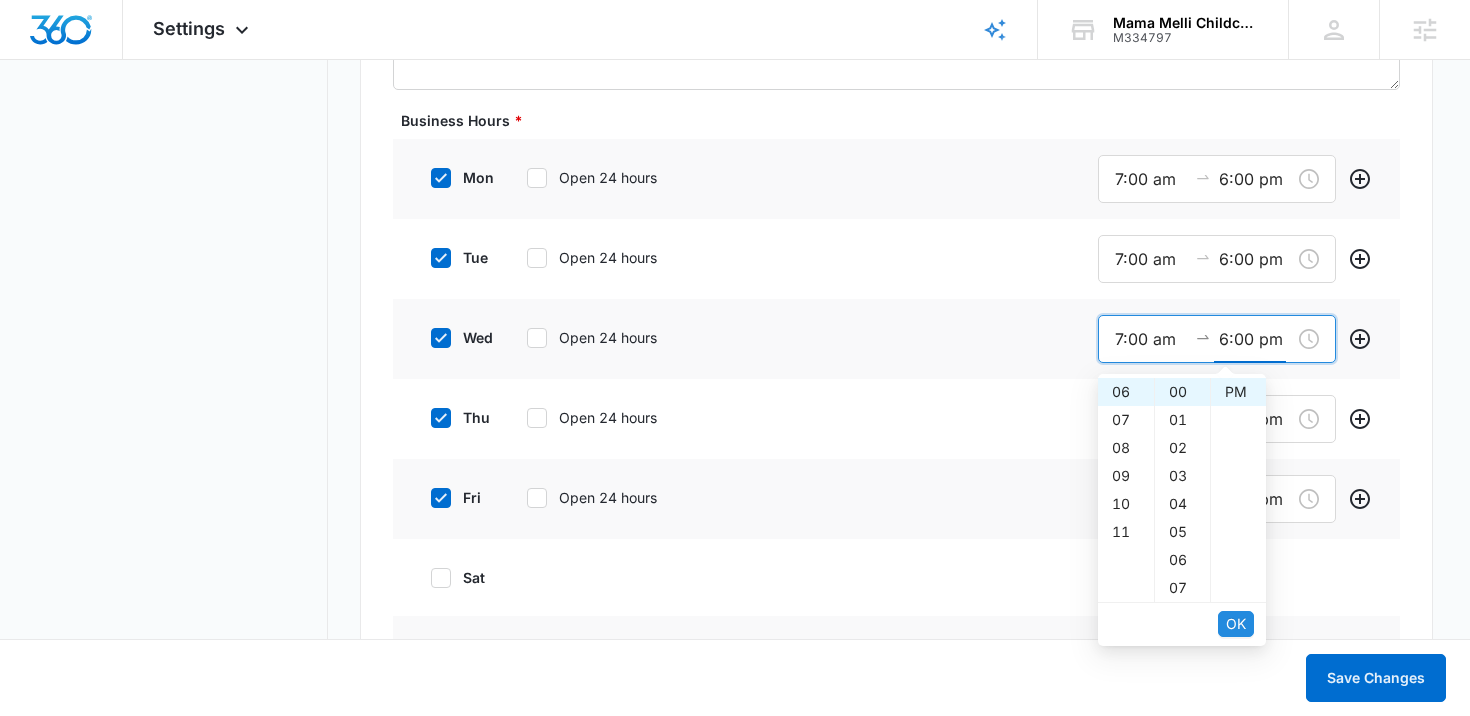 click on "OK" at bounding box center (1236, 624) 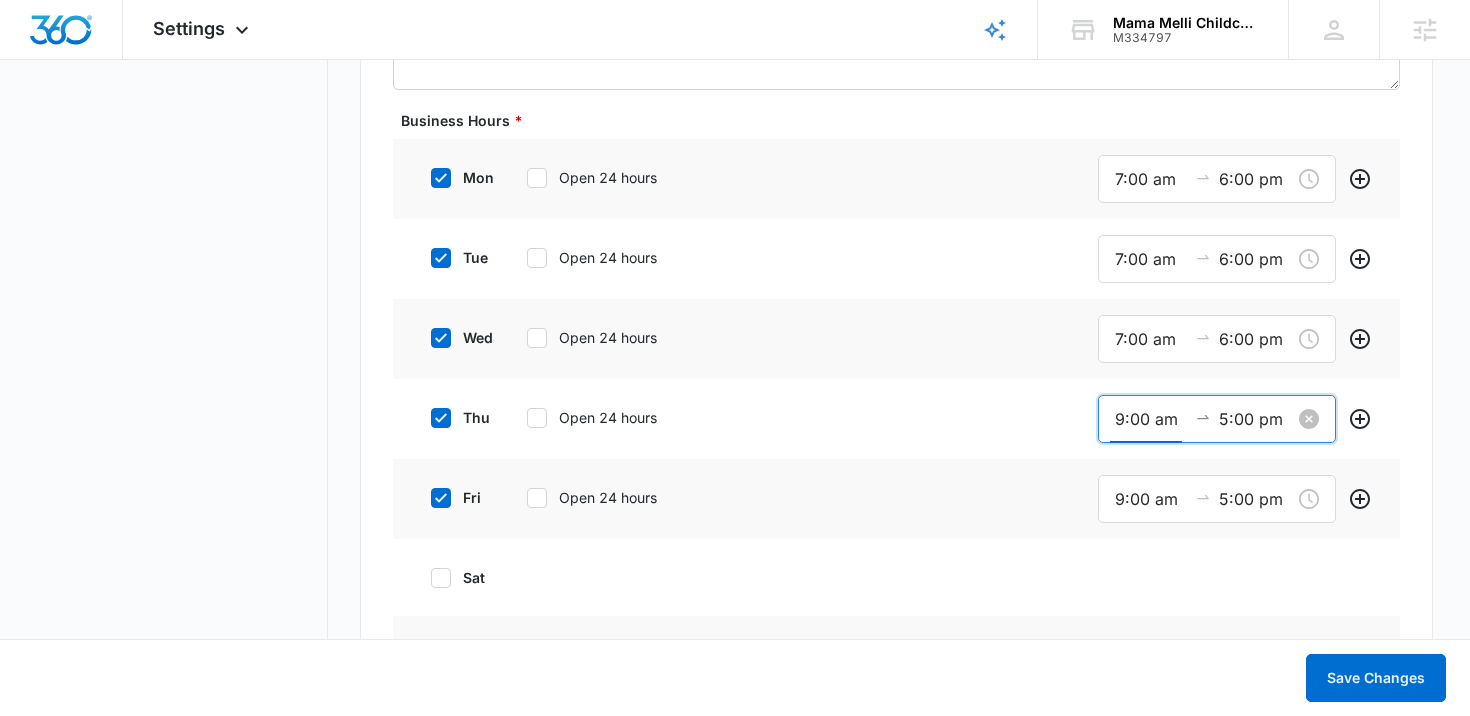 click on "9:00 am" at bounding box center [1151, 419] 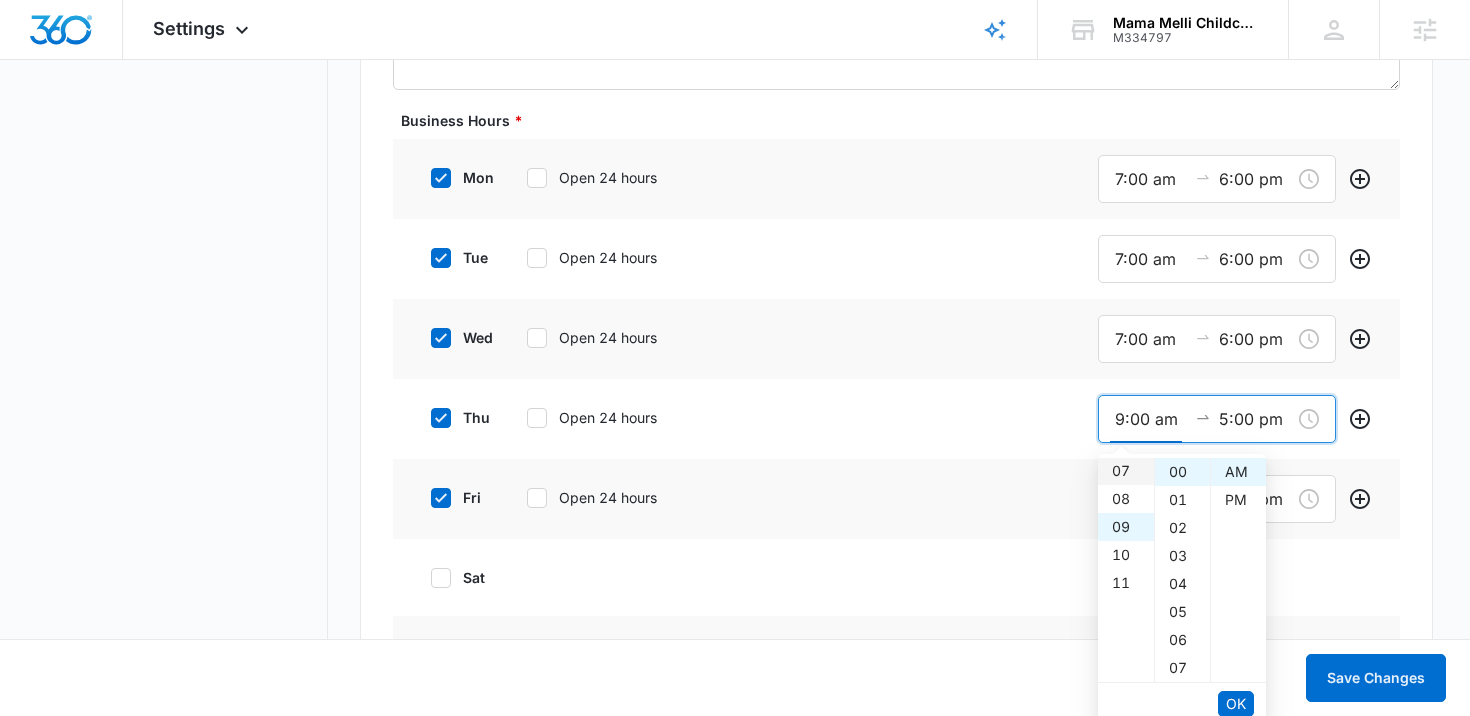 click on "07" at bounding box center [1126, 471] 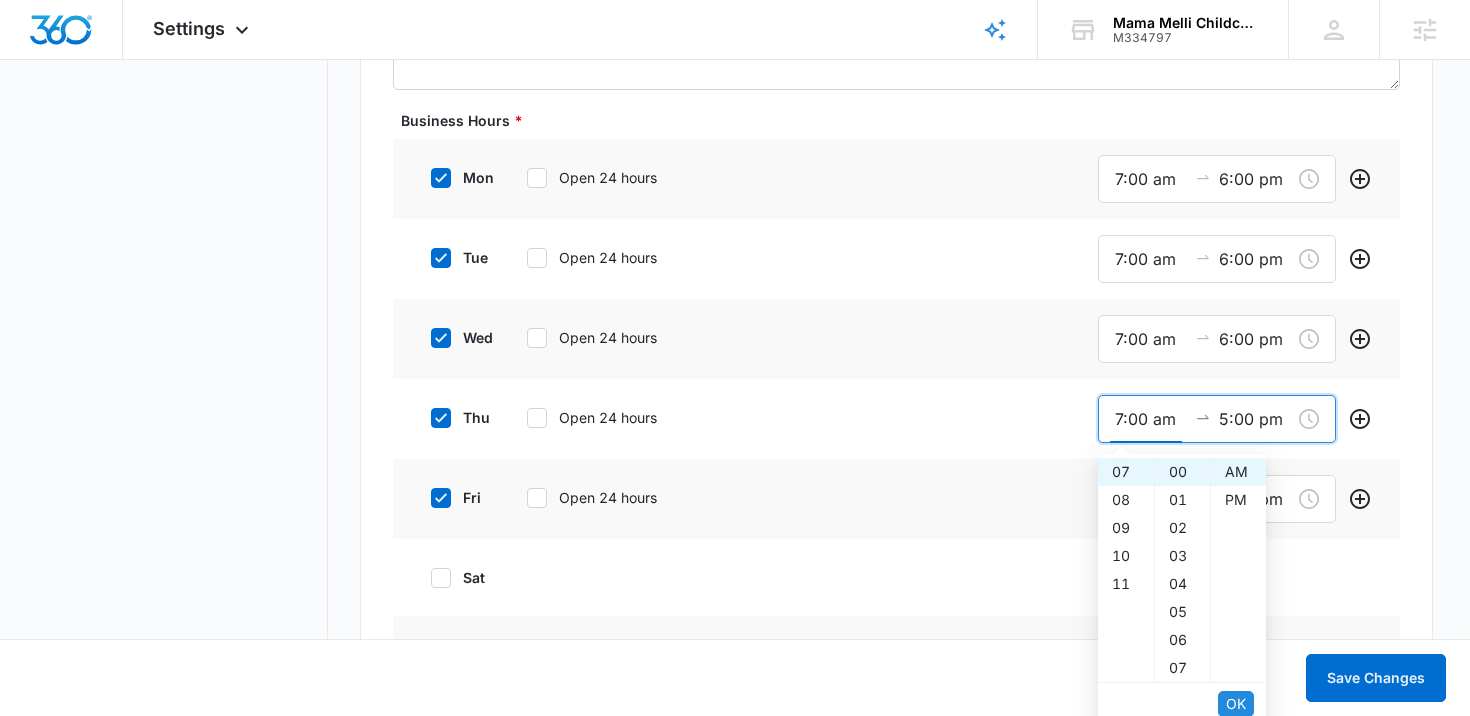 click on "OK" at bounding box center (1236, 704) 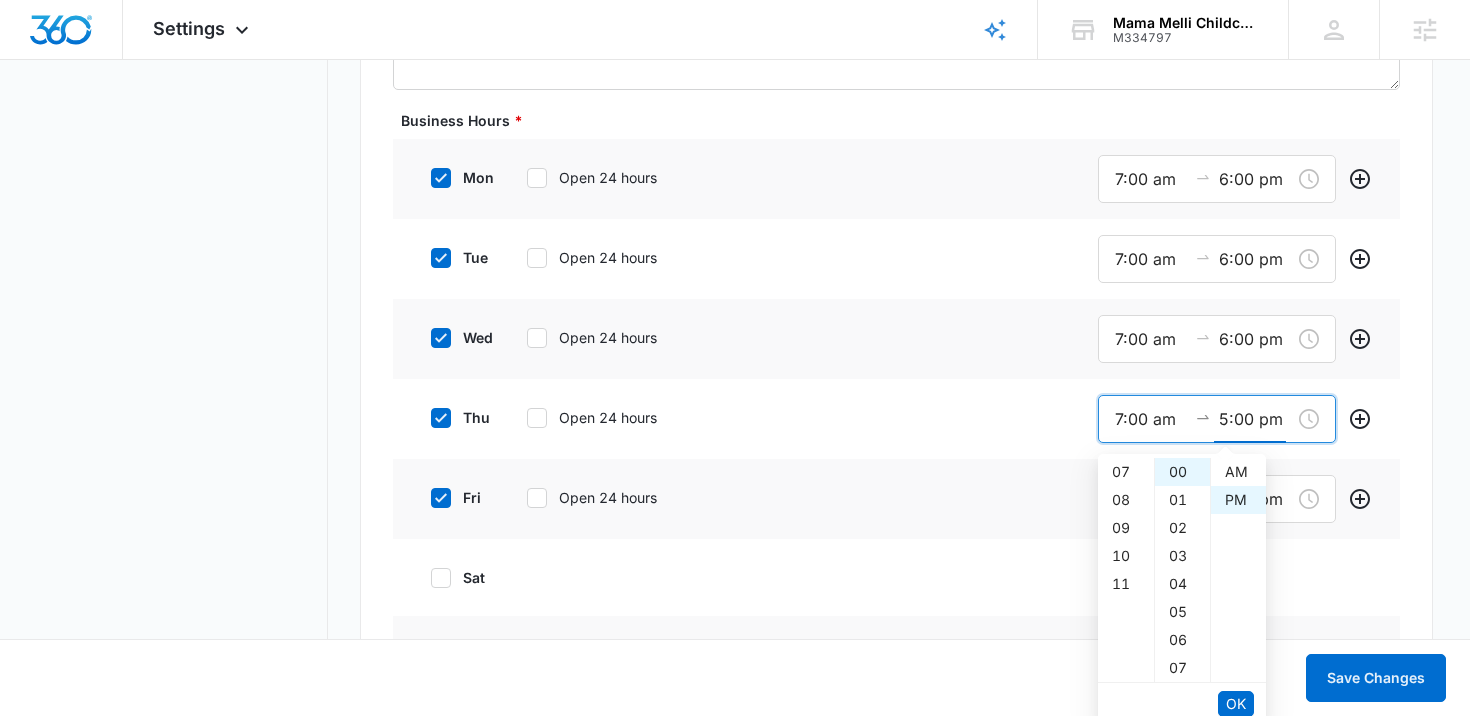 scroll, scrollTop: 154, scrollLeft: 0, axis: vertical 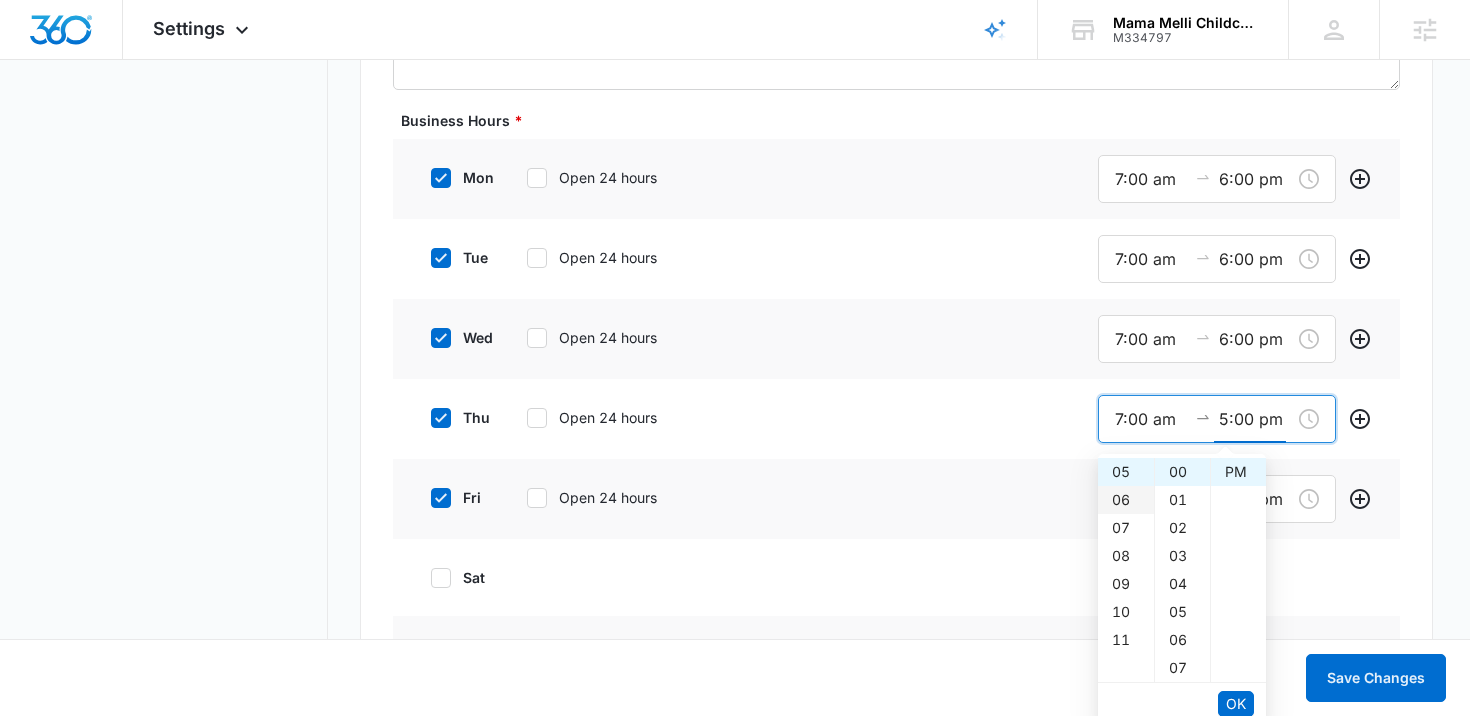 click on "06" at bounding box center (1126, 500) 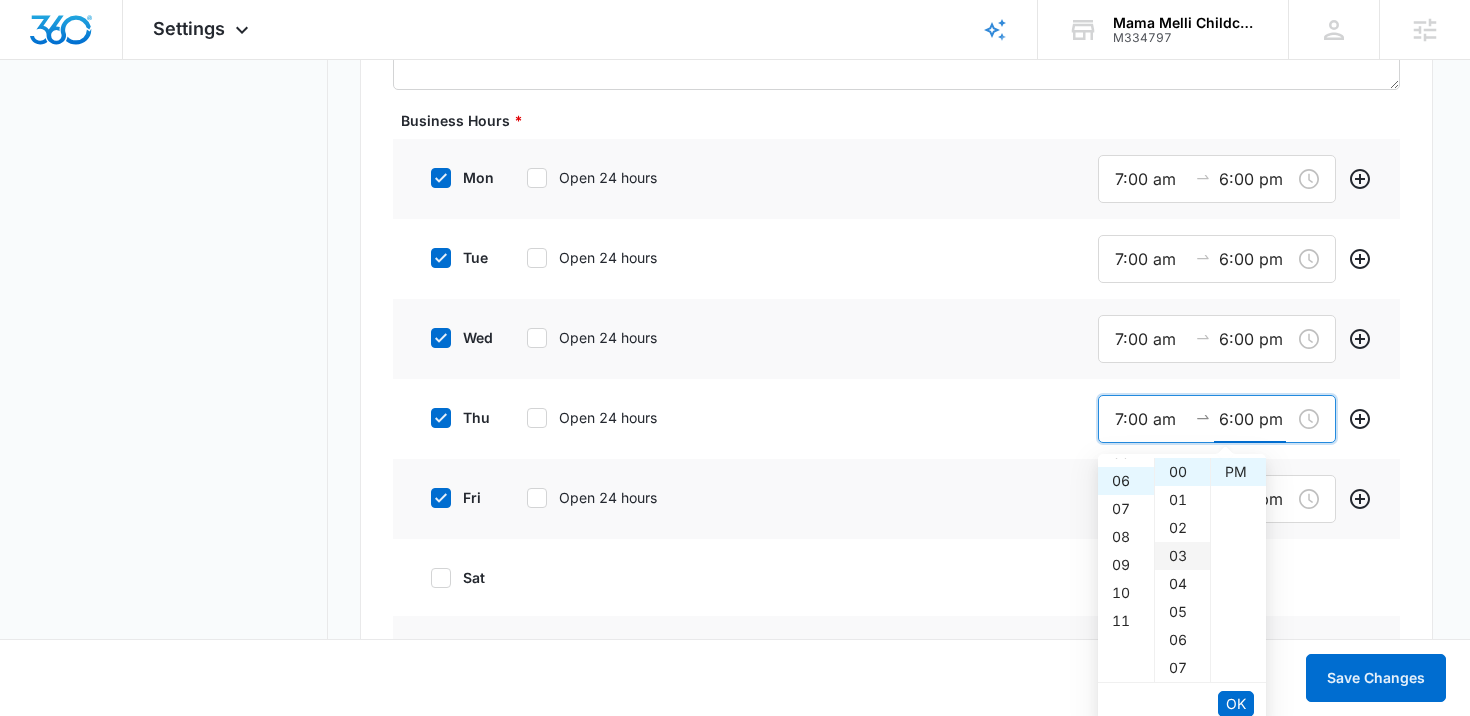 scroll, scrollTop: 168, scrollLeft: 0, axis: vertical 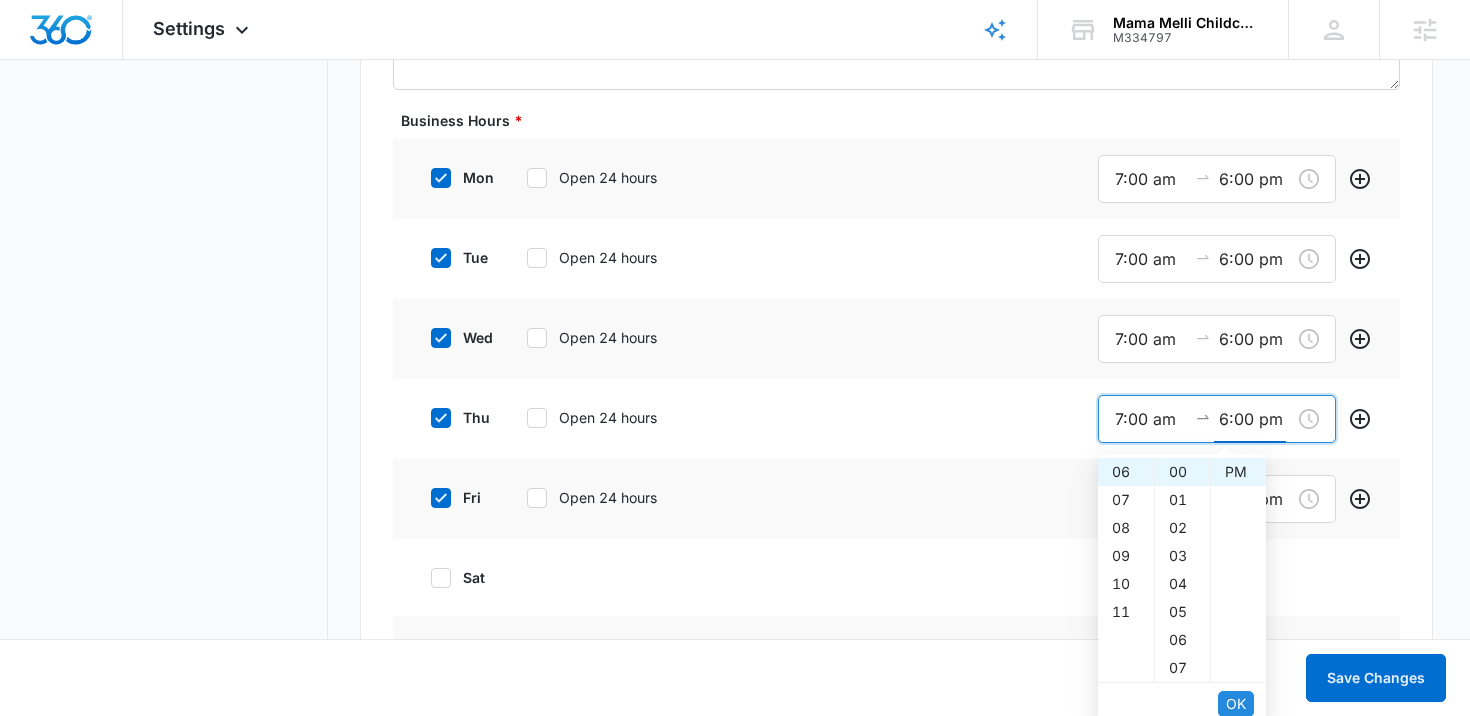 click on "OK" at bounding box center (1236, 704) 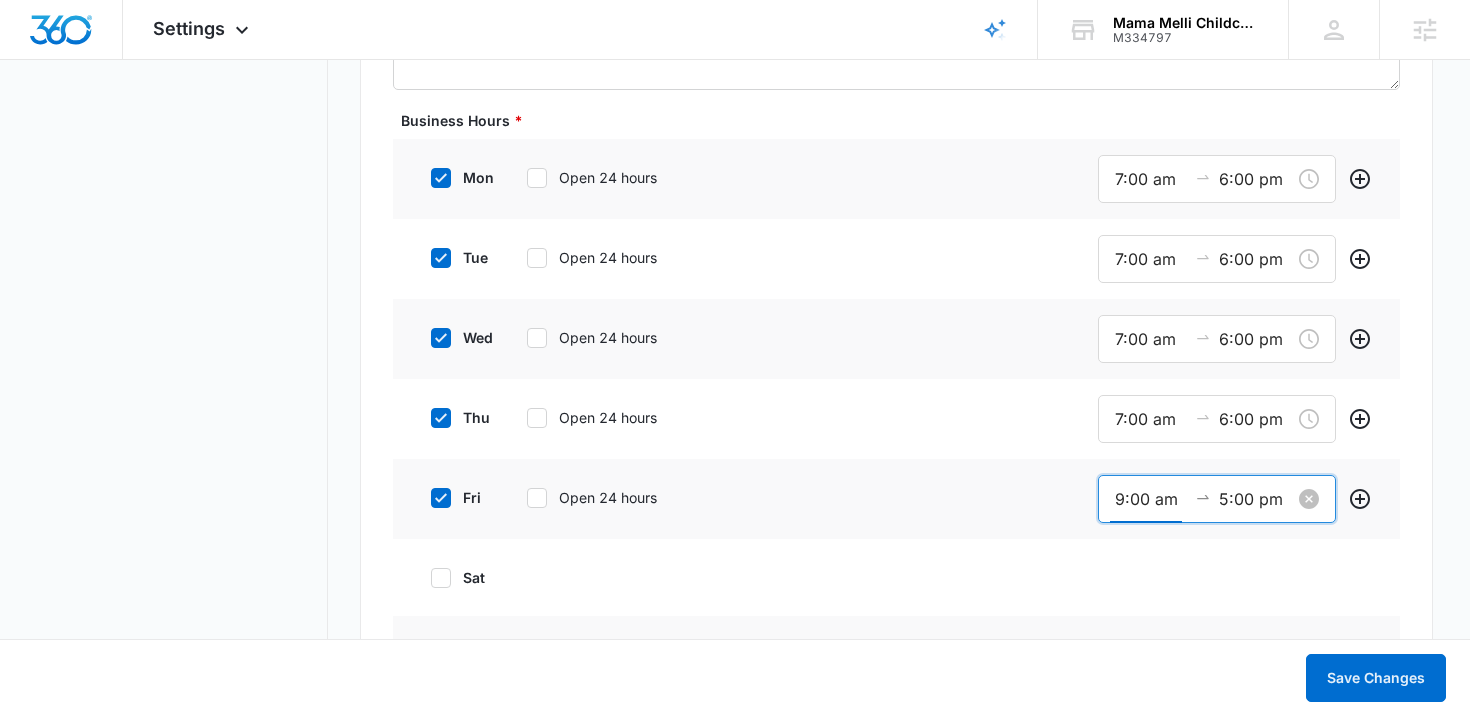 click on "9:00 am" at bounding box center (1151, 499) 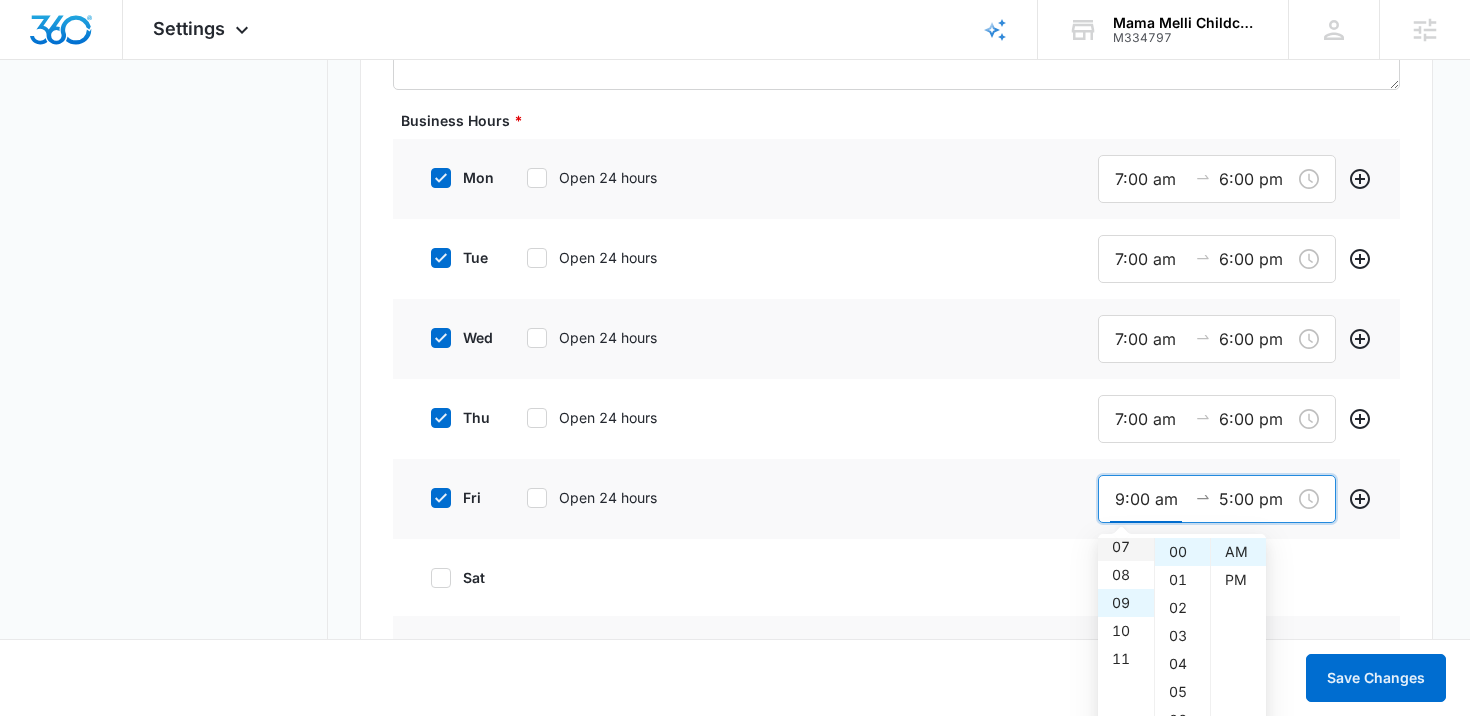 click on "07" at bounding box center [1126, 547] 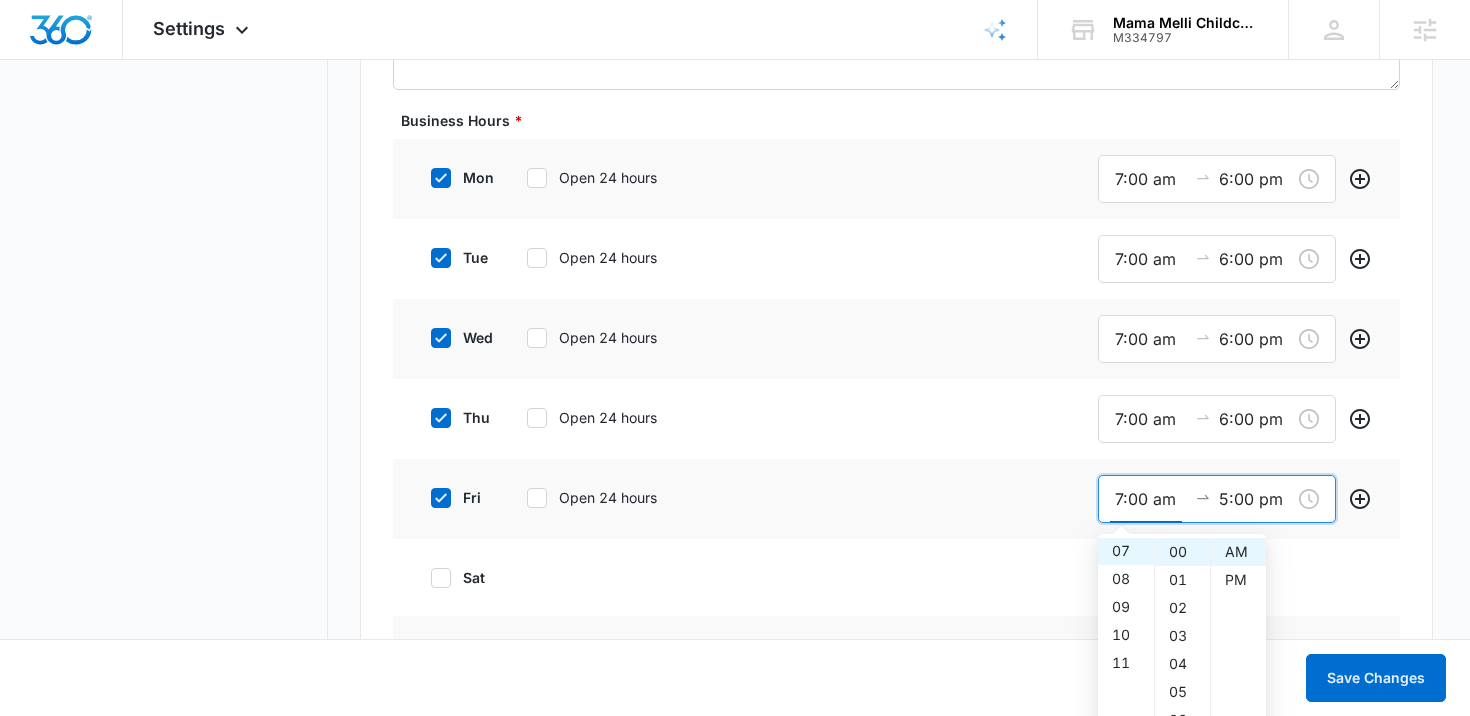 scroll, scrollTop: 196, scrollLeft: 0, axis: vertical 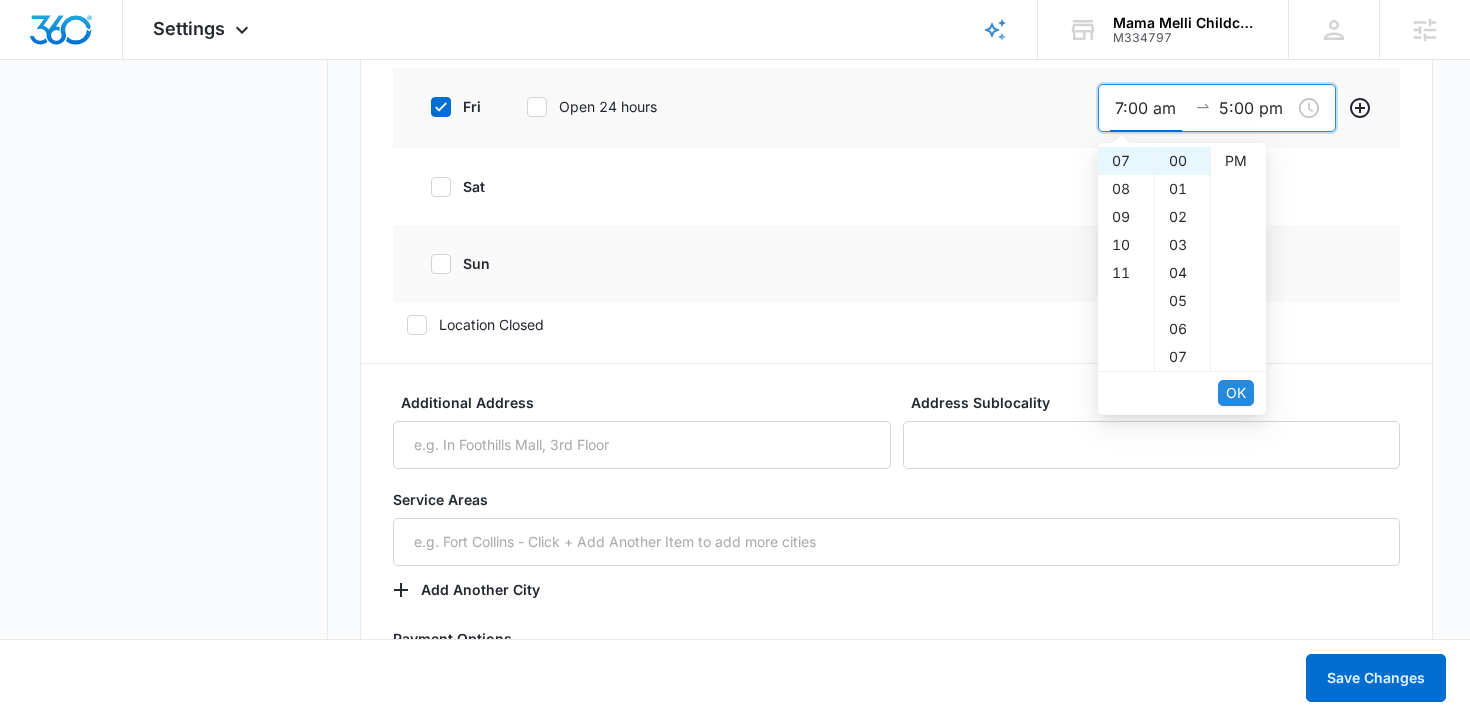 click on "OK" at bounding box center (1236, 393) 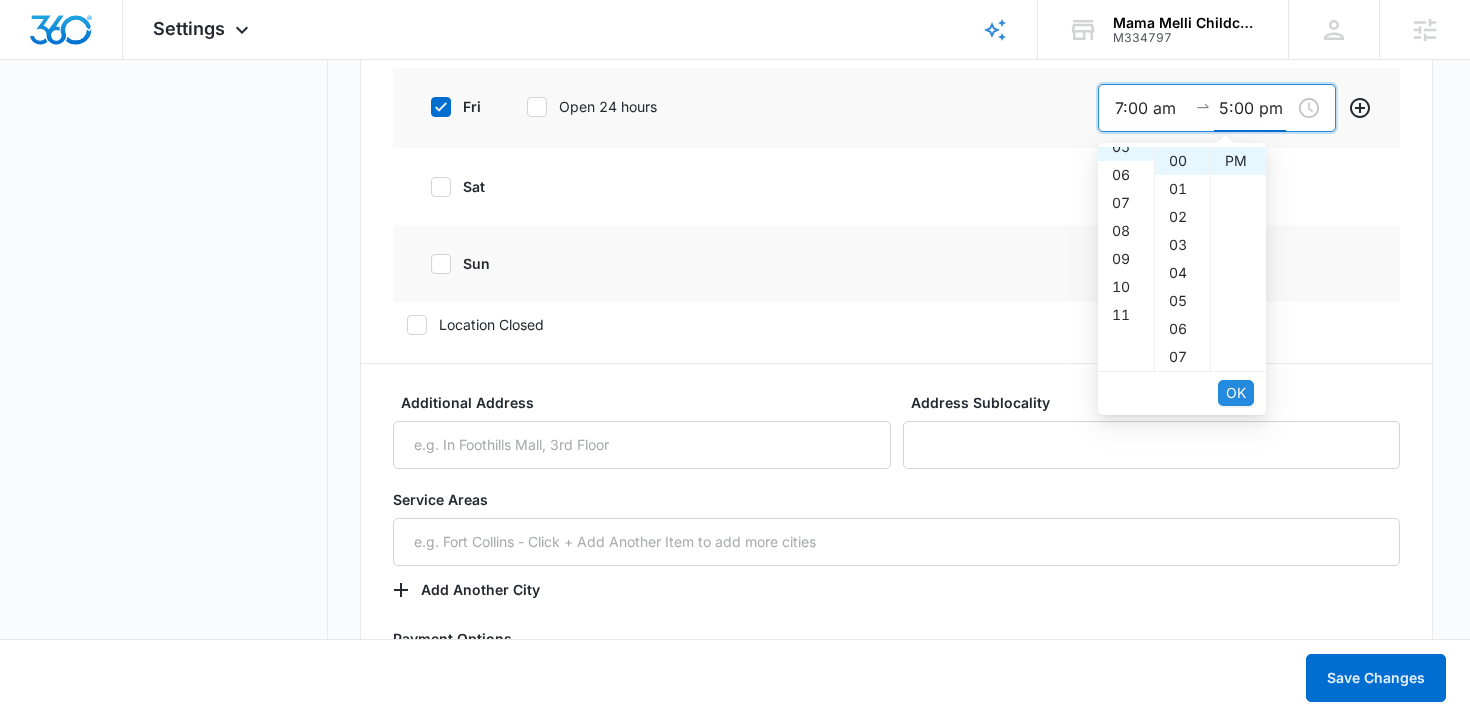scroll, scrollTop: 140, scrollLeft: 0, axis: vertical 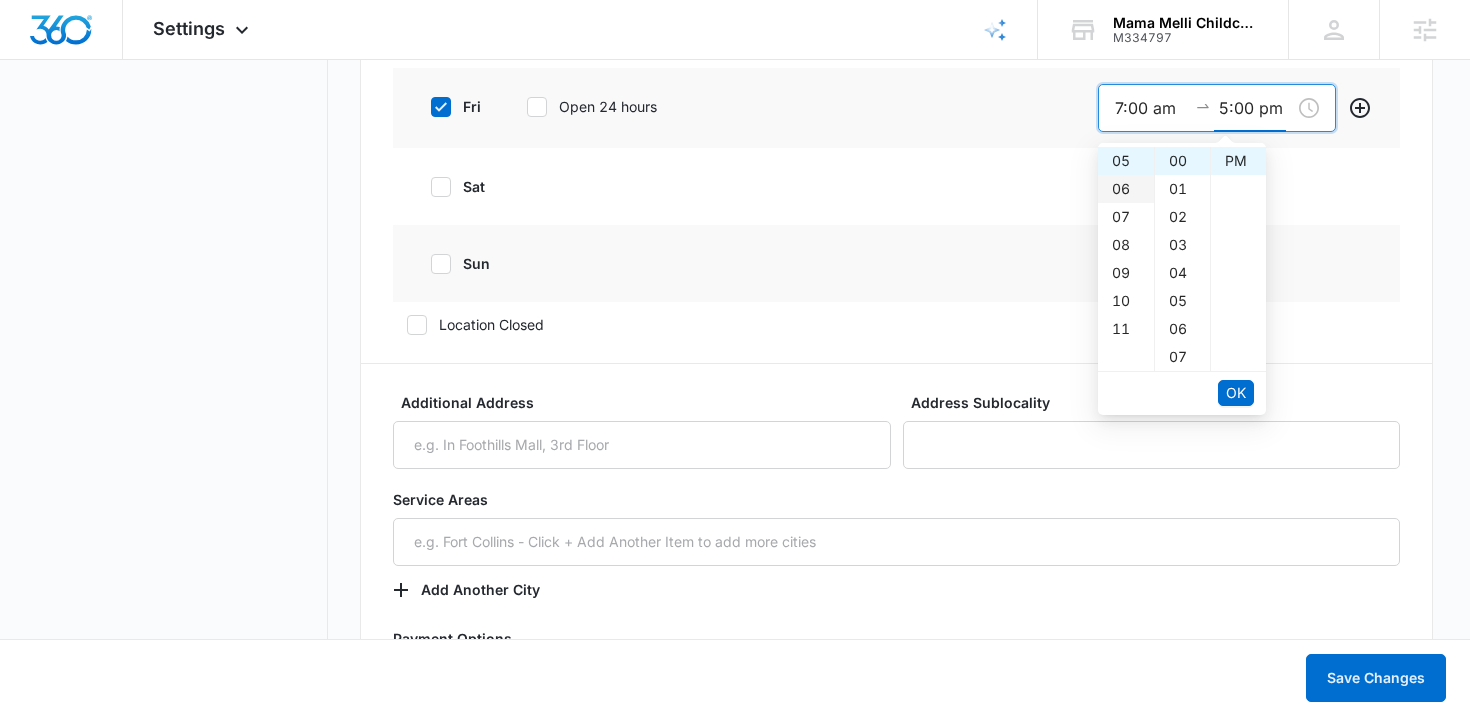 click on "06" at bounding box center (1126, 189) 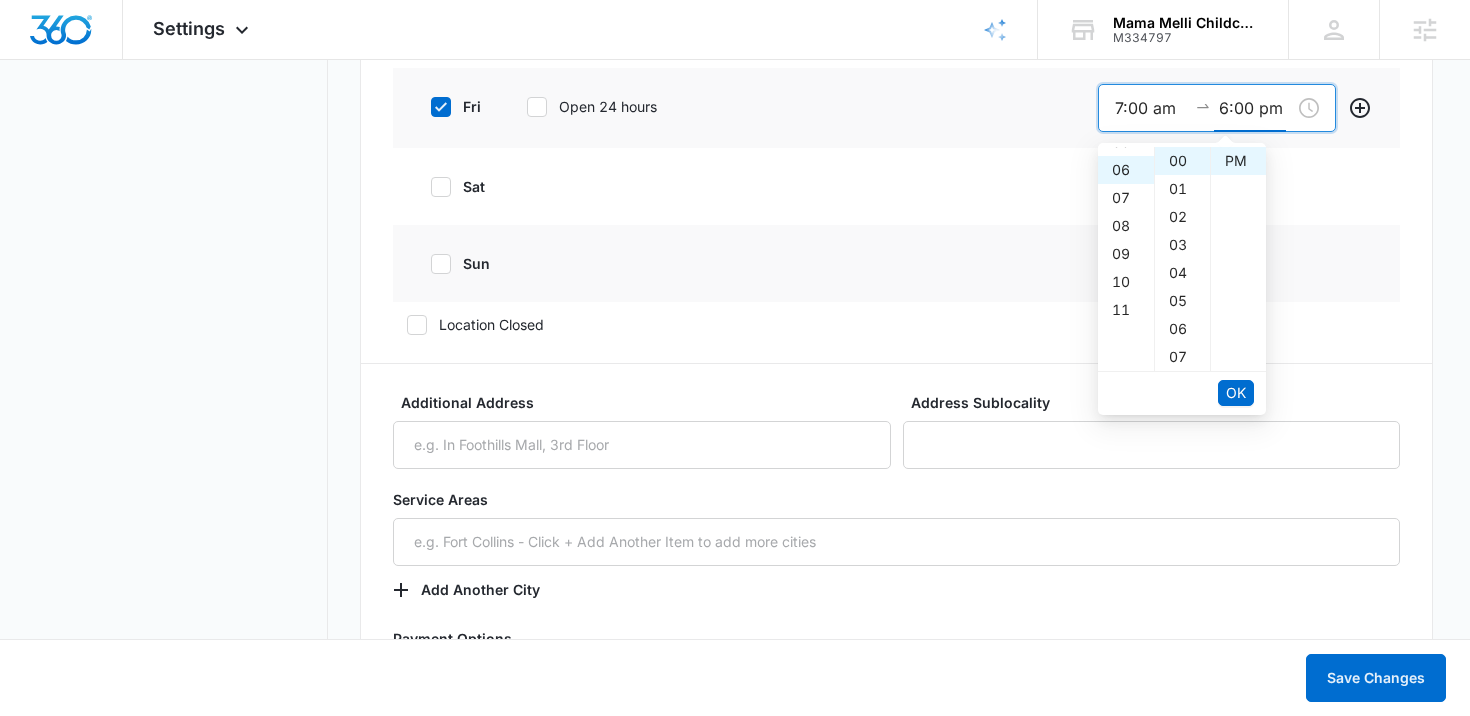 scroll, scrollTop: 168, scrollLeft: 0, axis: vertical 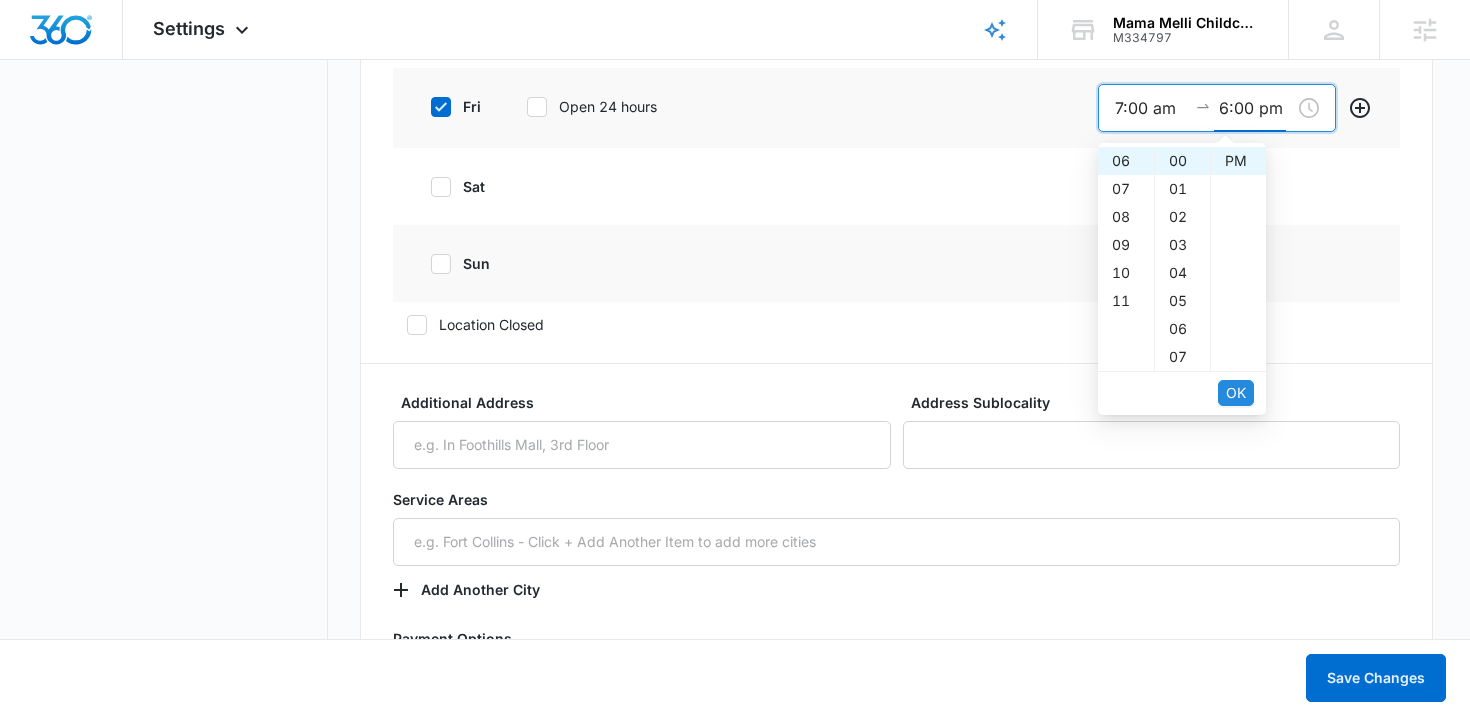 click on "OK" at bounding box center (1236, 393) 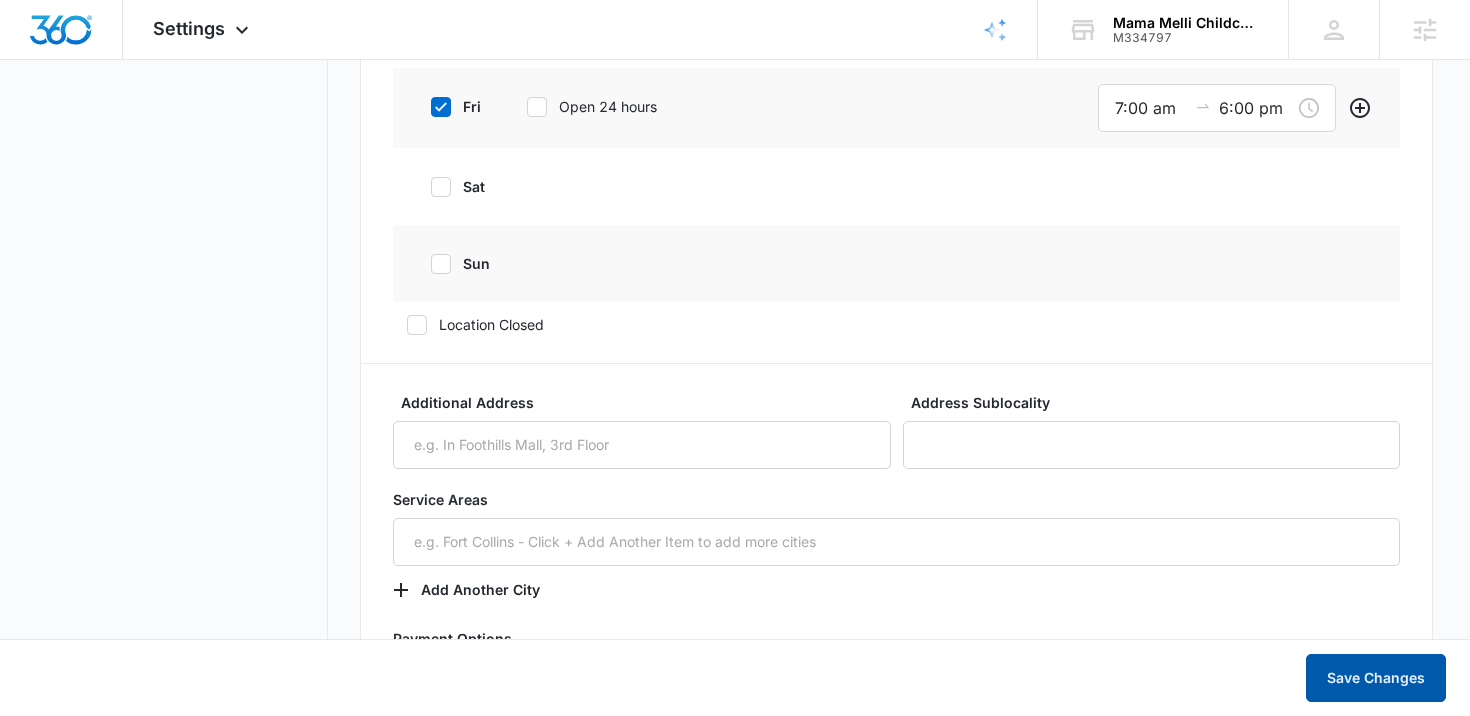 click on "Save Changes" at bounding box center [1376, 678] 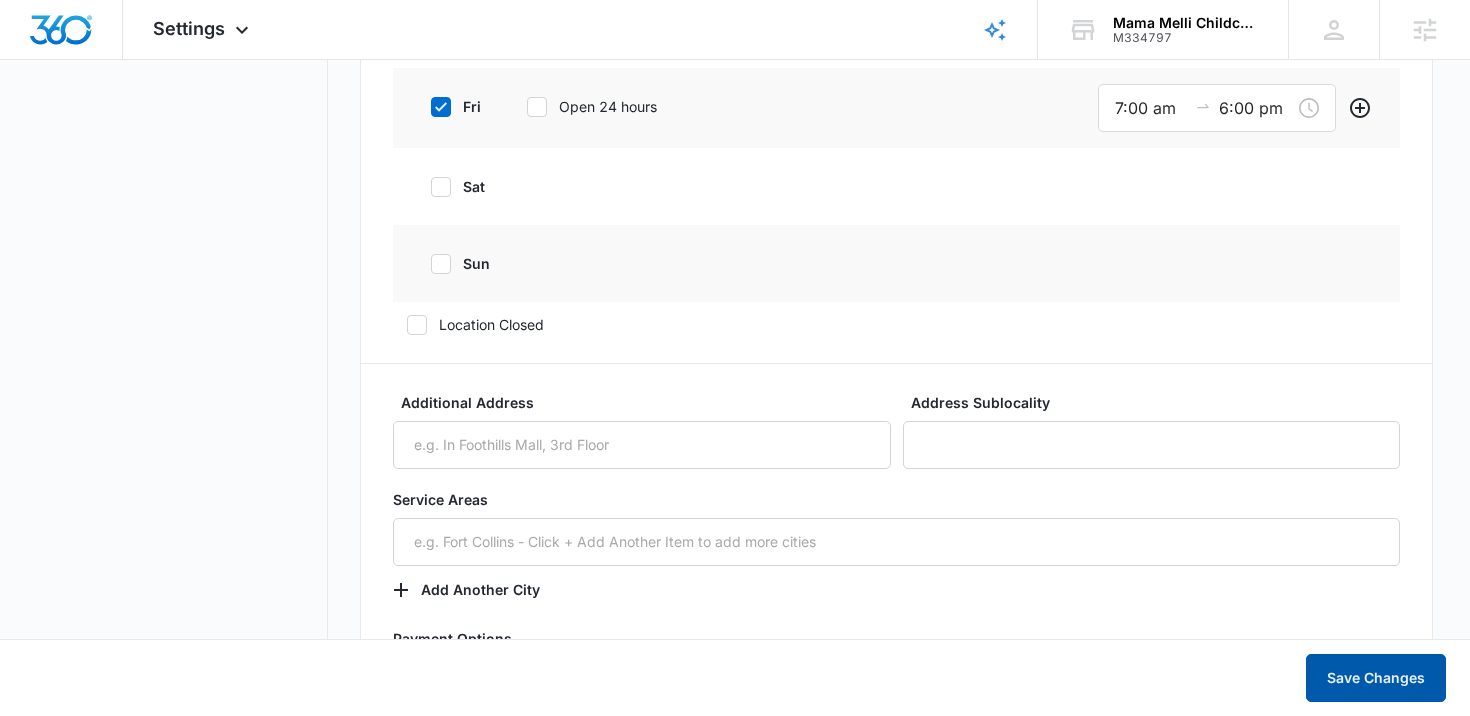 click on "Save Changes" at bounding box center (1376, 678) 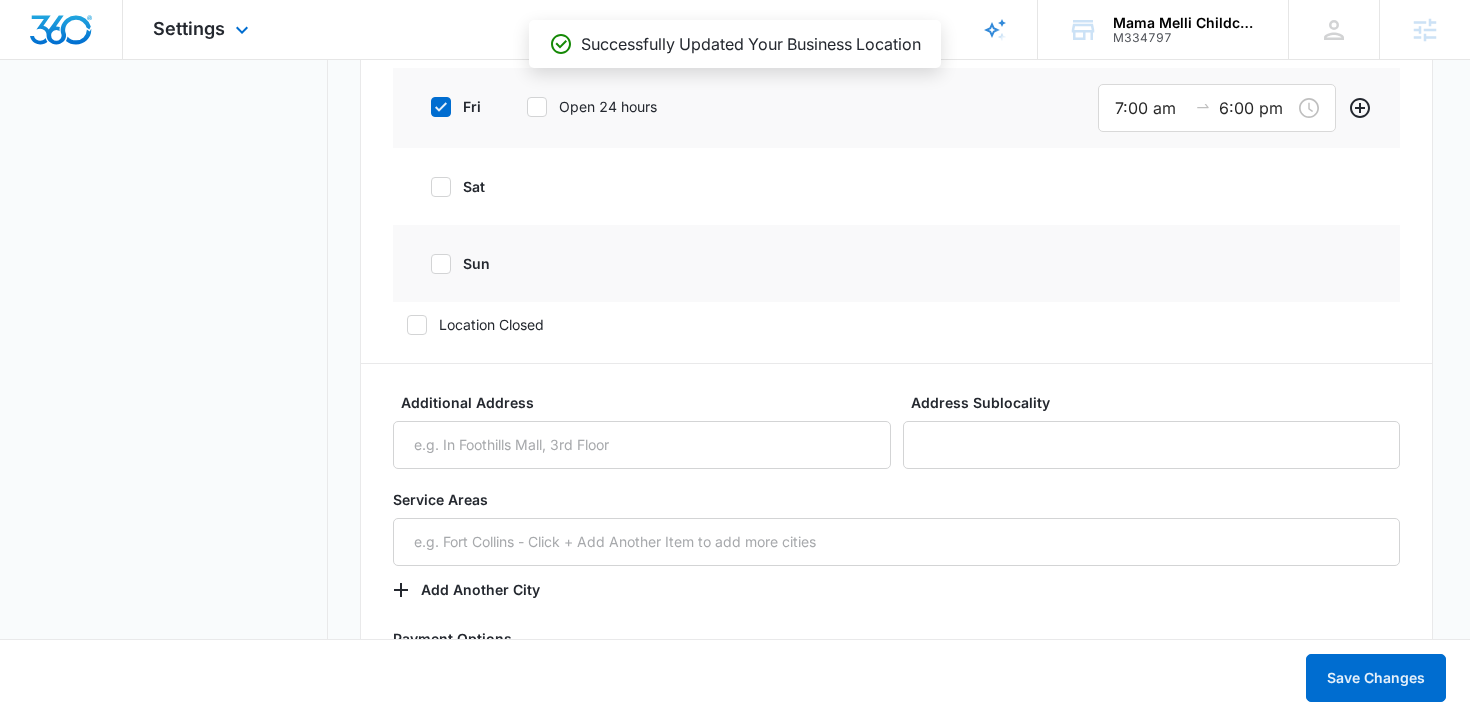 click on "Settings Apps Reputation Websites Forms CRM Email Social Content Ads Intelligence Files Brand Settings" at bounding box center (203, 29) 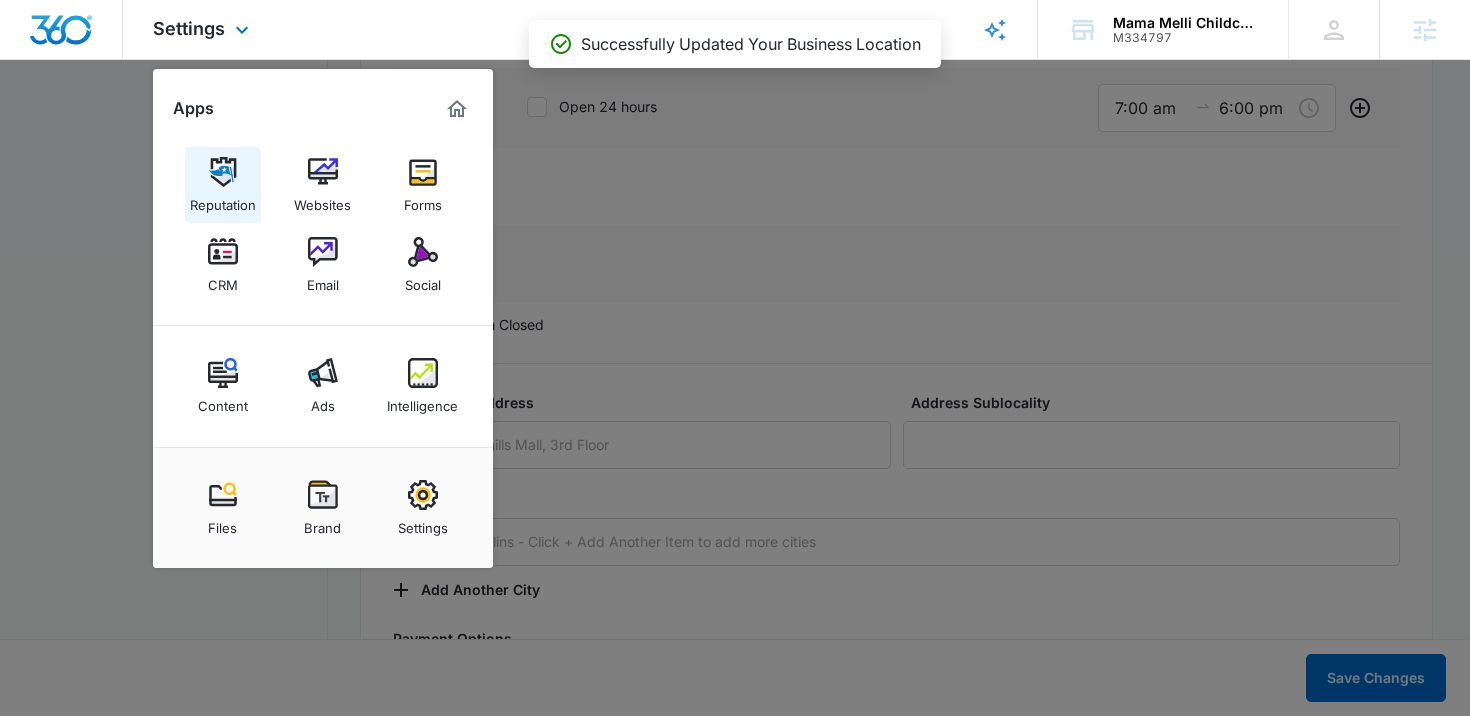 click at bounding box center [223, 172] 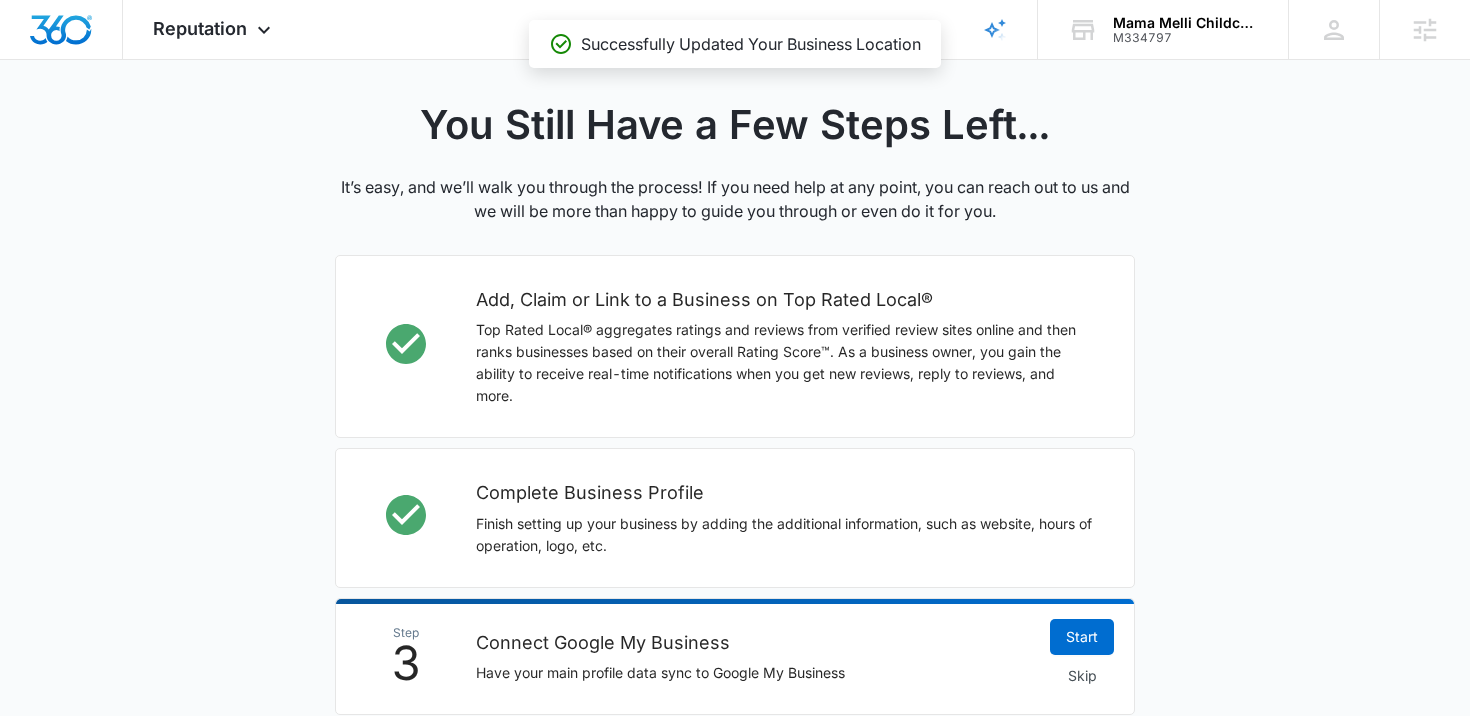 scroll, scrollTop: 710, scrollLeft: 0, axis: vertical 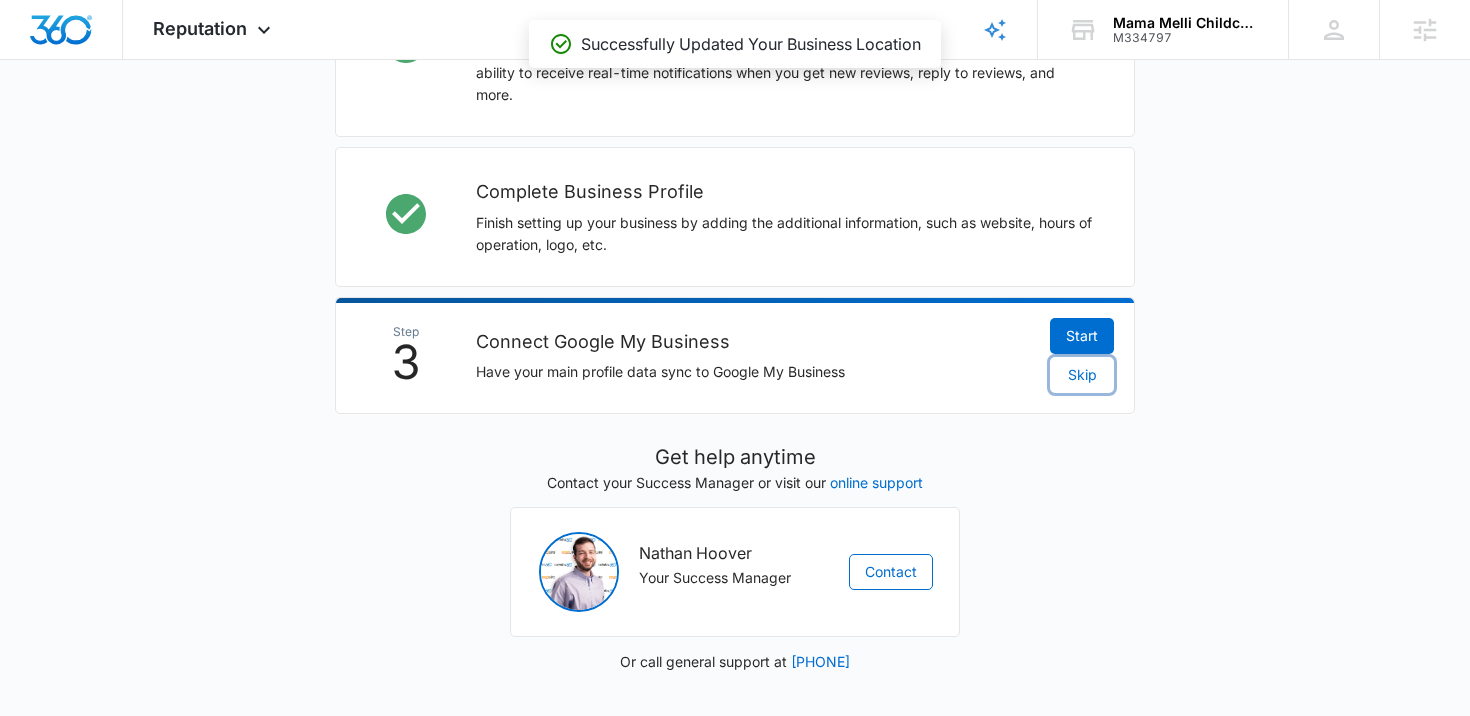 click on "Skip" at bounding box center (1082, 375) 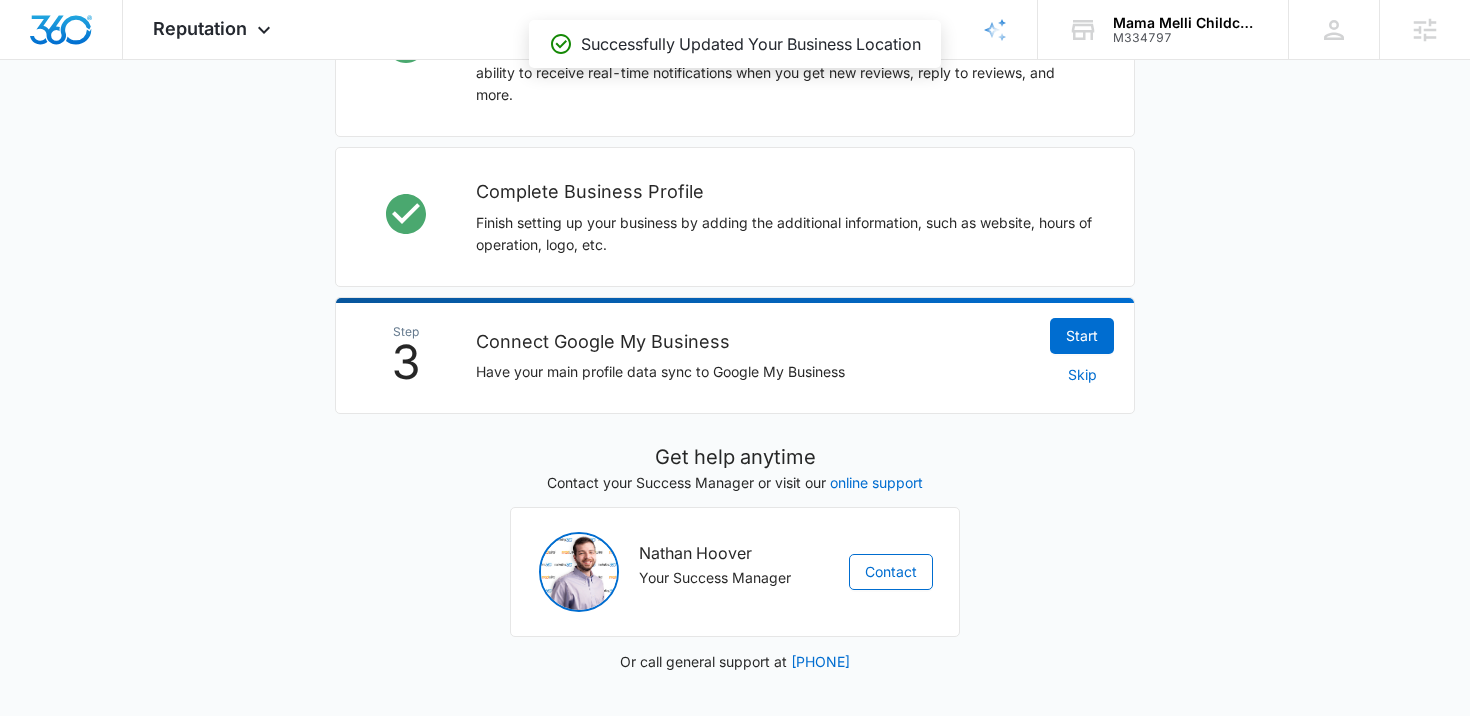scroll, scrollTop: 0, scrollLeft: 0, axis: both 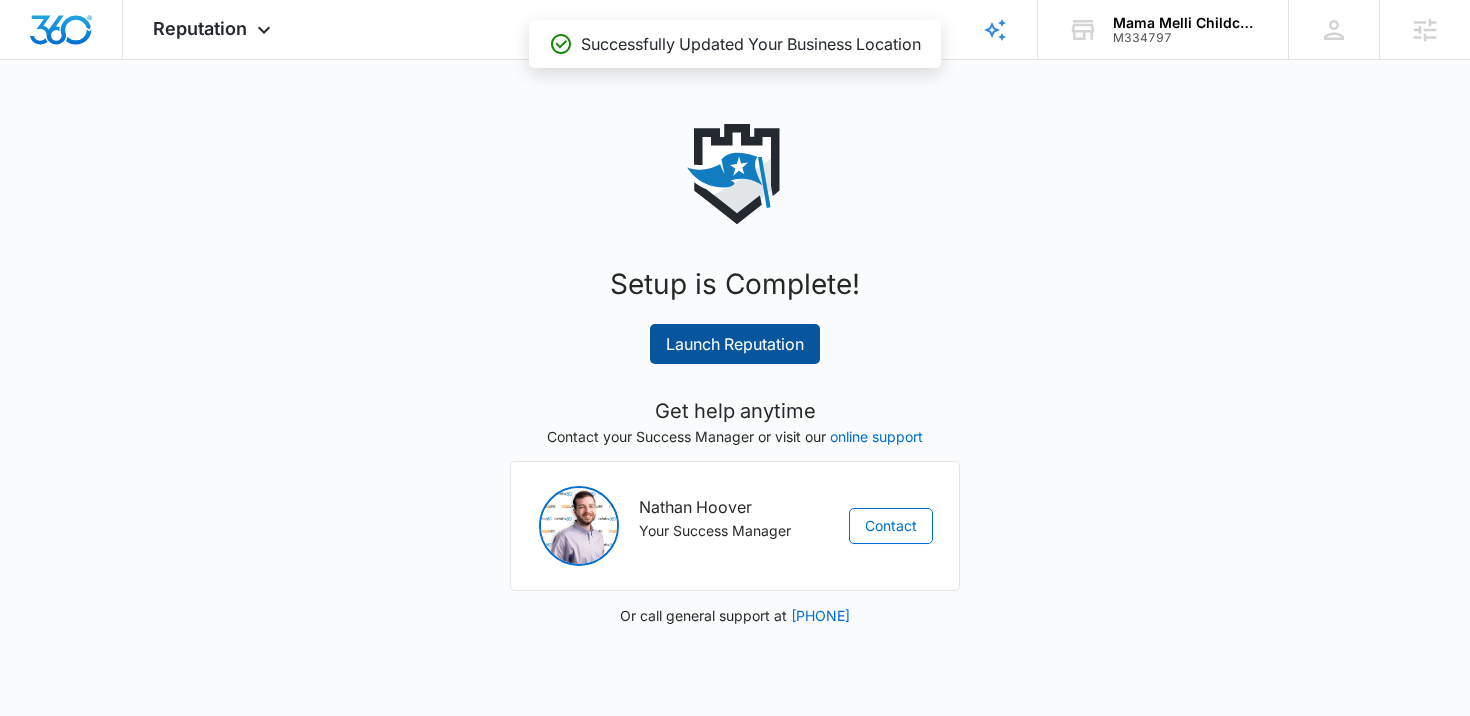click on "Launch Reputation" at bounding box center [735, 344] 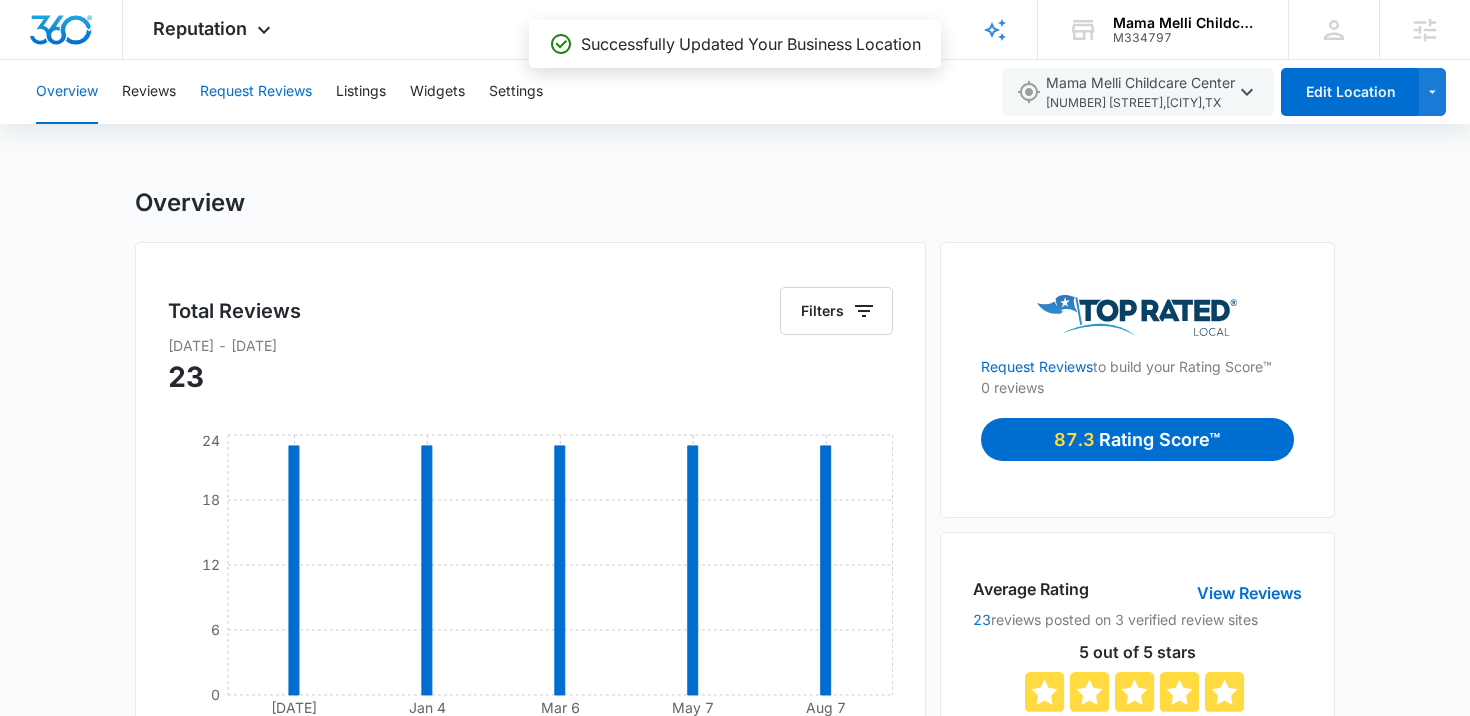 click on "Request Reviews" at bounding box center [256, 92] 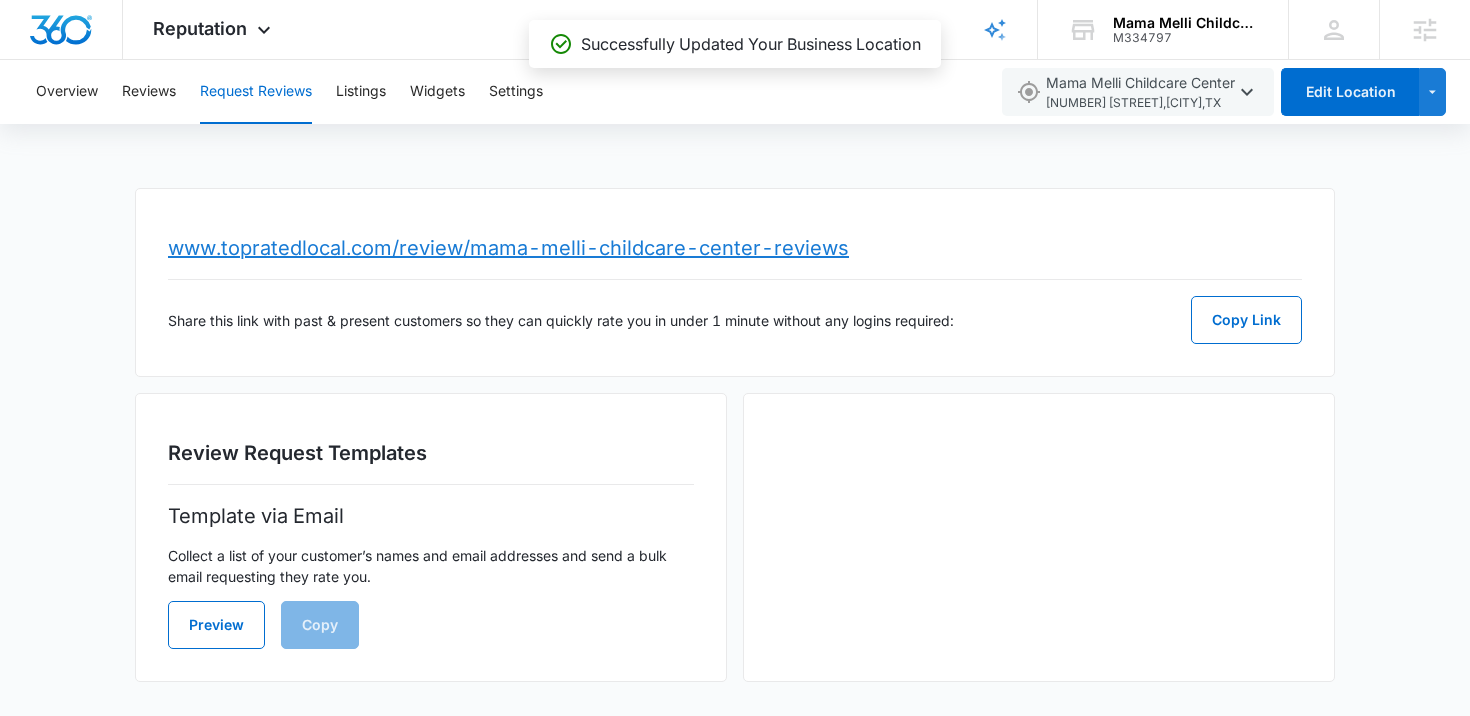 click on "www.topratedlocal.com/review/mama-melli-childcare-center-reviews" at bounding box center [508, 248] 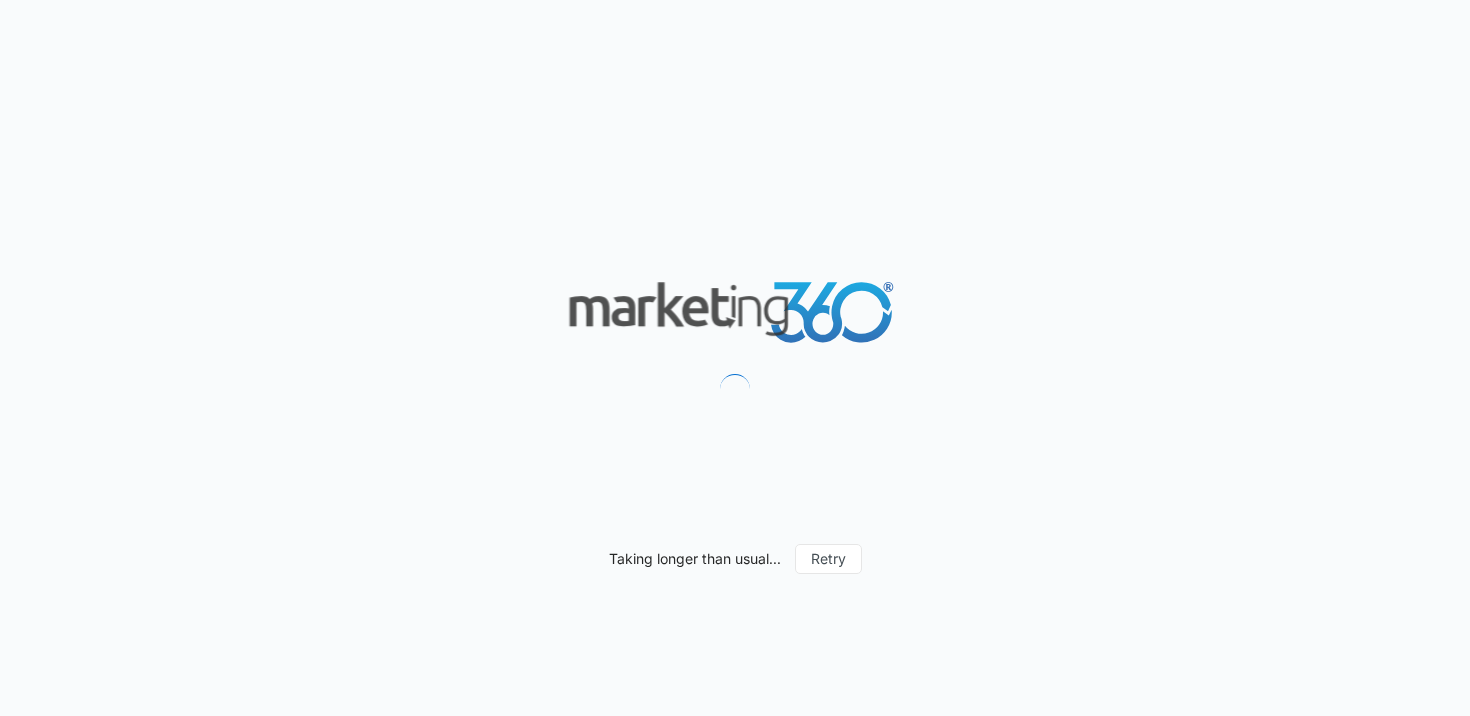 scroll, scrollTop: 0, scrollLeft: 0, axis: both 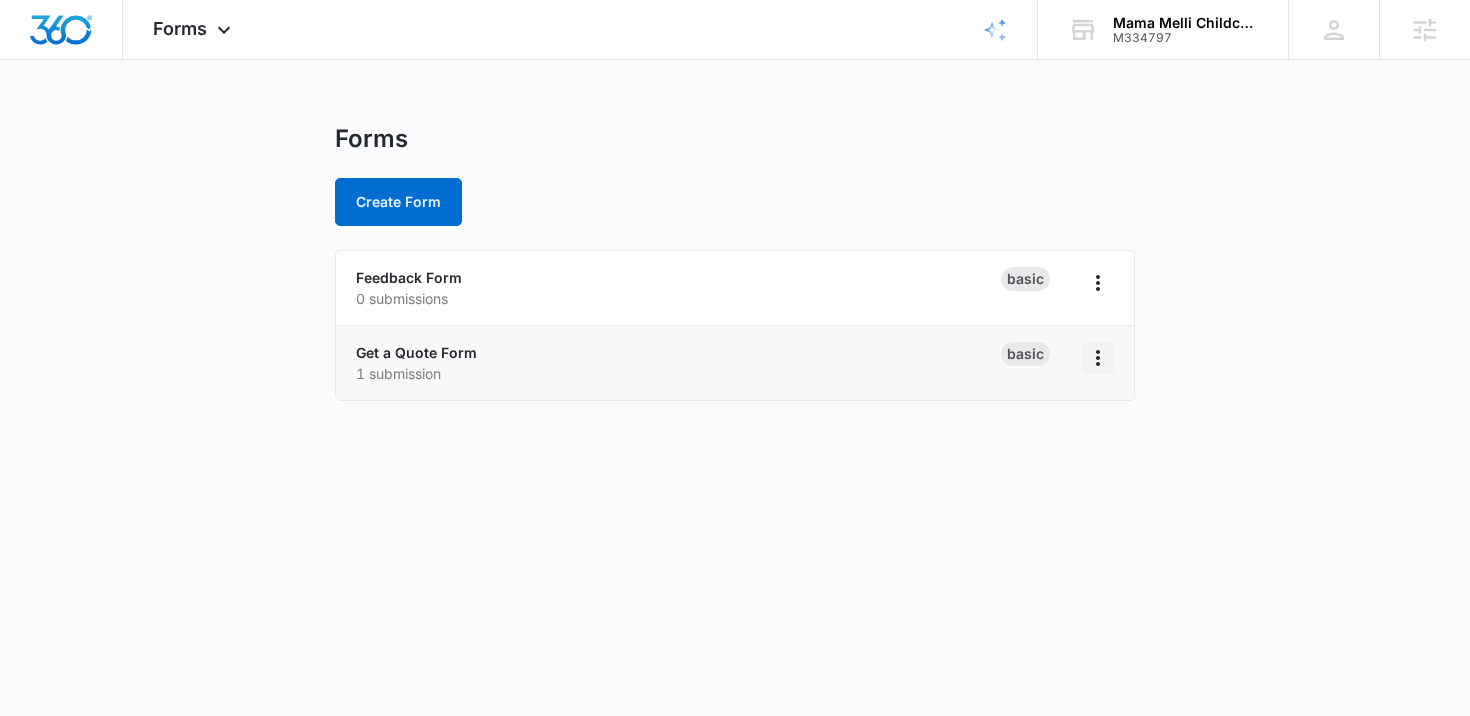 click 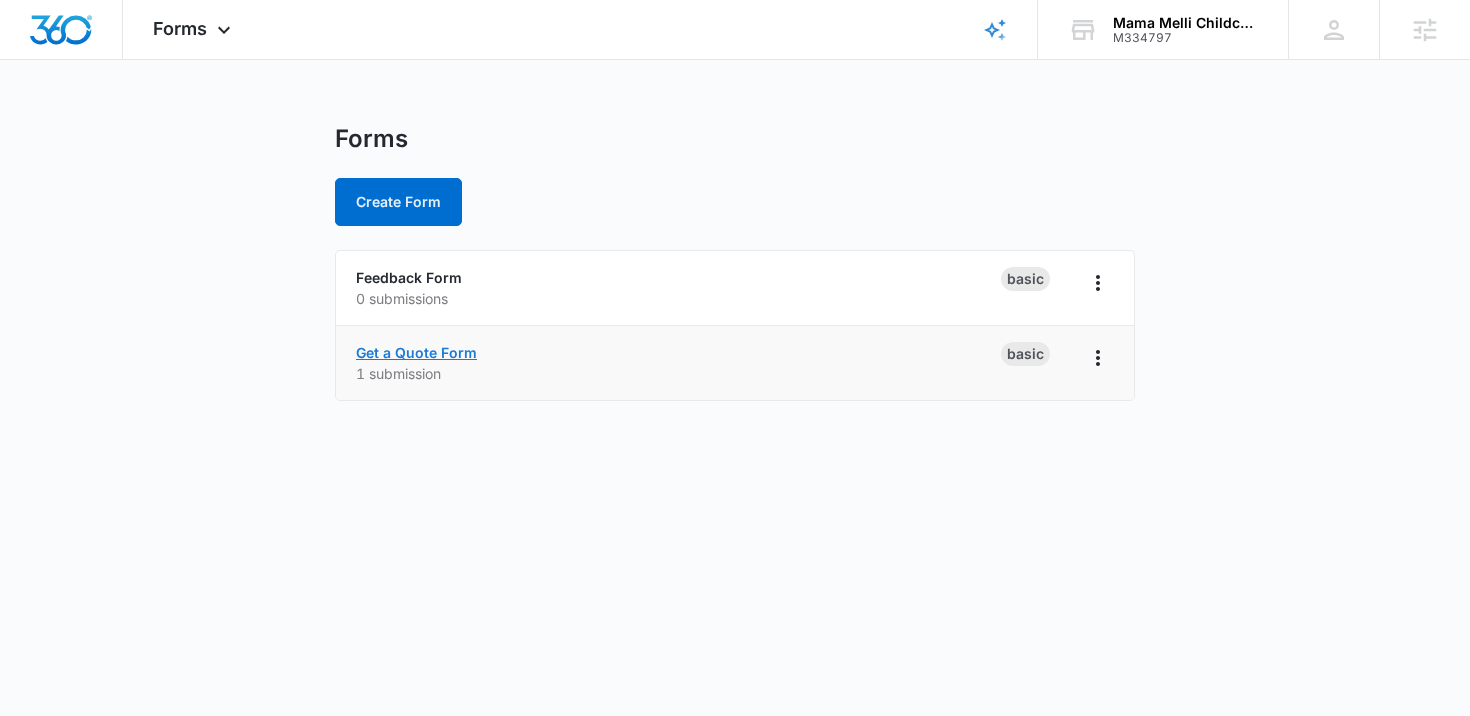 click on "Get a Quote Form" at bounding box center (416, 352) 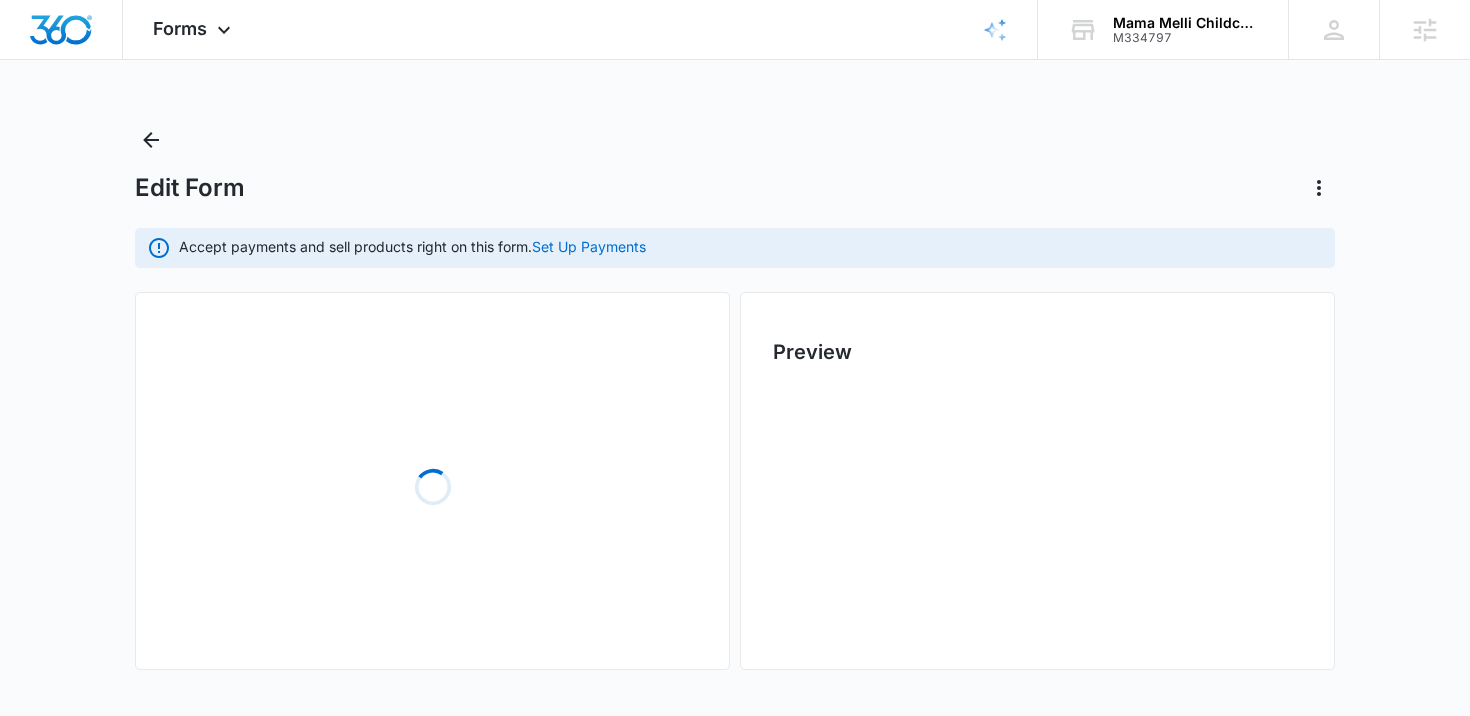 scroll, scrollTop: 0, scrollLeft: 0, axis: both 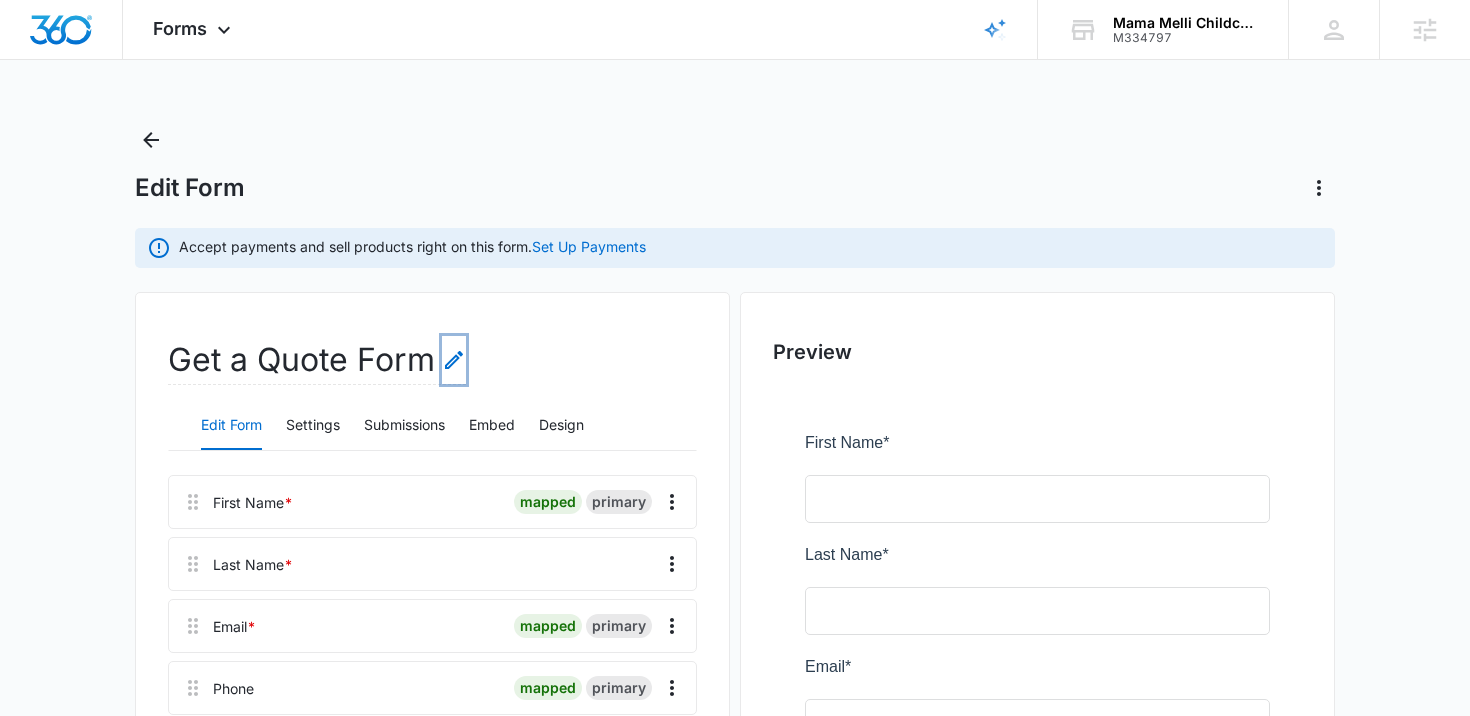 click 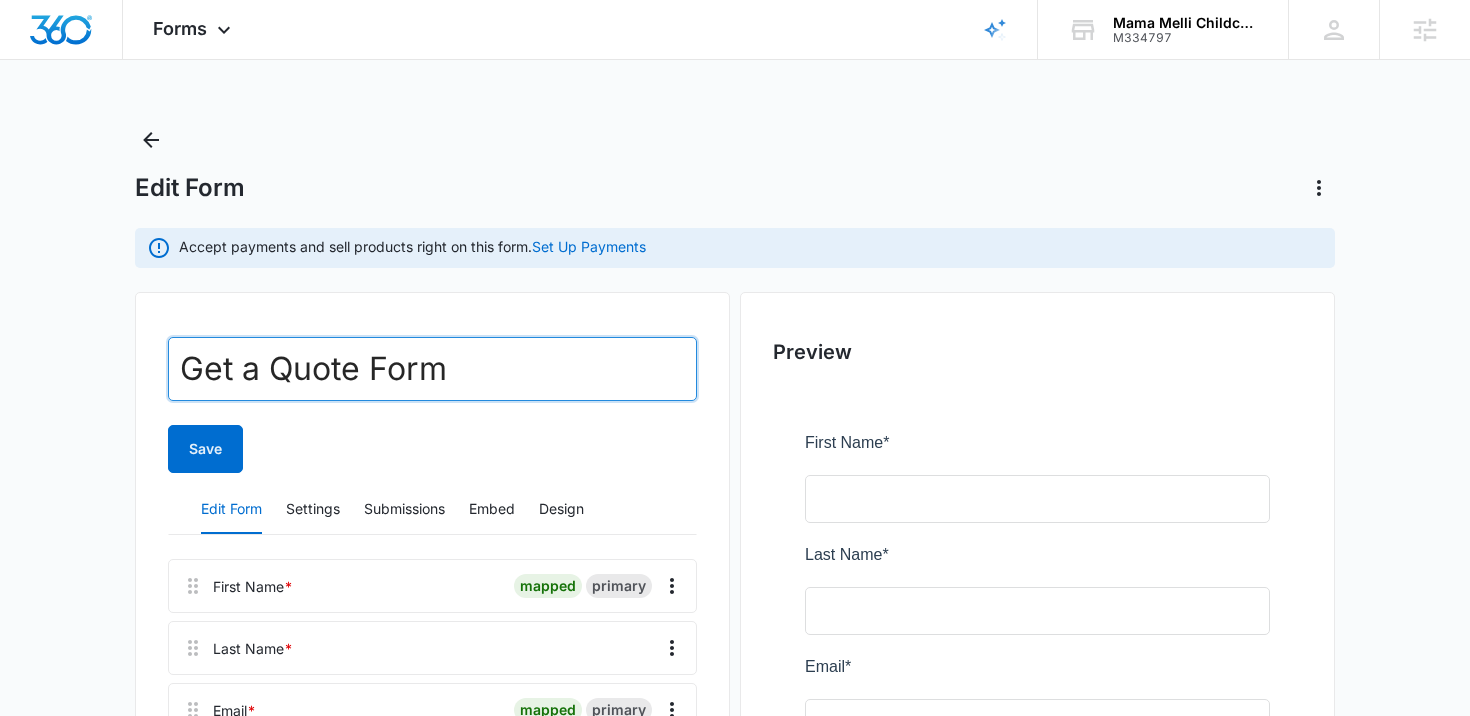 click on "Get a Quote Form" at bounding box center [432, 369] 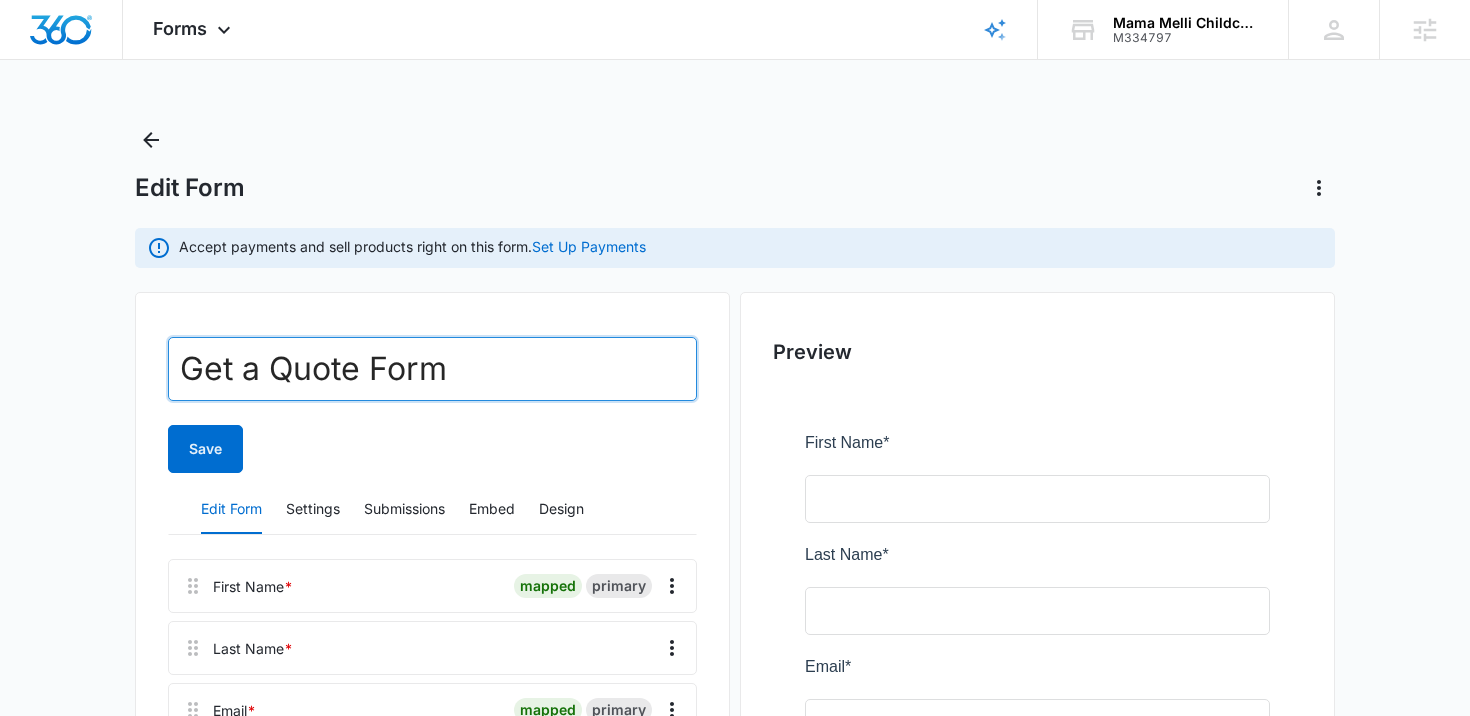 click on "Get a Quote Form" at bounding box center [432, 369] 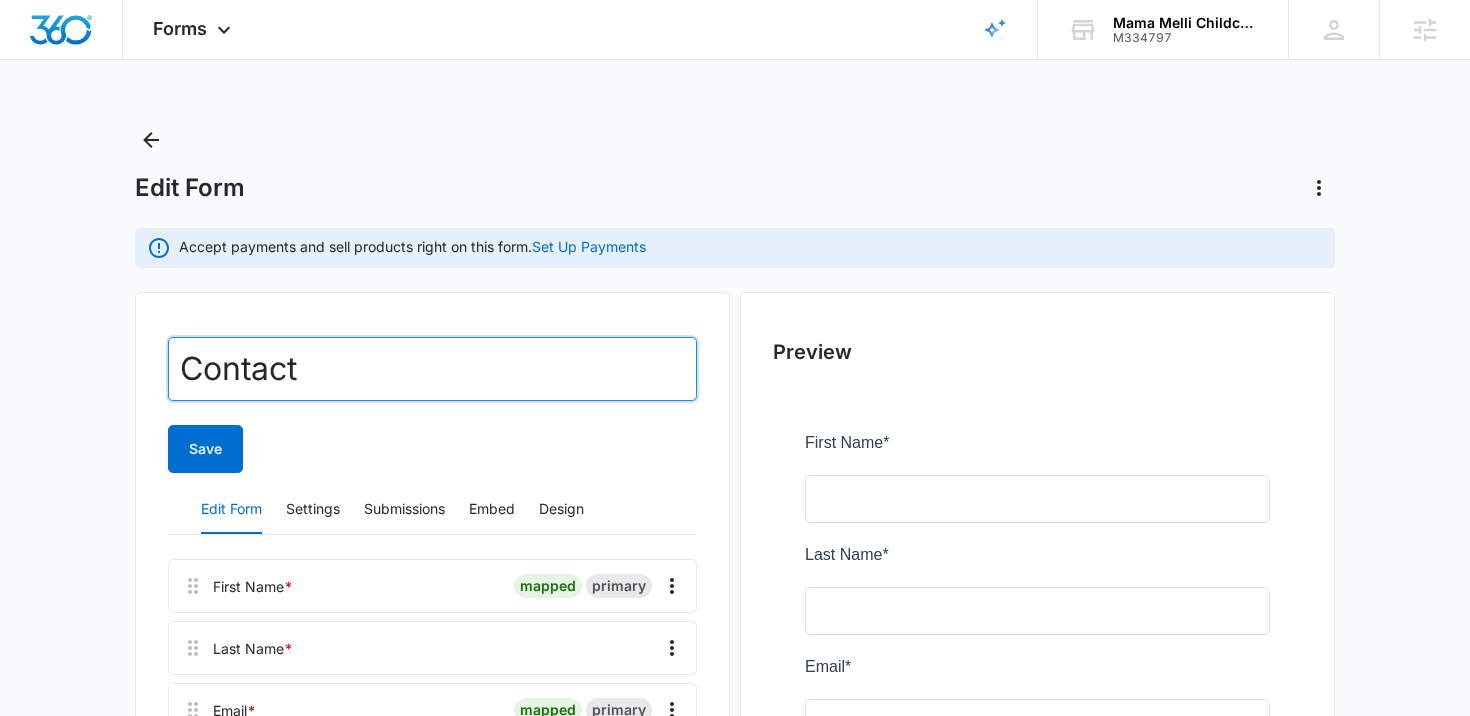 type on "Contact" 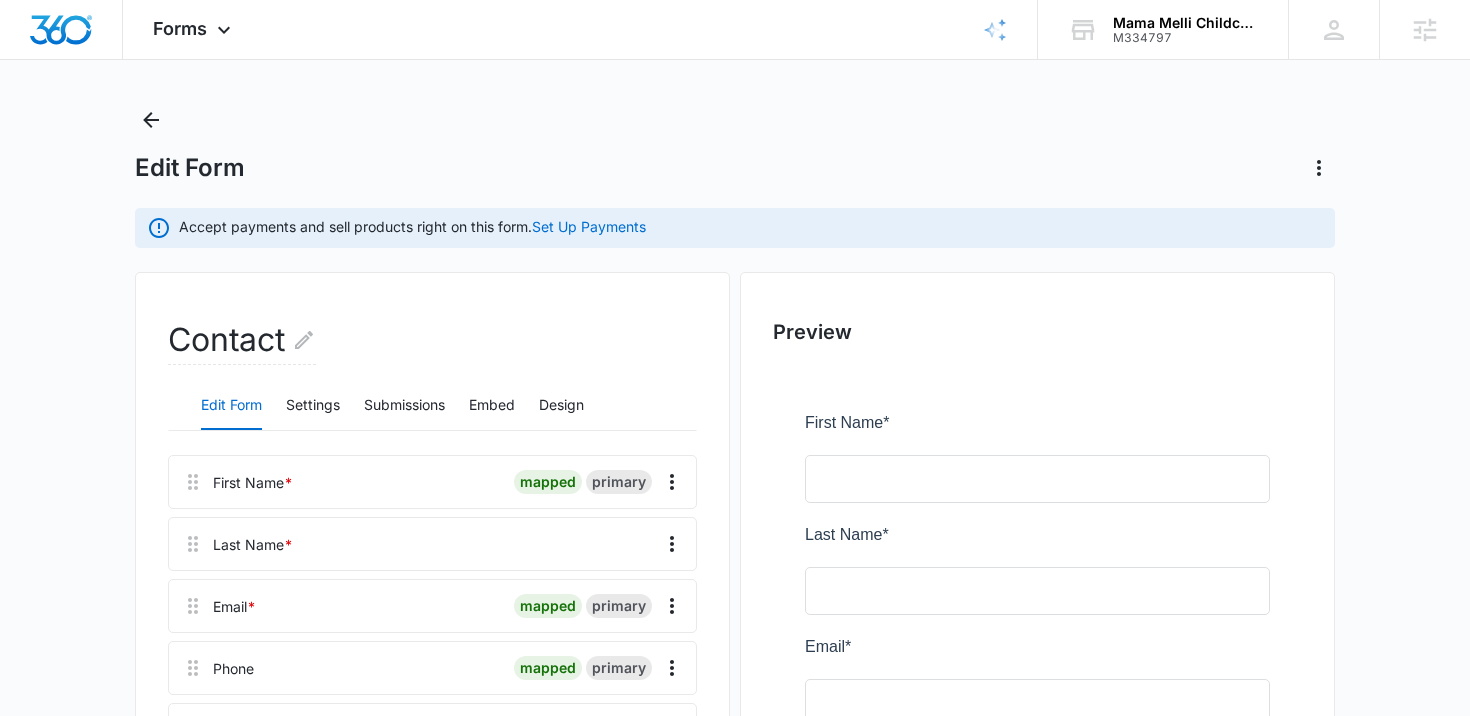 scroll, scrollTop: 26, scrollLeft: 0, axis: vertical 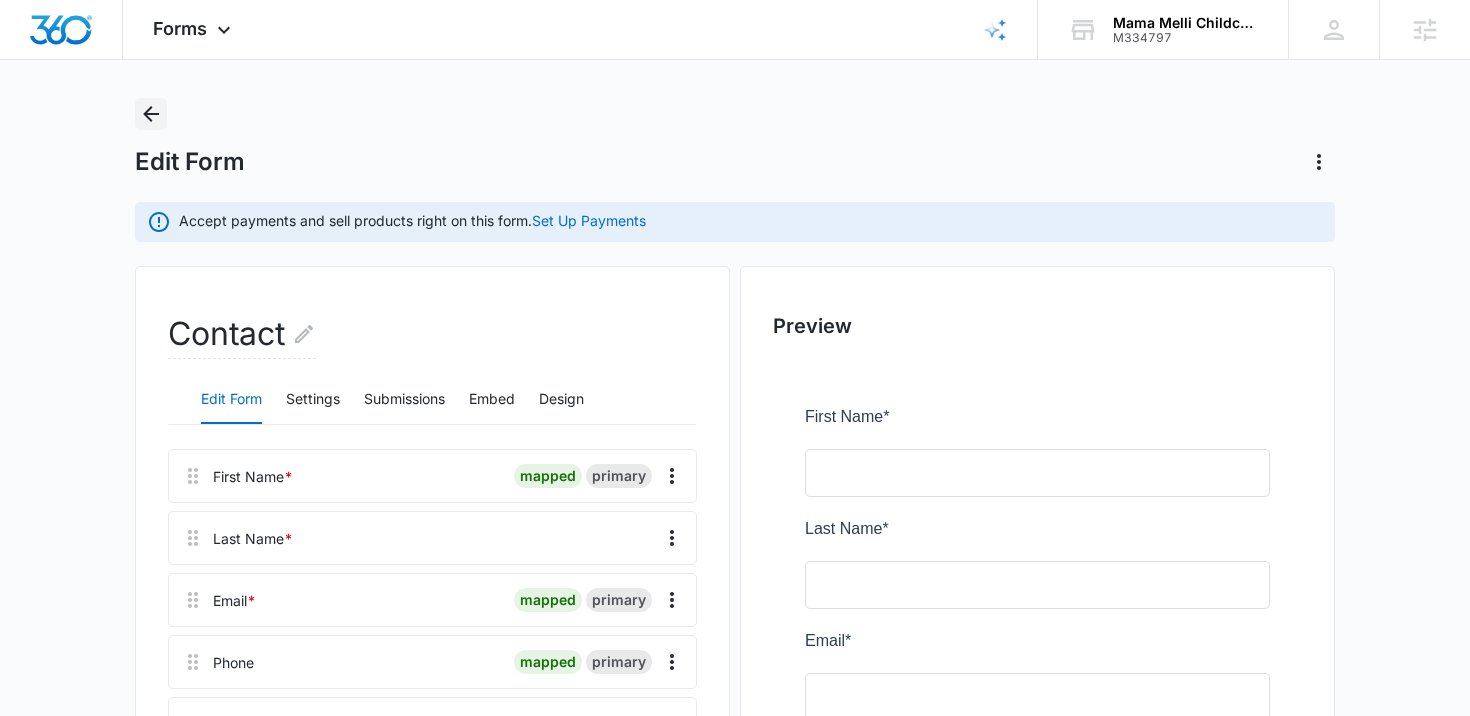 click 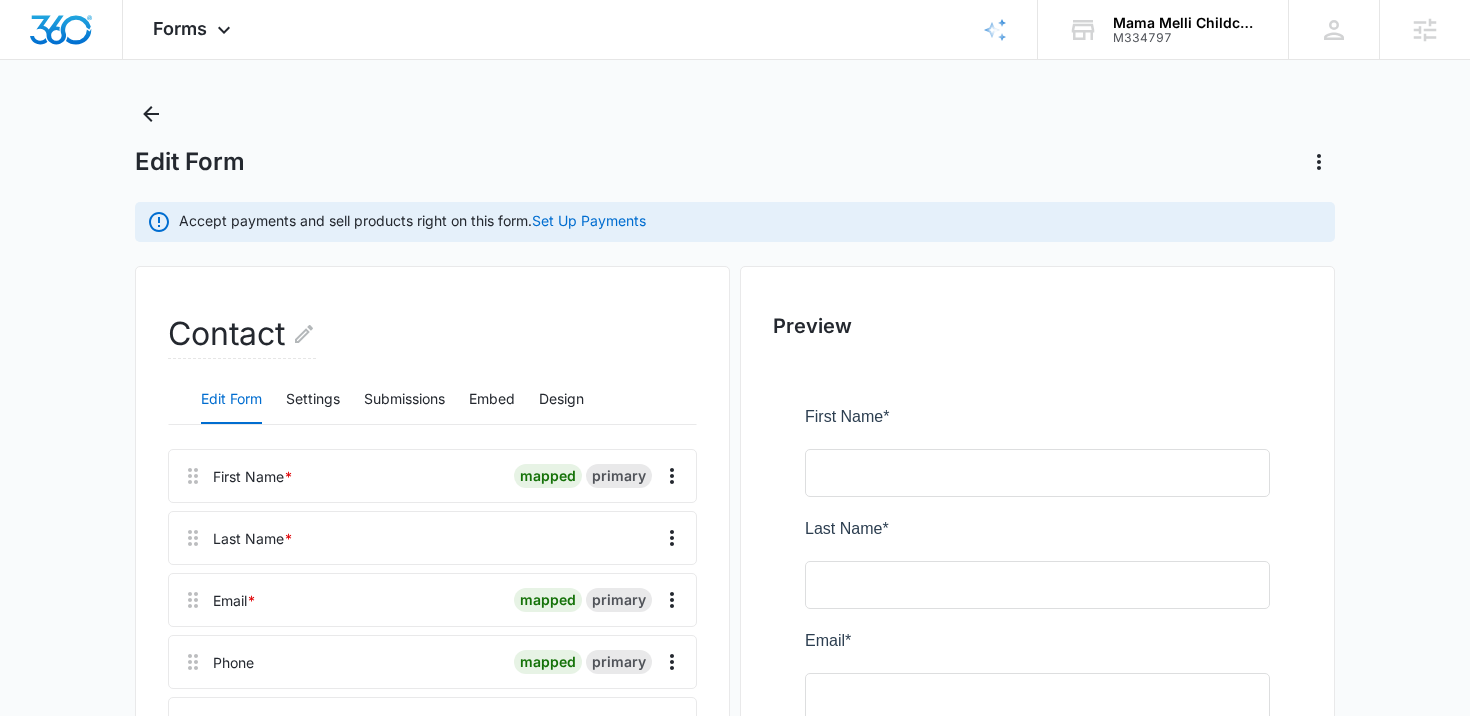 scroll, scrollTop: 0, scrollLeft: 0, axis: both 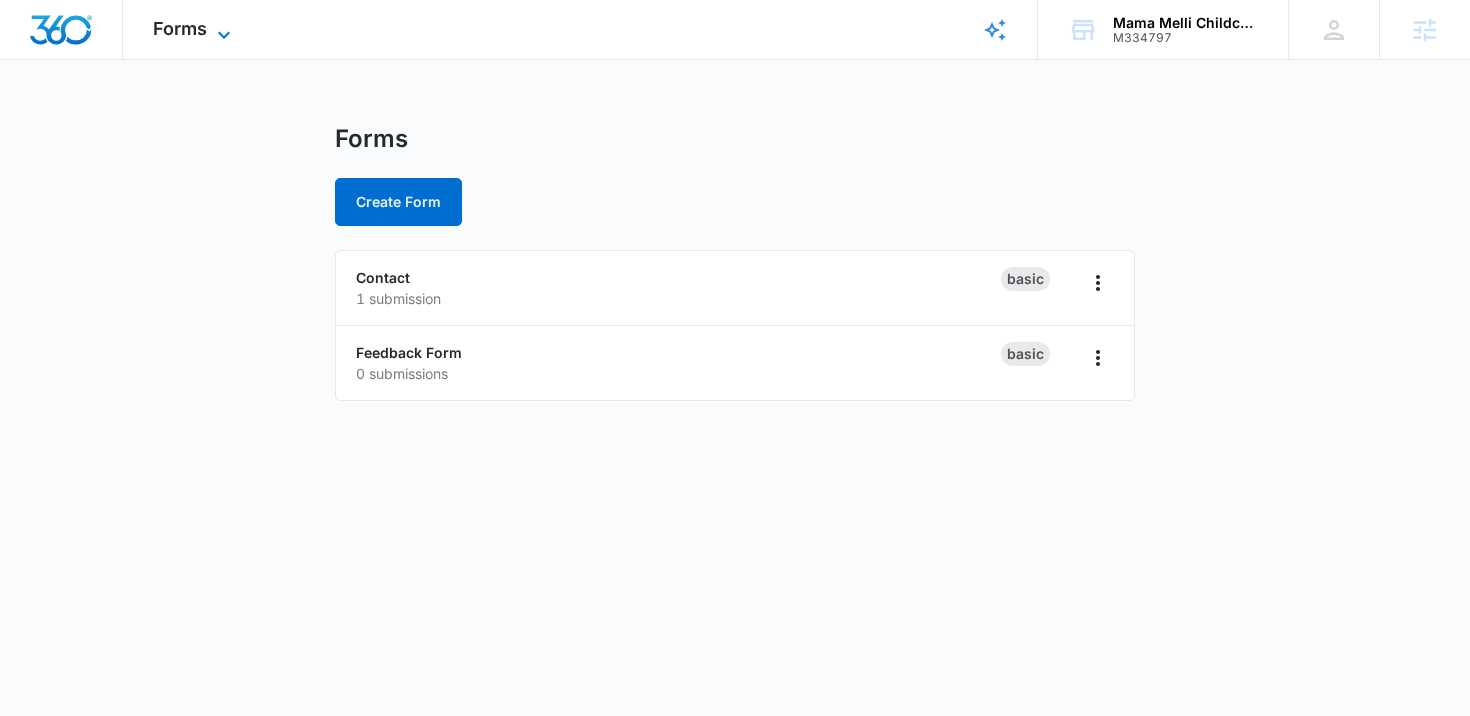 click 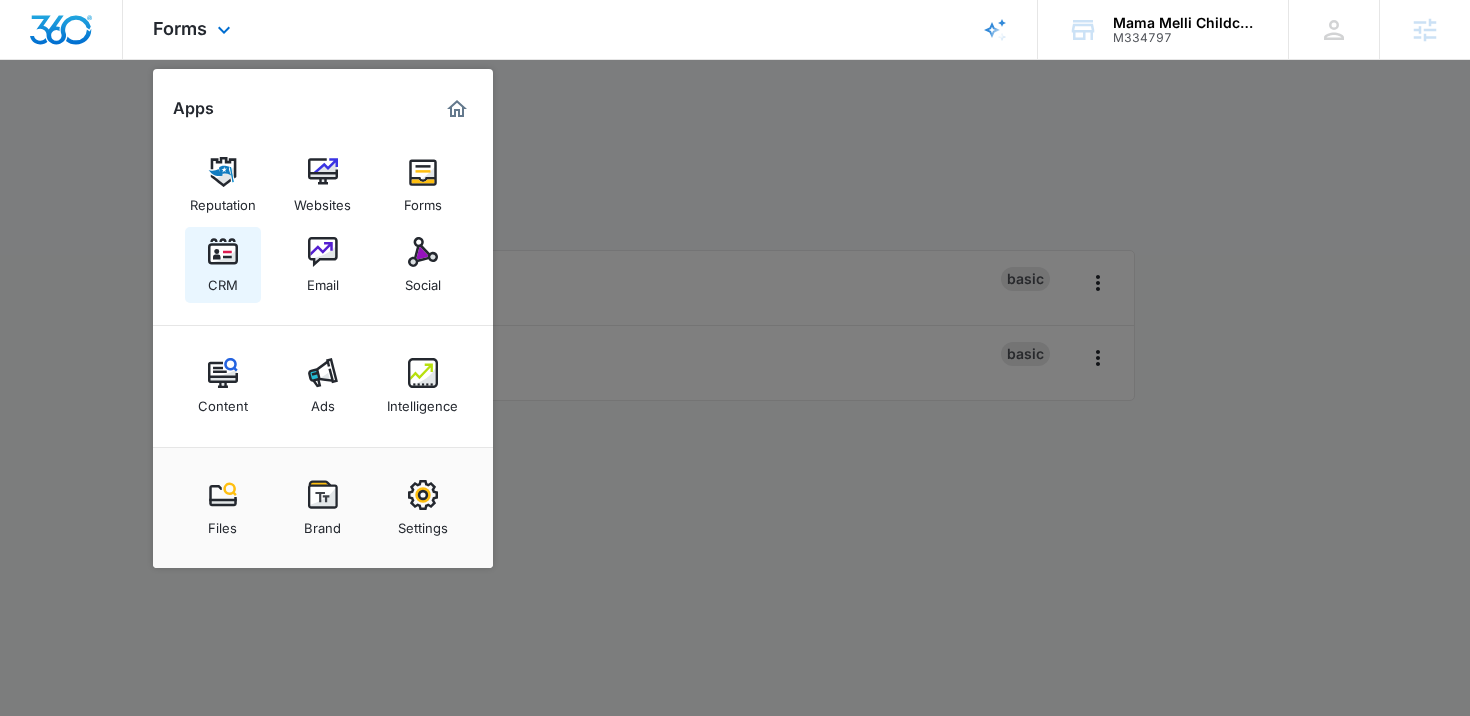 click at bounding box center [223, 252] 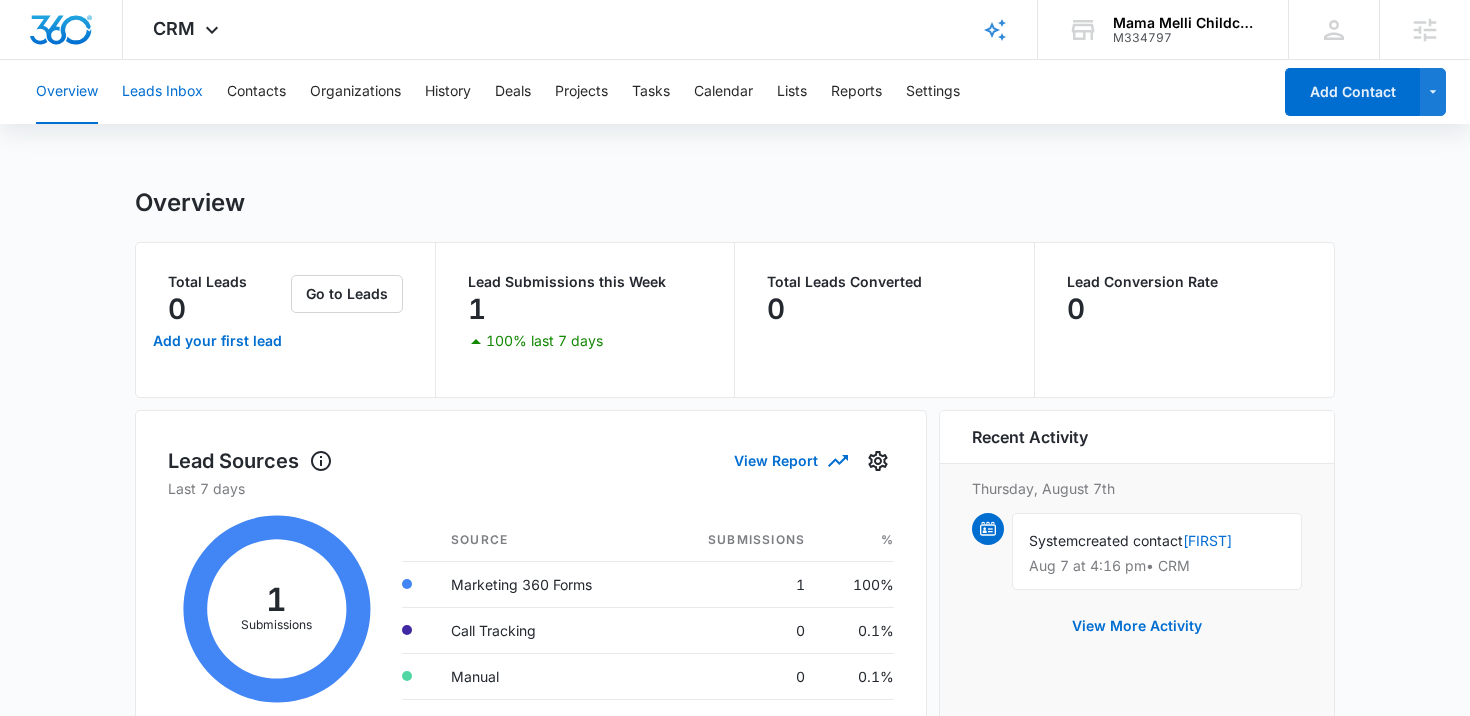 click on "Leads Inbox" at bounding box center [162, 92] 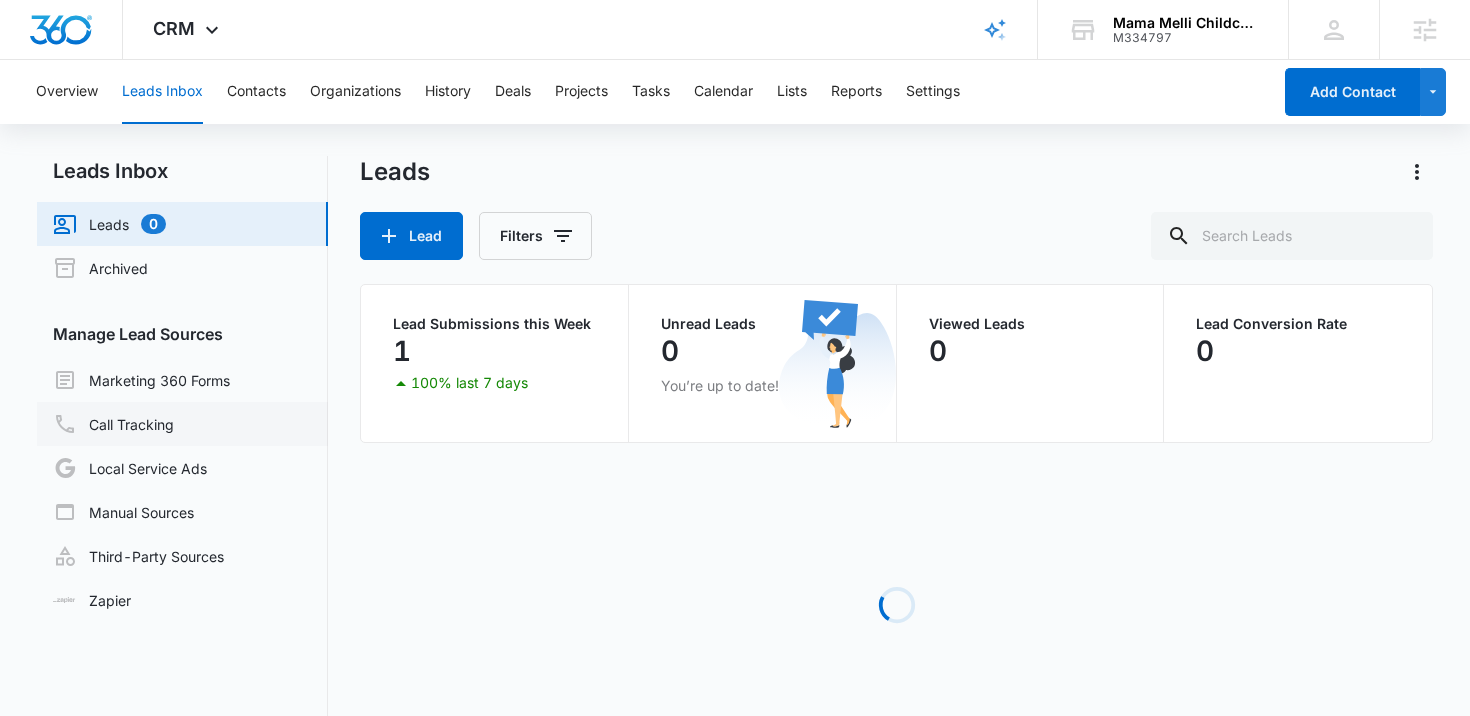 click on "Call Tracking" at bounding box center [113, 424] 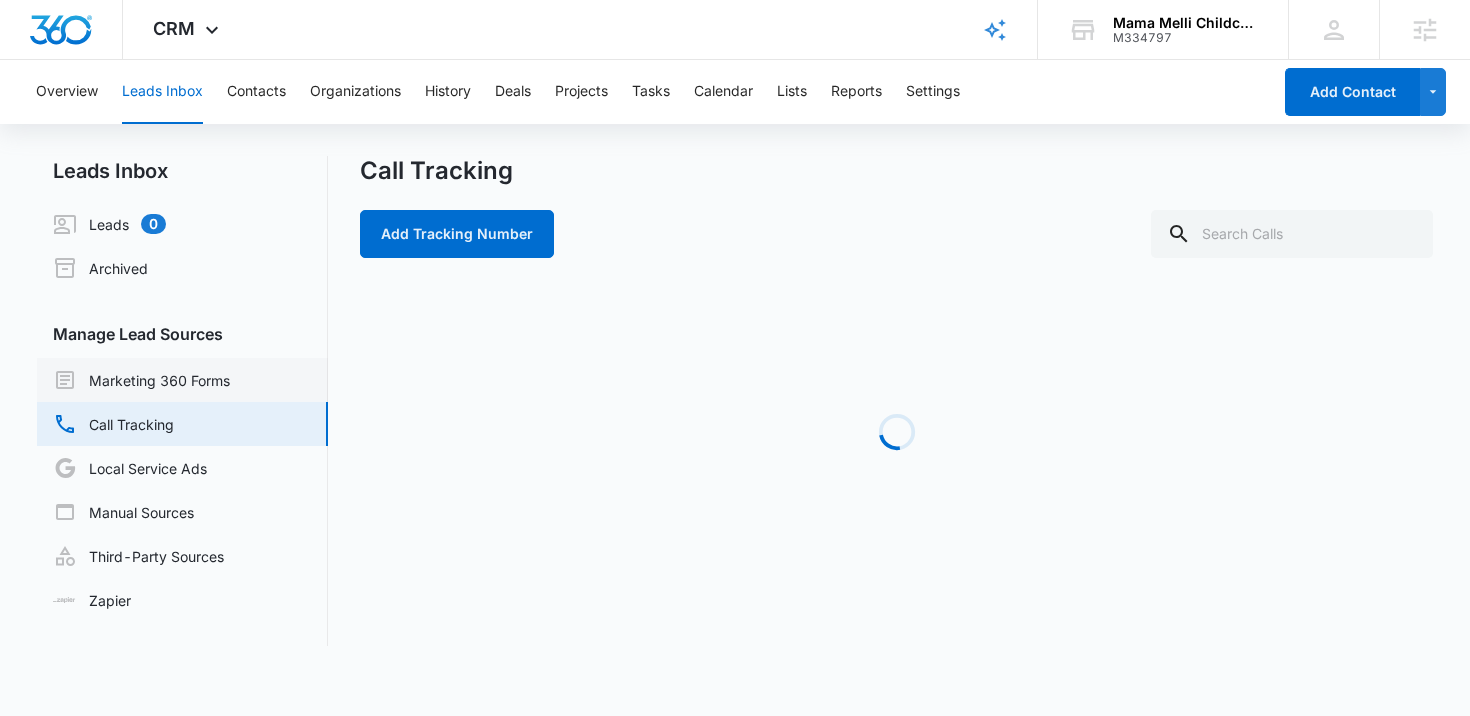 click on "Marketing 360 Forms" at bounding box center (141, 380) 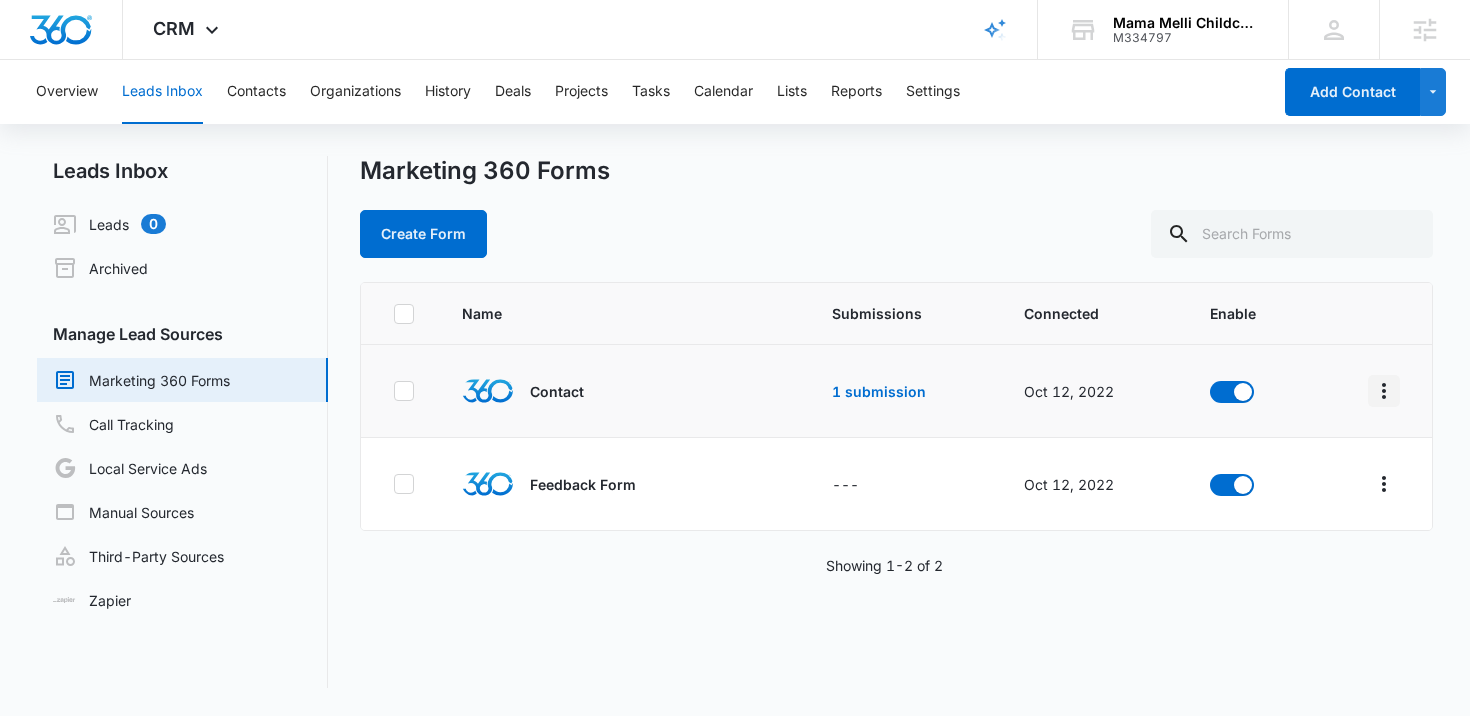 click 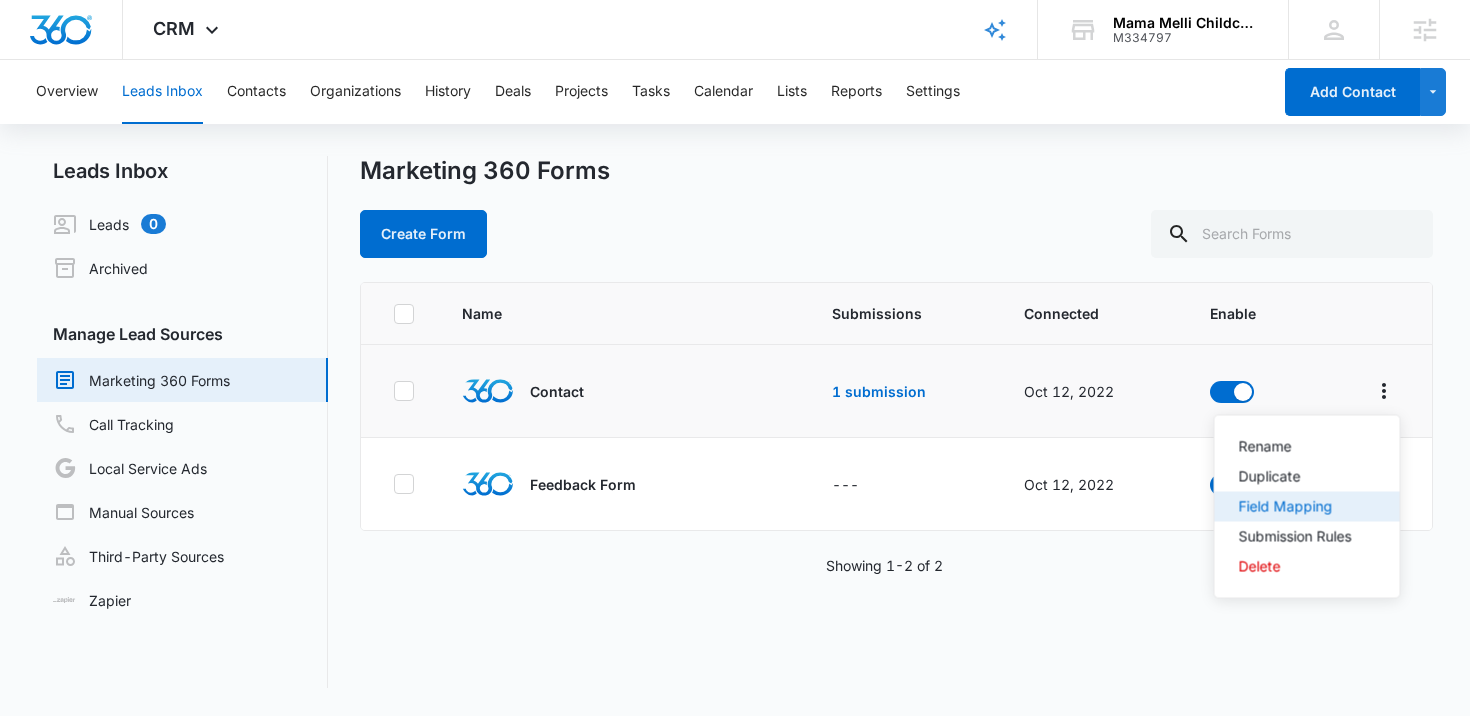 click on "Field Mapping" at bounding box center [1295, 507] 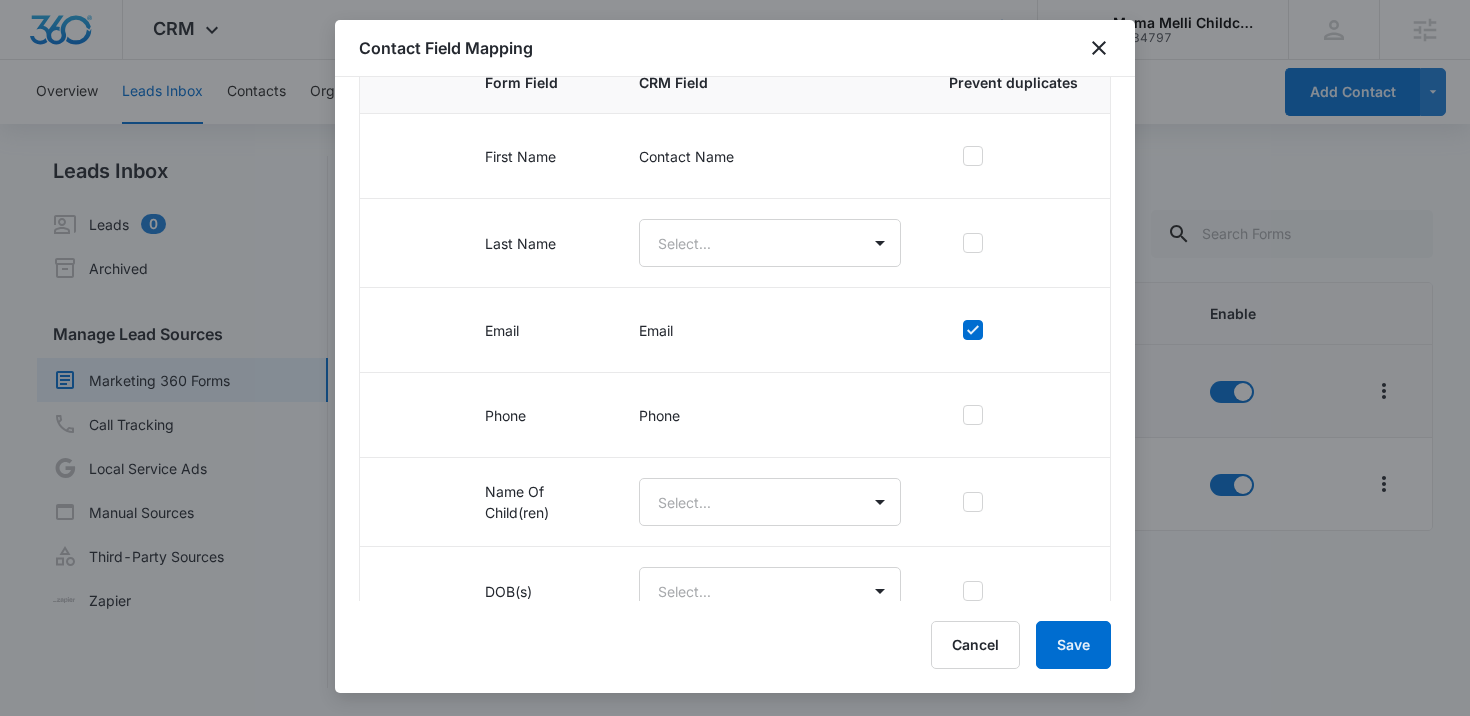 scroll, scrollTop: 309, scrollLeft: 0, axis: vertical 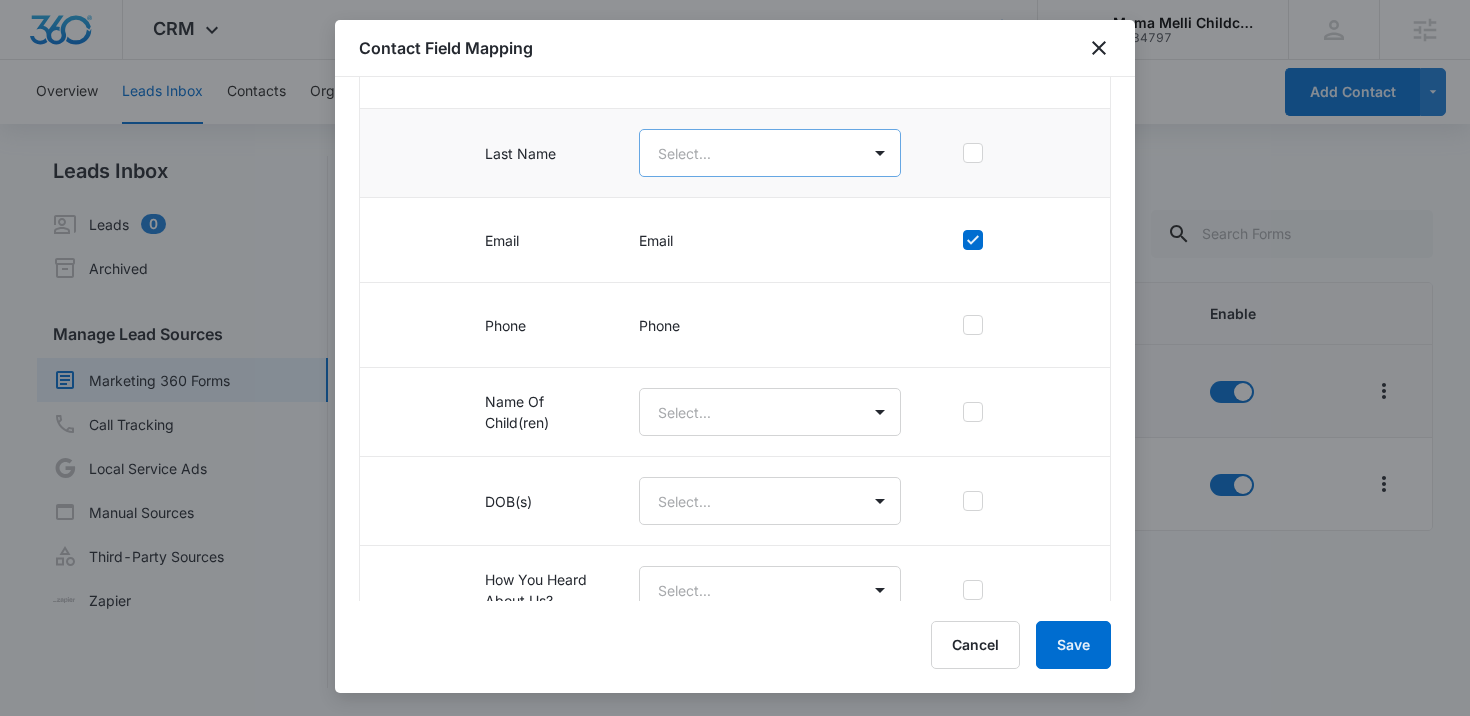 click on "CRM Apps Reputation Websites Forms CRM Email Social Content Ads Intelligence Files Brand Settings Mama Melli Childcare Center M334797 Your Accounts View All Courtney Coy Courtney.Coy@madwire.com My Profile Notifications Support Logout Terms & Conditions   •   Privacy Policy Agencies Overview Leads Inbox Contacts Organizations History Deals Projects Tasks Calendar Lists Reports Settings Add Contact Leads Inbox Leads 0 Archived Manage Lead Sources Marketing 360 Forms Call Tracking Local Service Ads Manual Sources Third-Party Sources Zapier Marketing 360 Forms Create Form Name   Submissions Connected Enable   Contact 1 submission Oct 12, 2022 Feedback Form --- Oct 12, 2022 Showing   1-2   of   2 Mama Melli Childcare Center - CRM Manage Marketing 360 Forms - Marketing 360®
Contact Field Mapping Primary fields such as the “Contact Name”, “Email”, “Phone Number”, and “Address” are locked and can no longer be mapped to other fields in your CRM. Connect your form fields to the CRM" at bounding box center [735, 358] 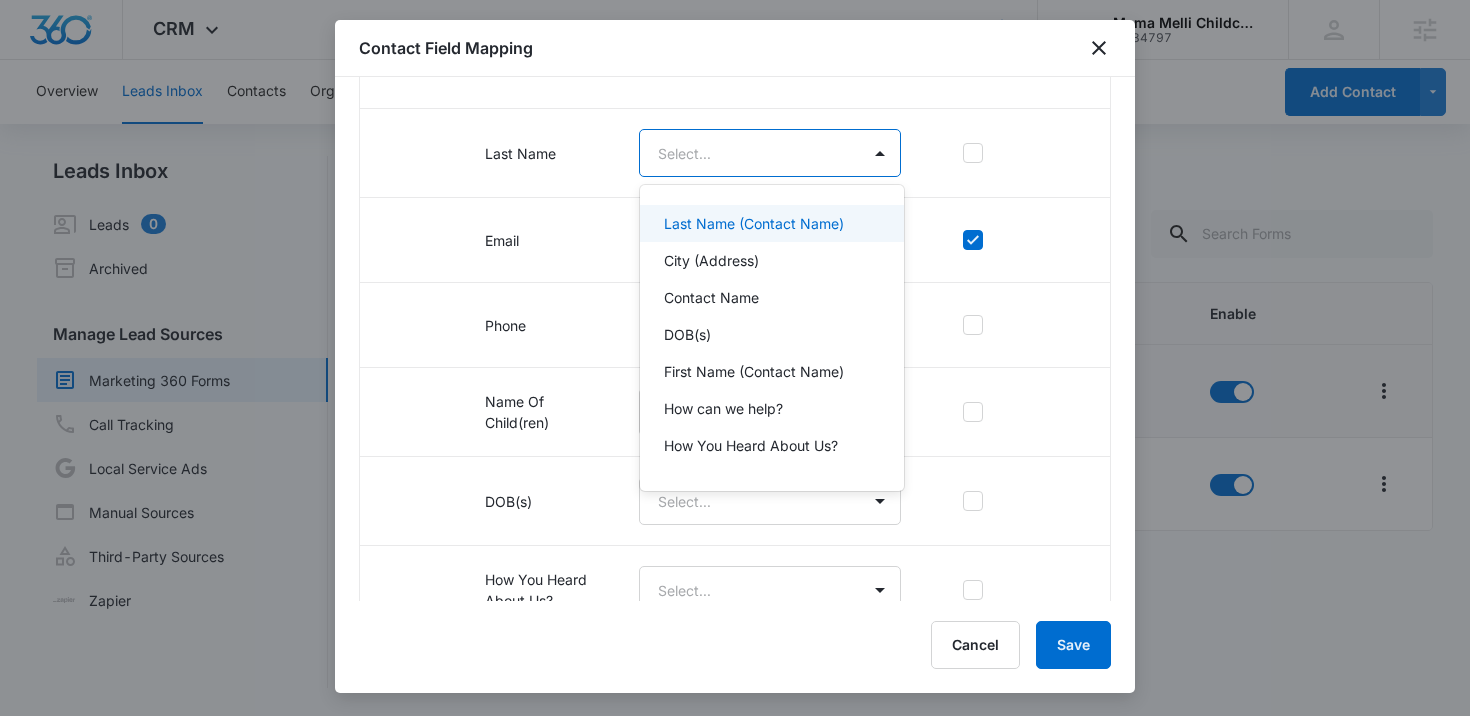 click on "Last Name (Contact Name)" at bounding box center (772, 223) 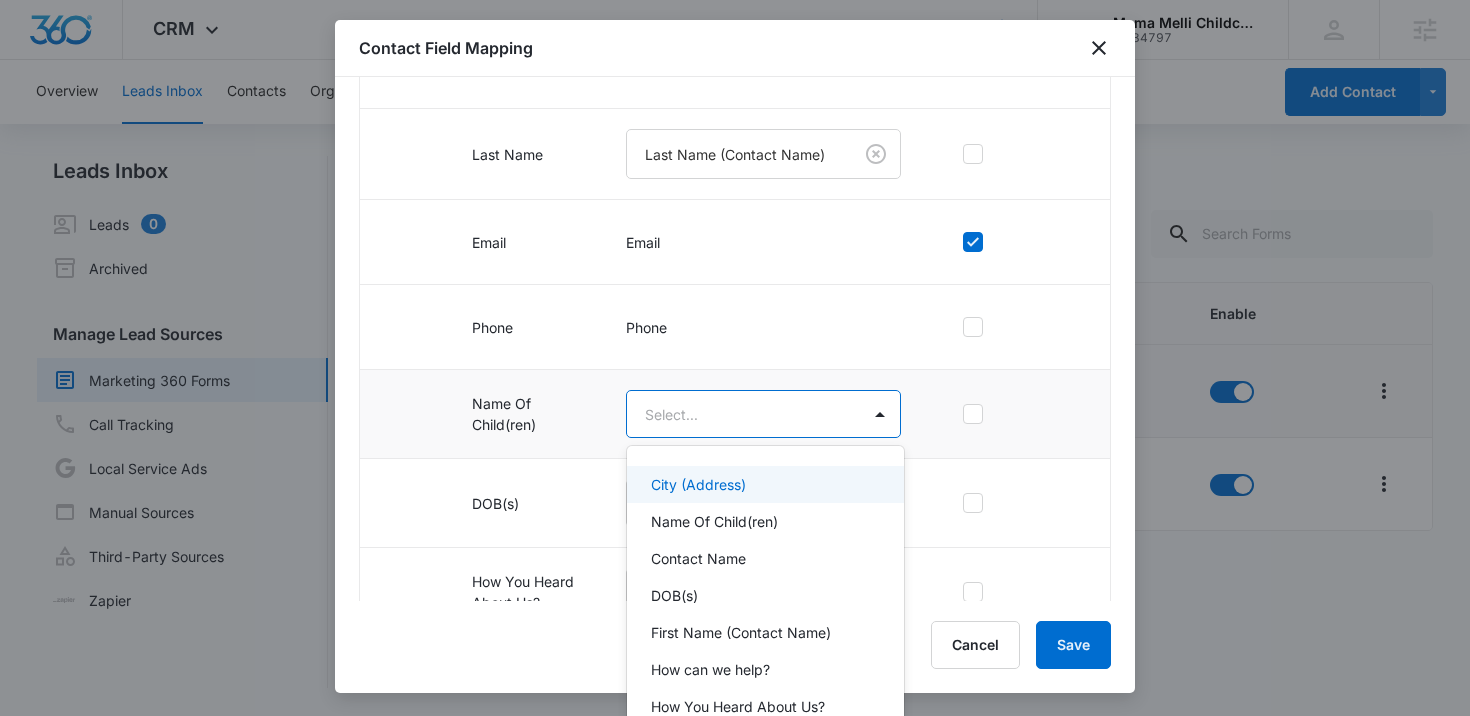 click on "CRM Apps Reputation Websites Forms CRM Email Social Content Ads Intelligence Files Brand Settings Mama Melli Childcare Center M334797 Your Accounts View All Courtney Coy Courtney.Coy@madwire.com My Profile Notifications Support Logout Terms & Conditions   •   Privacy Policy Agencies Overview Leads Inbox Contacts Organizations History Deals Projects Tasks Calendar Lists Reports Settings Add Contact Leads Inbox Leads 0 Archived Manage Lead Sources Marketing 360 Forms Call Tracking Local Service Ads Manual Sources Third-Party Sources Zapier Marketing 360 Forms Create Form Name   Submissions Connected Enable   Contact 1 submission Oct 12, 2022 Feedback Form --- Oct 12, 2022 Showing   1-2   of   2 Mama Melli Childcare Center - CRM Manage Marketing 360 Forms - Marketing 360®
Contact Field Mapping Primary fields such as the “Contact Name”, “Email”, “Phone Number”, and “Address” are locked and can no longer be mapped to other fields in your CRM. Connect your form fields to the CRM" at bounding box center [735, 358] 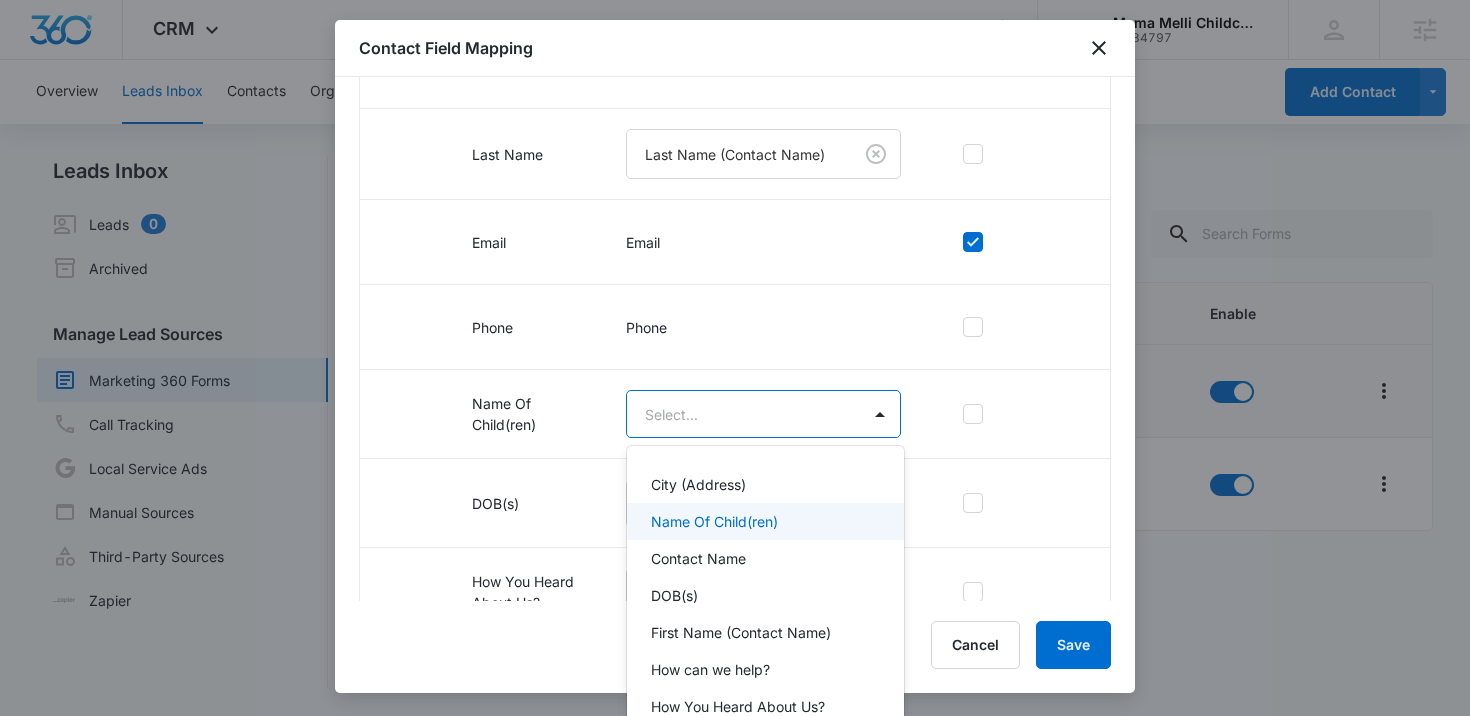 click on "Name Of Child(ren)" at bounding box center (714, 521) 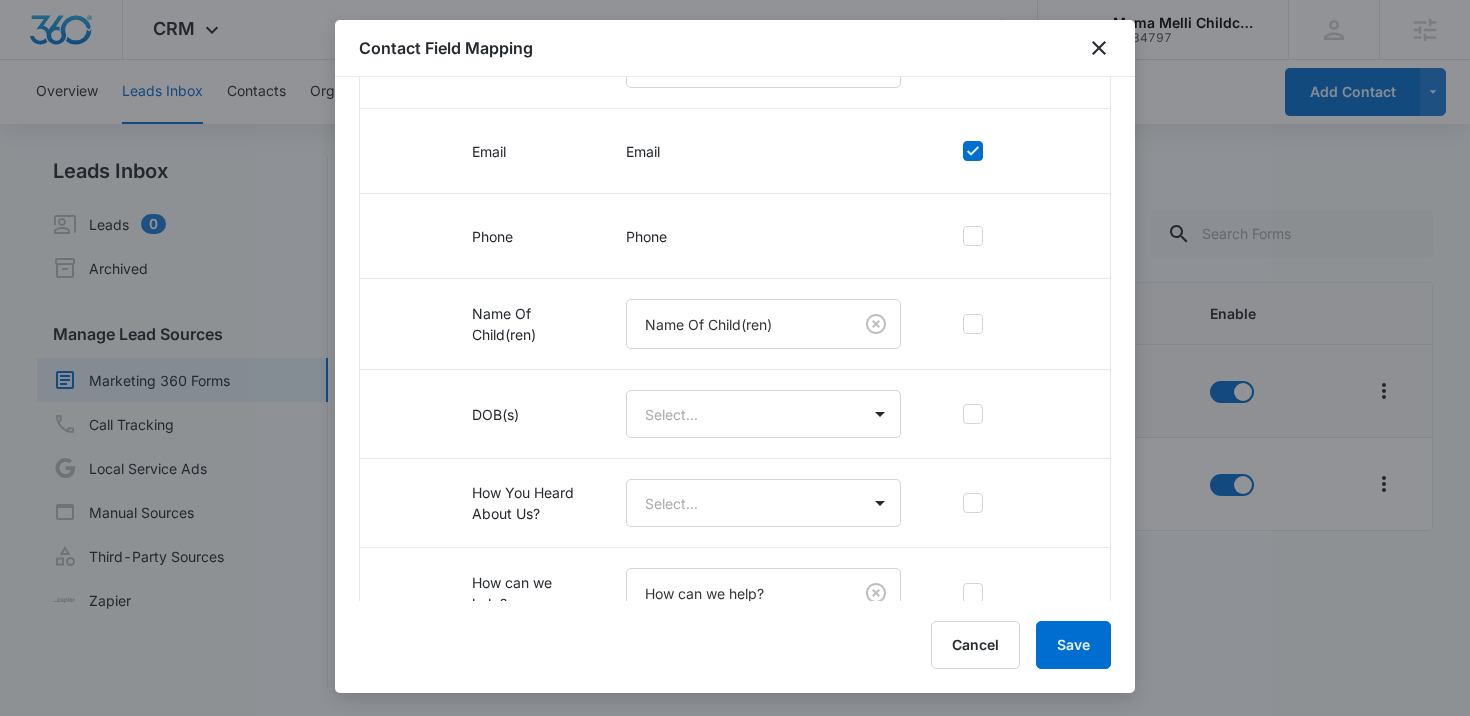scroll, scrollTop: 434, scrollLeft: 0, axis: vertical 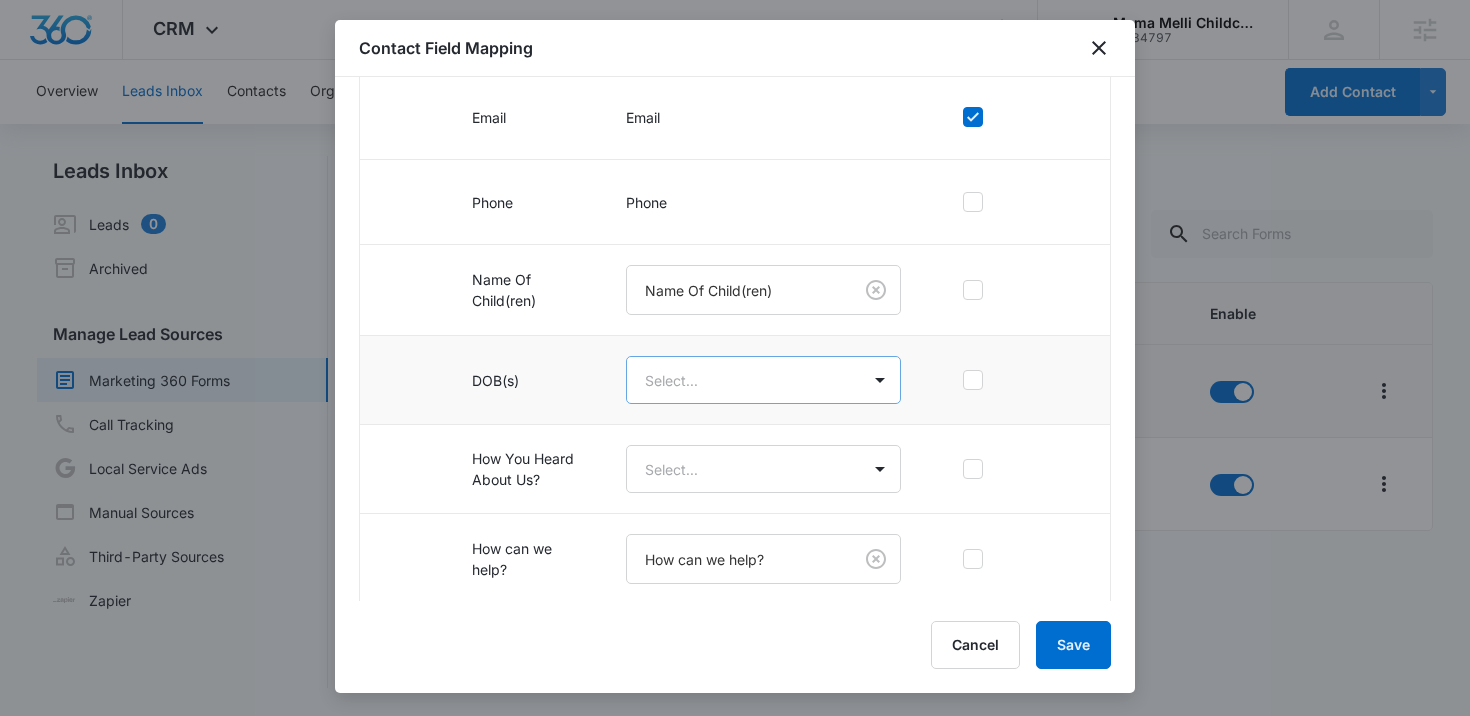 click on "CRM Apps Reputation Websites Forms CRM Email Social Content Ads Intelligence Files Brand Settings Mama Melli Childcare Center M334797 Your Accounts View All Courtney Coy Courtney.Coy@madwire.com My Profile Notifications Support Logout Terms & Conditions   •   Privacy Policy Agencies Overview Leads Inbox Contacts Organizations History Deals Projects Tasks Calendar Lists Reports Settings Add Contact Leads Inbox Leads 0 Archived Manage Lead Sources Marketing 360 Forms Call Tracking Local Service Ads Manual Sources Third-Party Sources Zapier Marketing 360 Forms Create Form Name   Submissions Connected Enable   Contact 1 submission Oct 12, 2022 Feedback Form --- Oct 12, 2022 Showing   1-2   of   2 Mama Melli Childcare Center - CRM Manage Marketing 360 Forms - Marketing 360®
Contact Field Mapping Primary fields such as the “Contact Name”, “Email”, “Phone Number”, and “Address” are locked and can no longer be mapped to other fields in your CRM. Connect your form fields to the CRM" at bounding box center (735, 358) 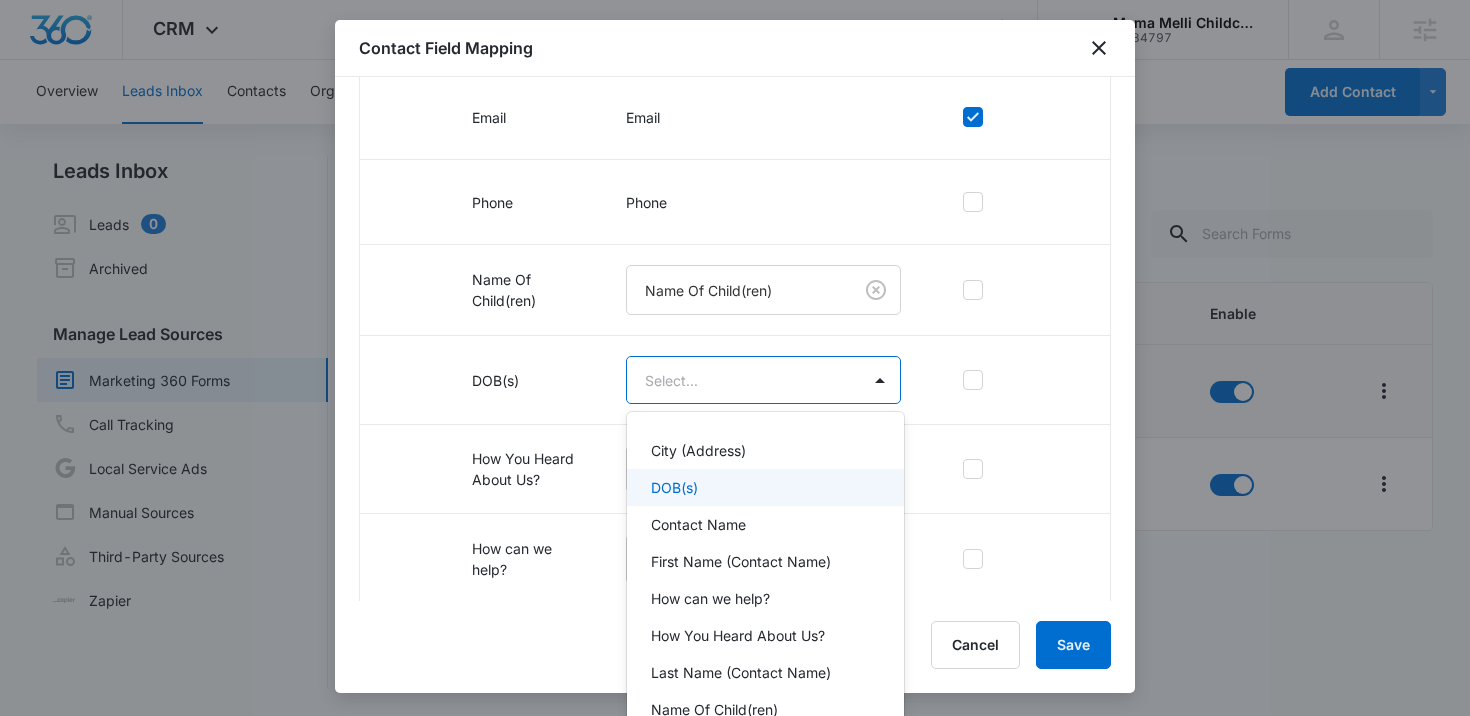 click on "DOB(s)" at bounding box center [763, 487] 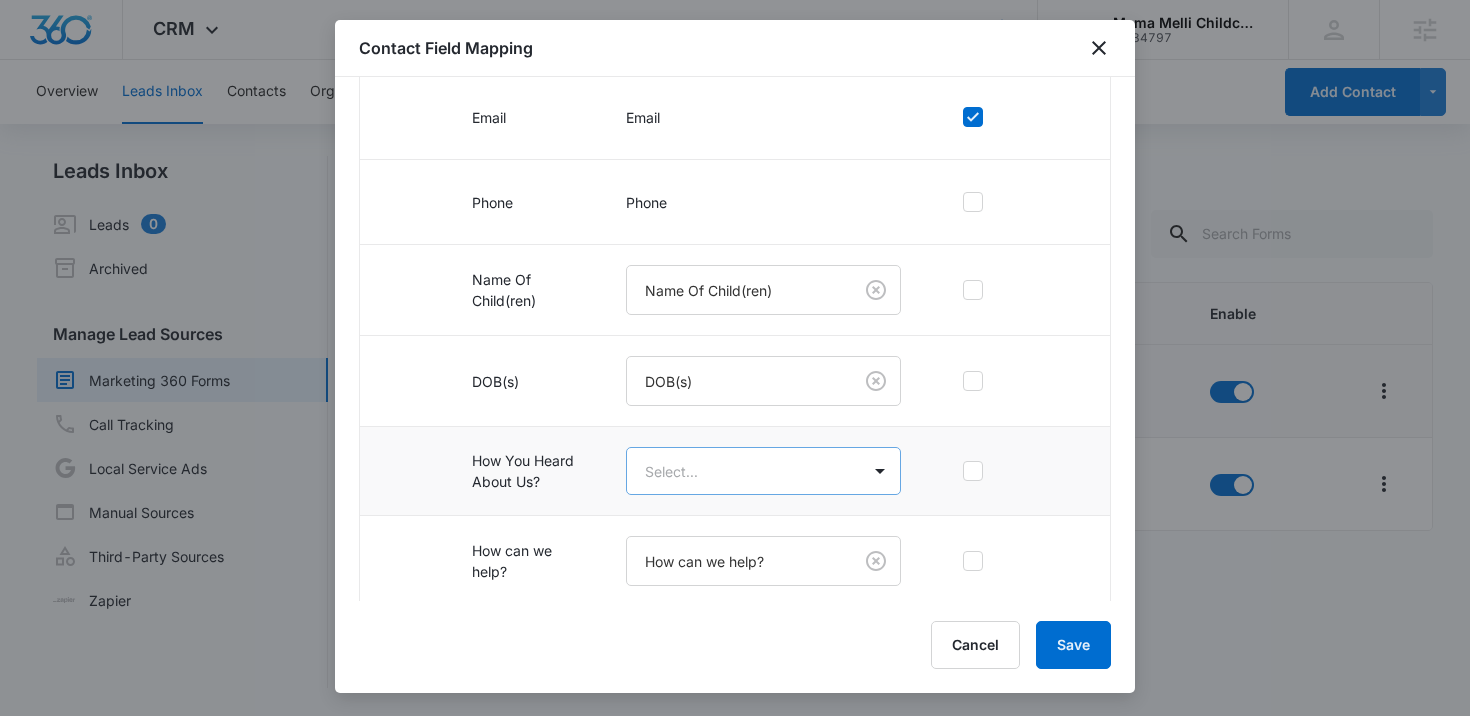 click on "CRM Apps Reputation Websites Forms CRM Email Social Content Ads Intelligence Files Brand Settings Mama Melli Childcare Center M334797 Your Accounts View All Courtney Coy Courtney.Coy@madwire.com My Profile Notifications Support Logout Terms & Conditions   •   Privacy Policy Agencies Overview Leads Inbox Contacts Organizations History Deals Projects Tasks Calendar Lists Reports Settings Add Contact Leads Inbox Leads 0 Archived Manage Lead Sources Marketing 360 Forms Call Tracking Local Service Ads Manual Sources Third-Party Sources Zapier Marketing 360 Forms Create Form Name   Submissions Connected Enable   Contact 1 submission Oct 12, 2022 Feedback Form --- Oct 12, 2022 Showing   1-2   of   2 Mama Melli Childcare Center - CRM Manage Marketing 360 Forms - Marketing 360®
Contact Field Mapping Primary fields such as the “Contact Name”, “Email”, “Phone Number”, and “Address” are locked and can no longer be mapped to other fields in your CRM. Connect your form fields to the CRM" at bounding box center (735, 358) 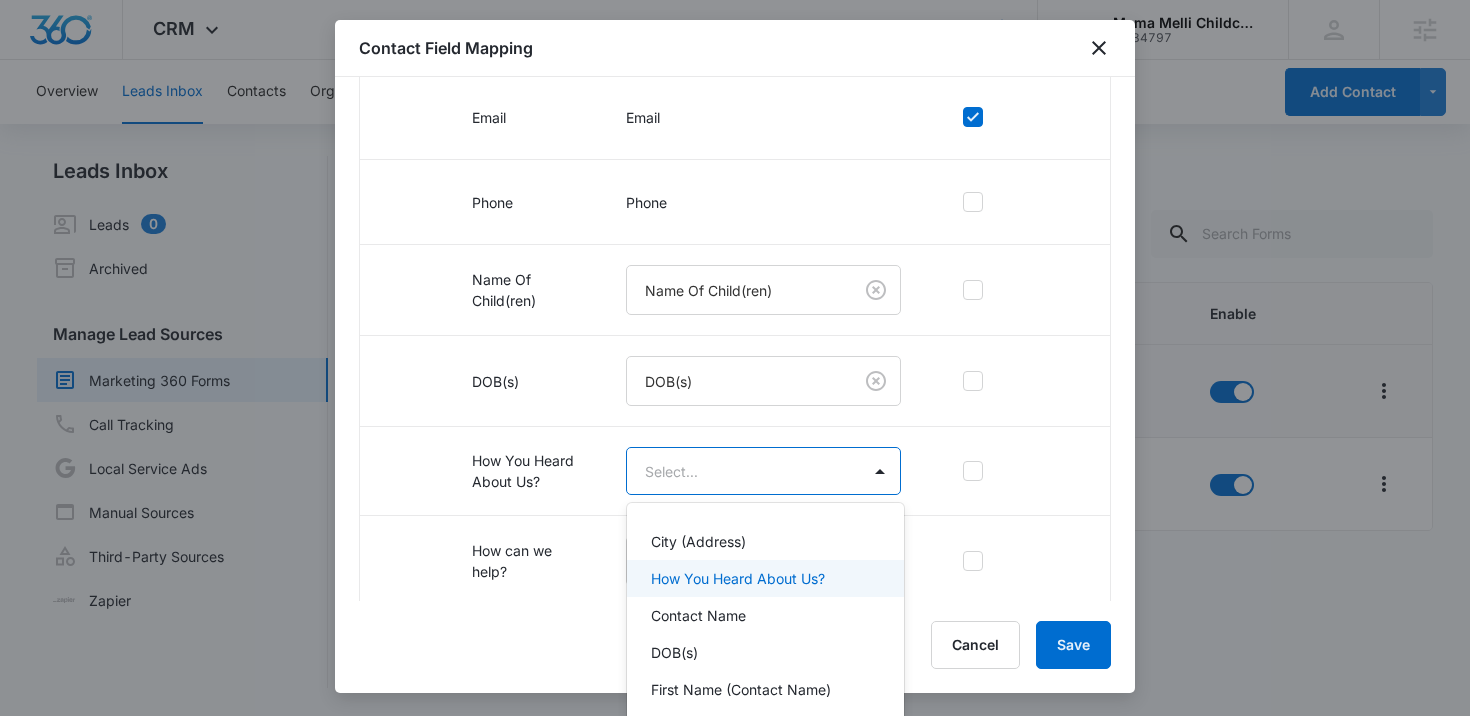 click on "How You Heard About Us?" at bounding box center (738, 578) 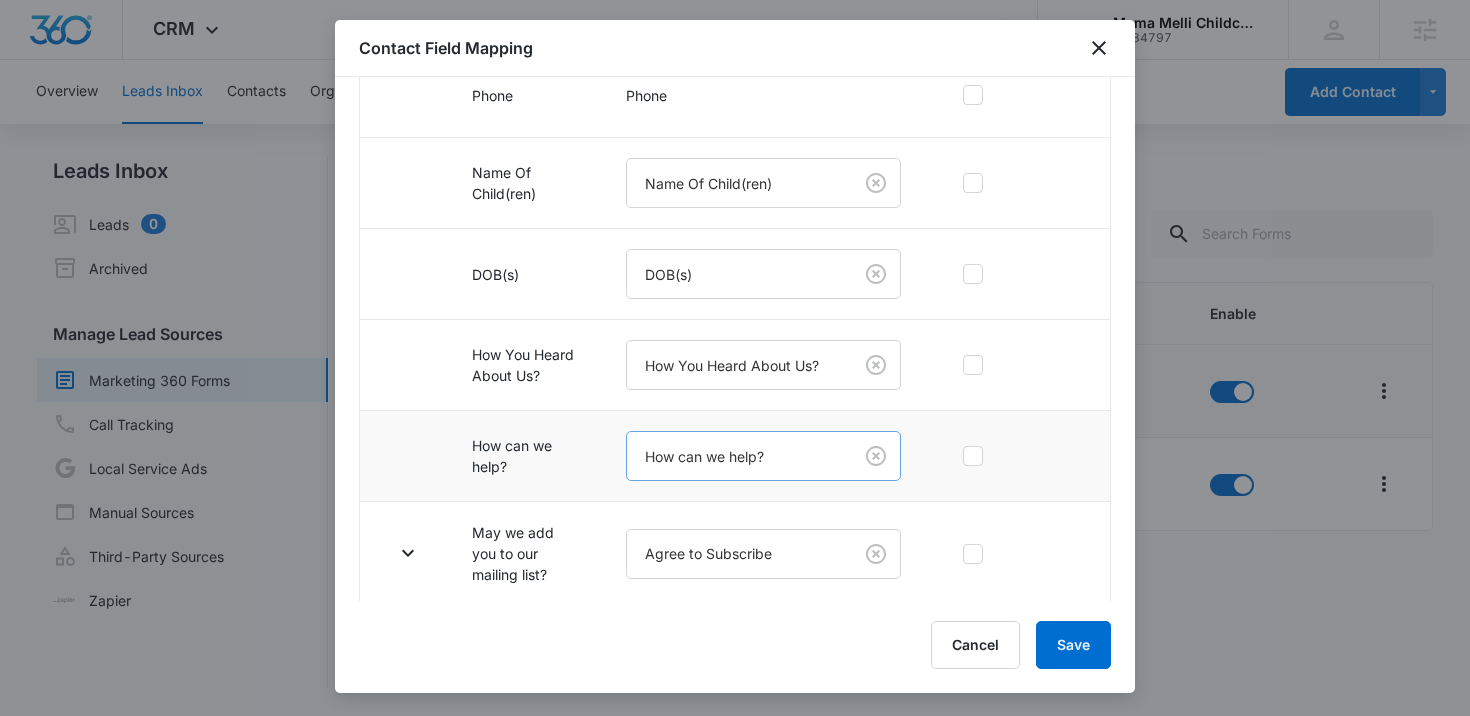 scroll, scrollTop: 546, scrollLeft: 0, axis: vertical 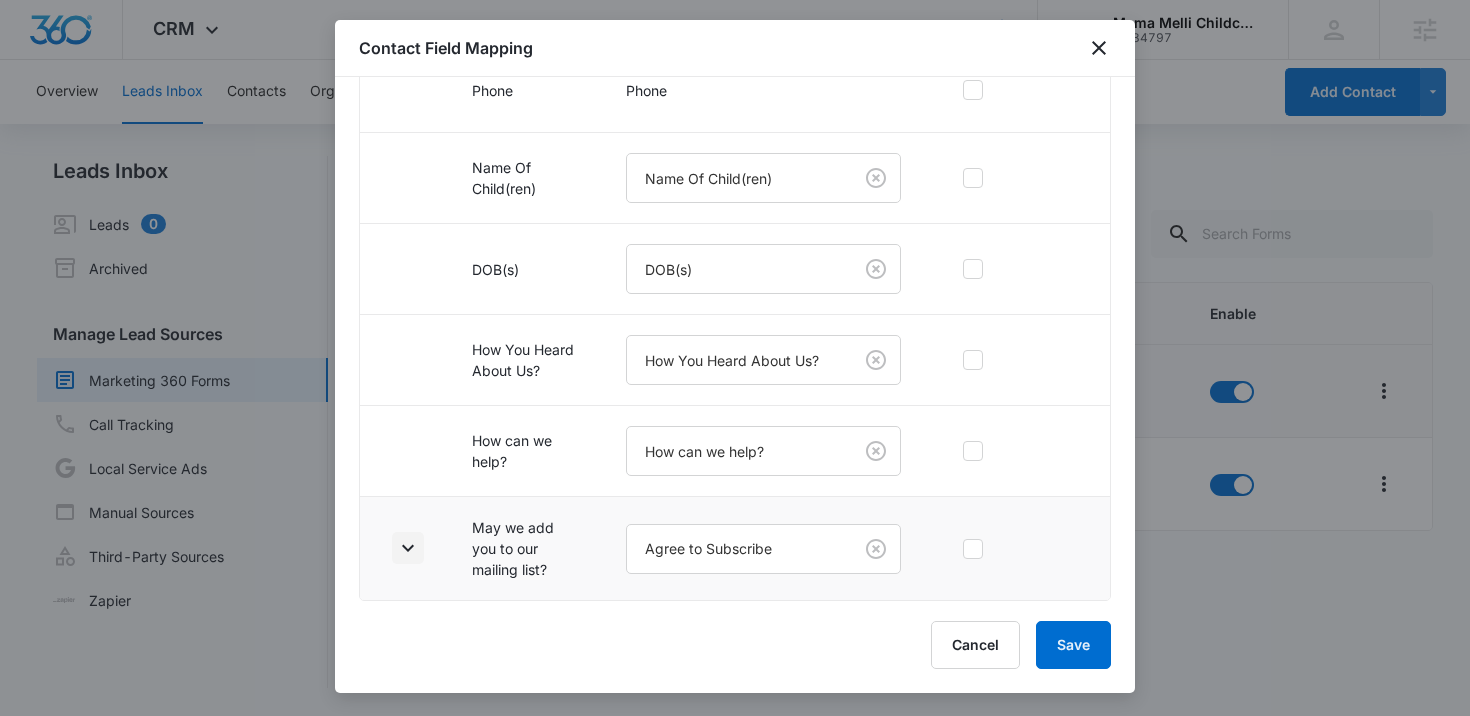 click 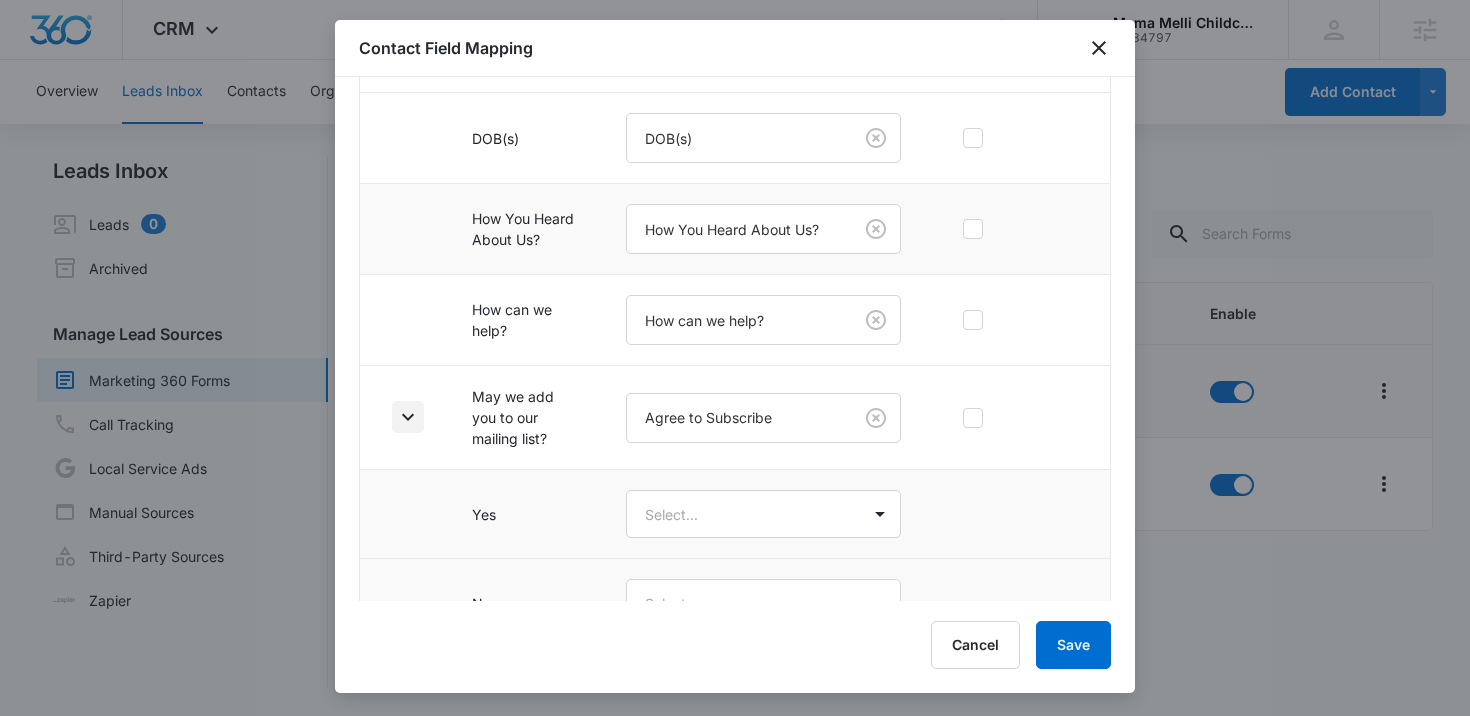scroll, scrollTop: 724, scrollLeft: 0, axis: vertical 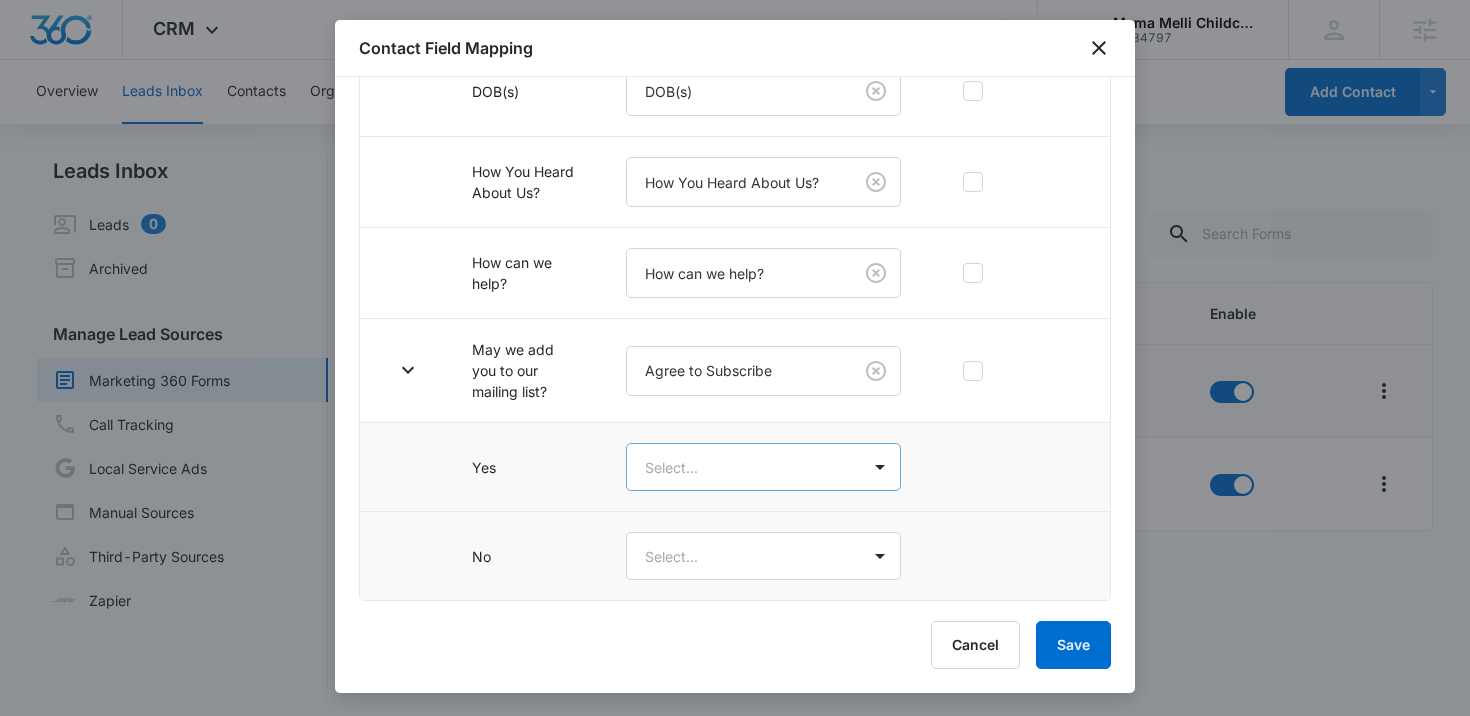 click on "CRM Apps Reputation Websites Forms CRM Email Social Content Ads Intelligence Files Brand Settings Mama Melli Childcare Center M334797 Your Accounts View All Courtney Coy Courtney.Coy@madwire.com My Profile Notifications Support Logout Terms & Conditions   •   Privacy Policy Agencies Overview Leads Inbox Contacts Organizations History Deals Projects Tasks Calendar Lists Reports Settings Add Contact Leads Inbox Leads 0 Archived Manage Lead Sources Marketing 360 Forms Call Tracking Local Service Ads Manual Sources Third-Party Sources Zapier Marketing 360 Forms Create Form Name   Submissions Connected Enable   Contact 1 submission Oct 12, 2022 Feedback Form --- Oct 12, 2022 Showing   1-2   of   2 Mama Melli Childcare Center - CRM Manage Marketing 360 Forms - Marketing 360®
Contact Field Mapping Primary fields such as the “Contact Name”, “Email”, “Phone Number”, and “Address” are locked and can no longer be mapped to other fields in your CRM. Connect your form fields to the CRM" at bounding box center [735, 358] 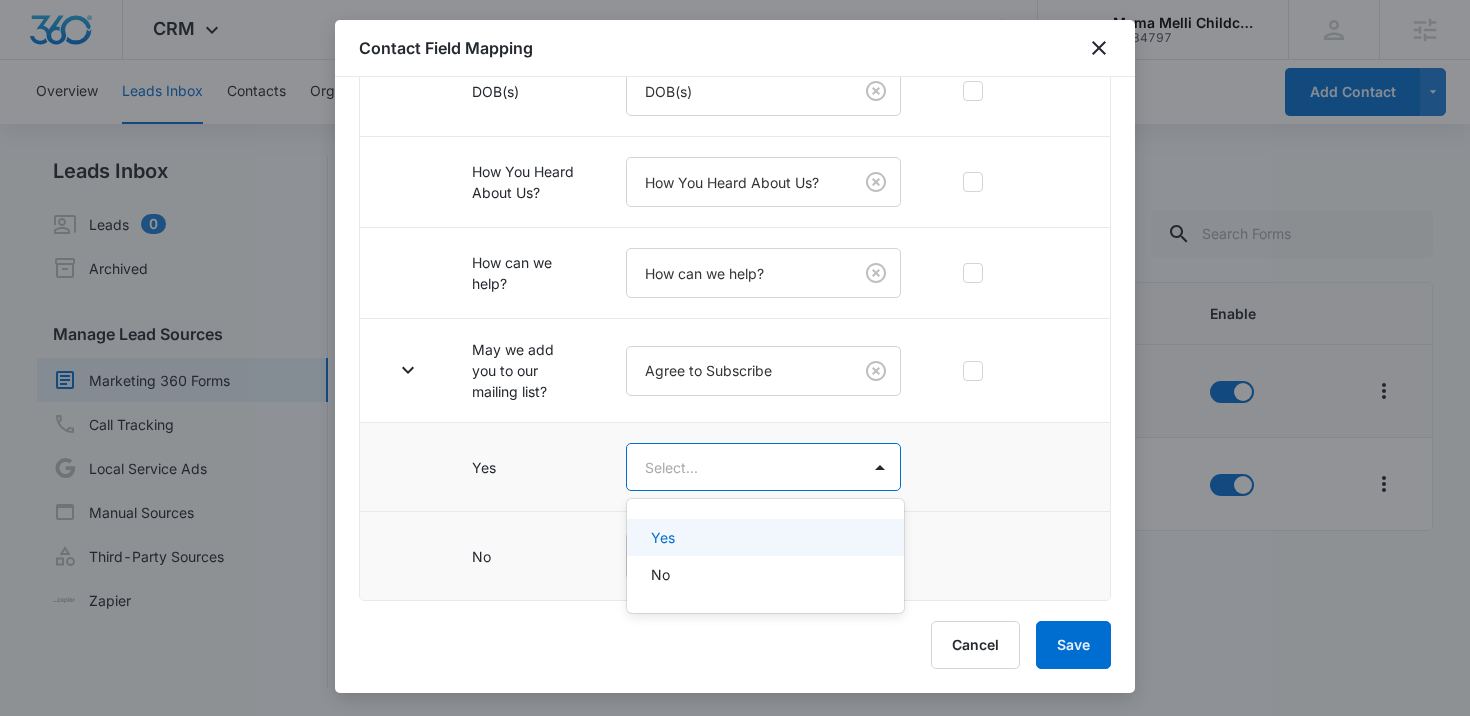 click on "Yes" at bounding box center [663, 537] 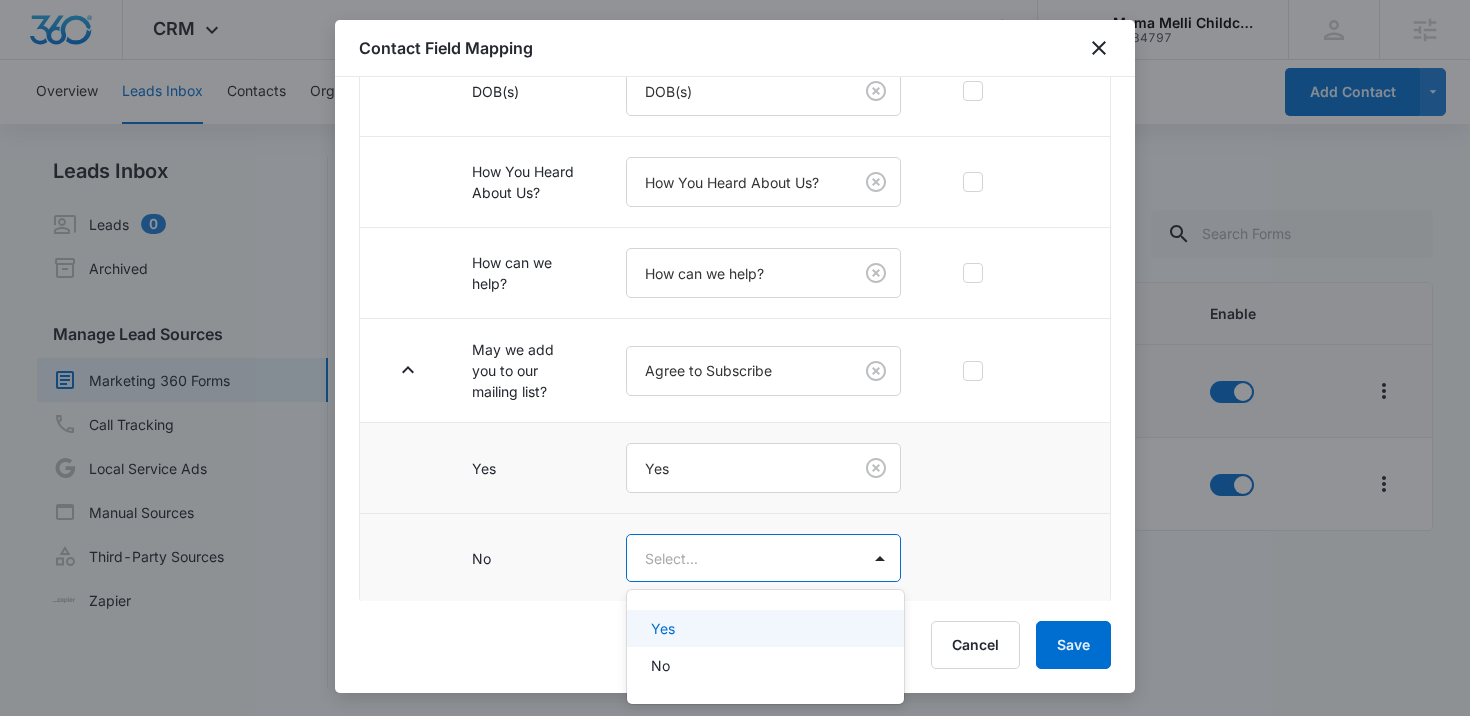 click on "CRM Apps Reputation Websites Forms CRM Email Social Content Ads Intelligence Files Brand Settings Mama Melli Childcare Center M334797 Your Accounts View All Courtney Coy Courtney.Coy@madwire.com My Profile Notifications Support Logout Terms & Conditions   •   Privacy Policy Agencies Overview Leads Inbox Contacts Organizations History Deals Projects Tasks Calendar Lists Reports Settings Add Contact Leads Inbox Leads 0 Archived Manage Lead Sources Marketing 360 Forms Call Tracking Local Service Ads Manual Sources Third-Party Sources Zapier Marketing 360 Forms Create Form Name   Submissions Connected Enable   Contact 1 submission Oct 12, 2022 Feedback Form --- Oct 12, 2022 Showing   1-2   of   2 Mama Melli Childcare Center - CRM Manage Marketing 360 Forms - Marketing 360®
Contact Field Mapping Primary fields such as the “Contact Name”, “Email”, “Phone Number”, and “Address” are locked and can no longer be mapped to other fields in your CRM. Connect your form fields to the CRM" at bounding box center [735, 358] 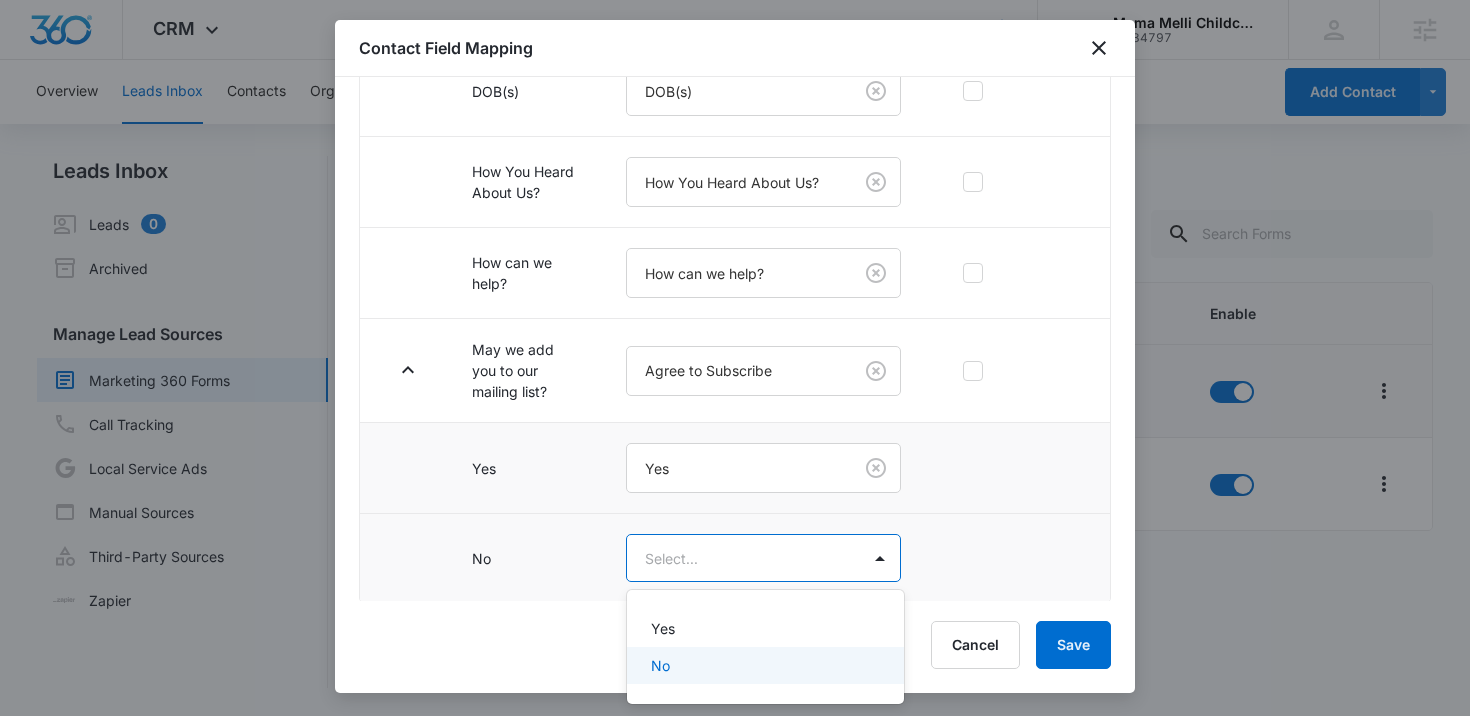 click on "No" at bounding box center [660, 665] 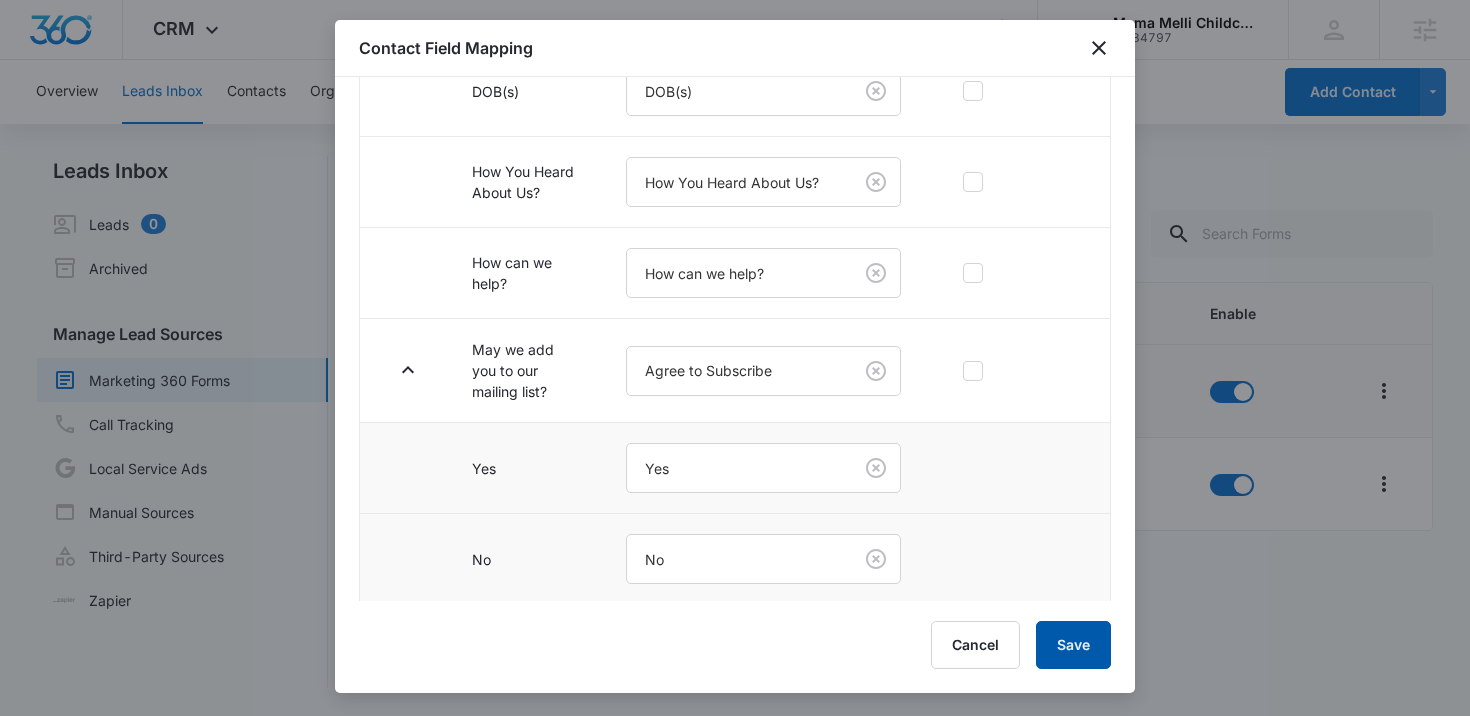 click on "Save" at bounding box center [1073, 645] 